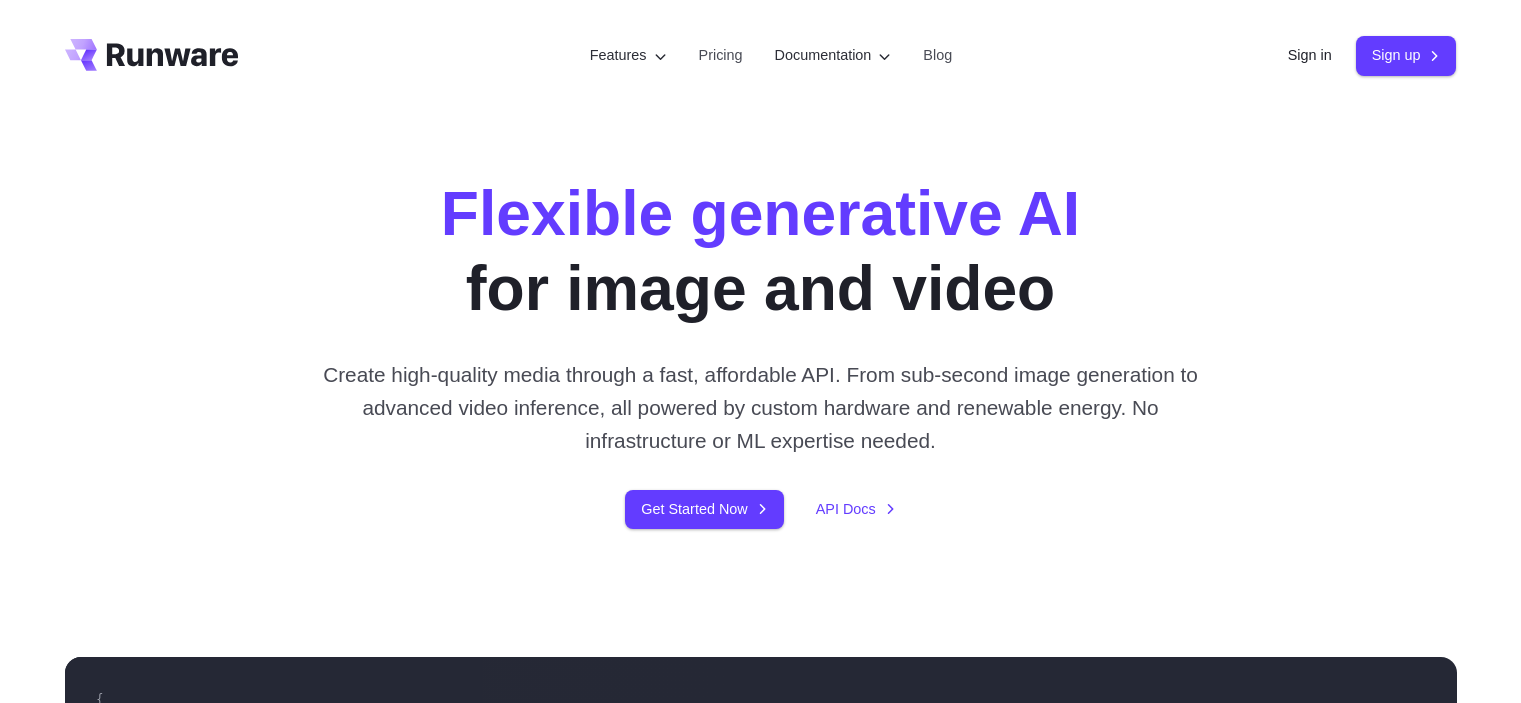 scroll, scrollTop: 0, scrollLeft: 0, axis: both 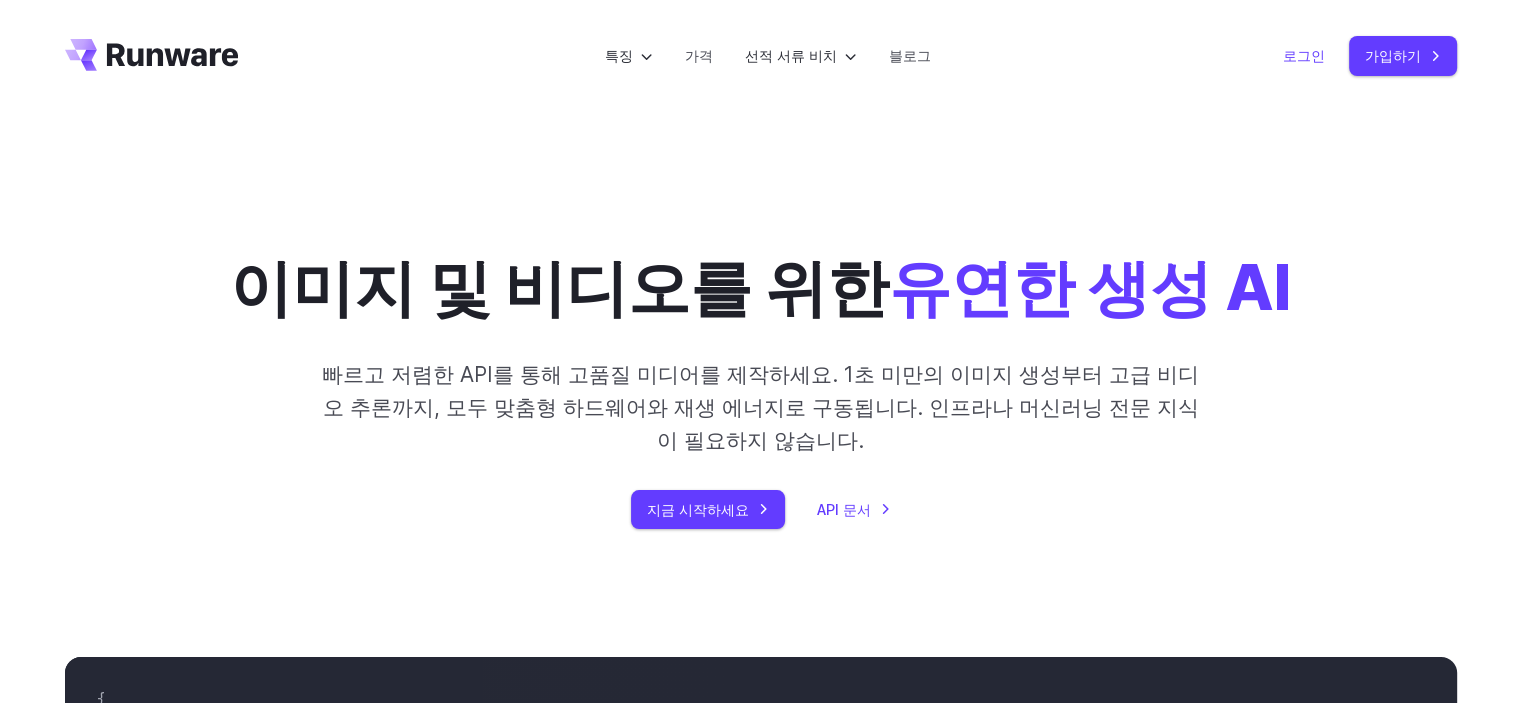 click on "로그인" at bounding box center [1304, 55] 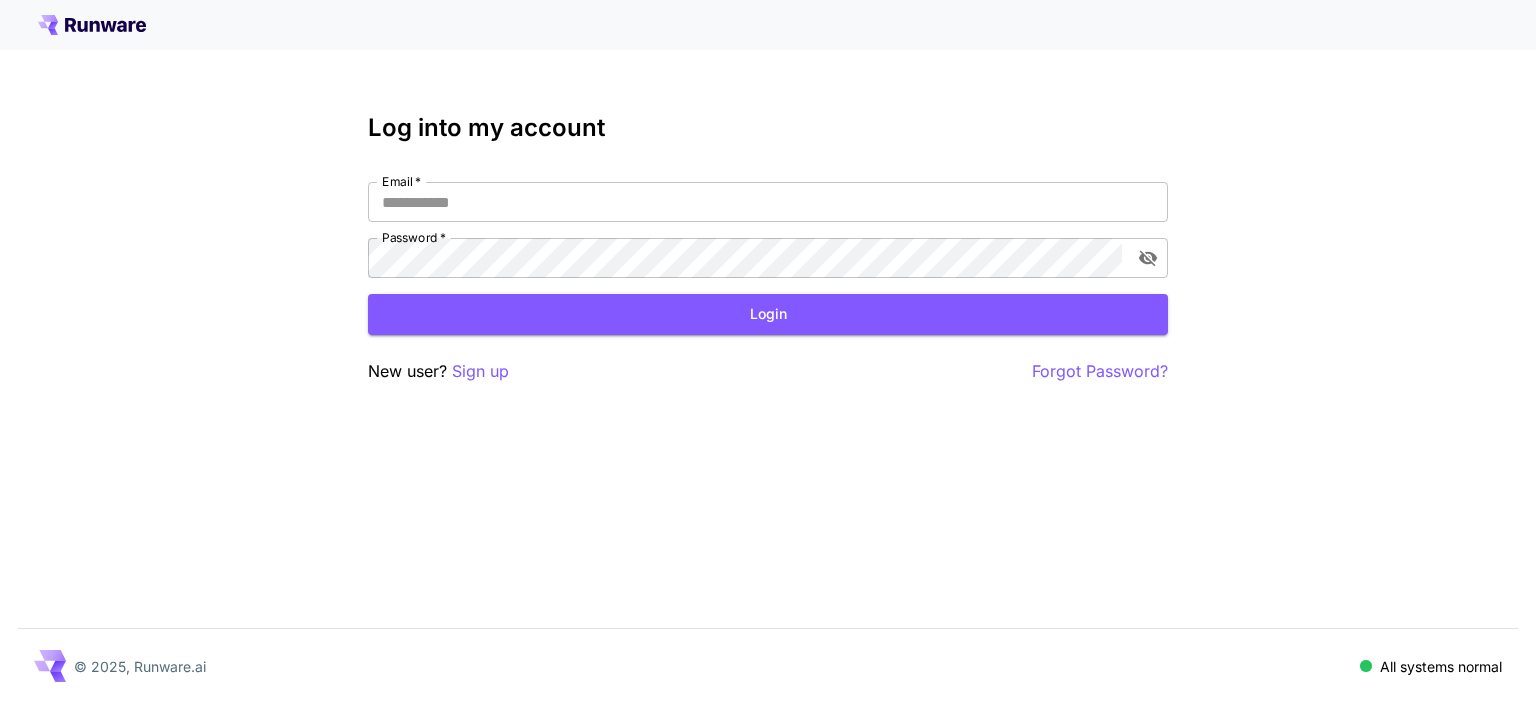 scroll, scrollTop: 0, scrollLeft: 0, axis: both 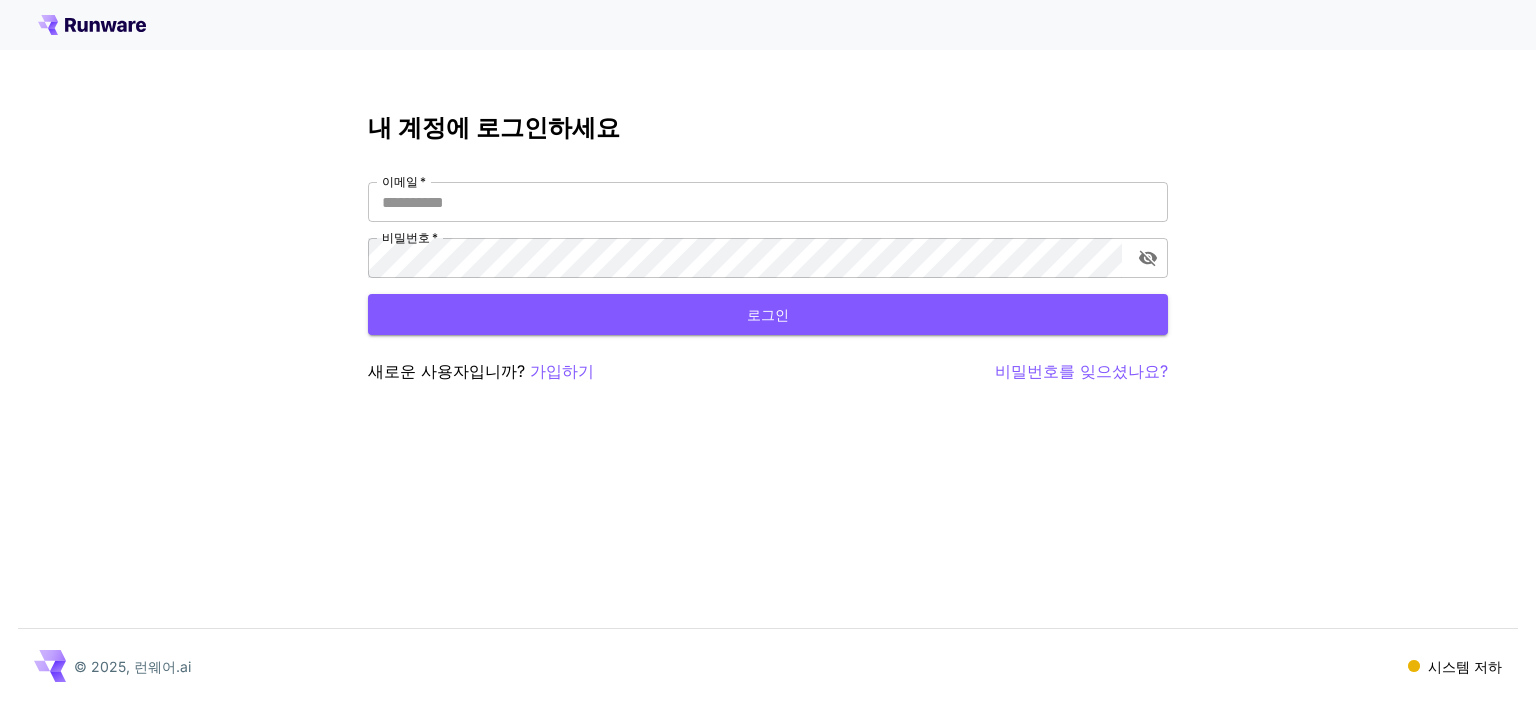 click on "내 계정에 로그인하세요 이메일    * 이메일    * 비밀번호    * 비밀번호    * 로그인 새로운 사용자입니까?   가입하기 비밀번호를 잊으셨나요?" at bounding box center (768, 249) 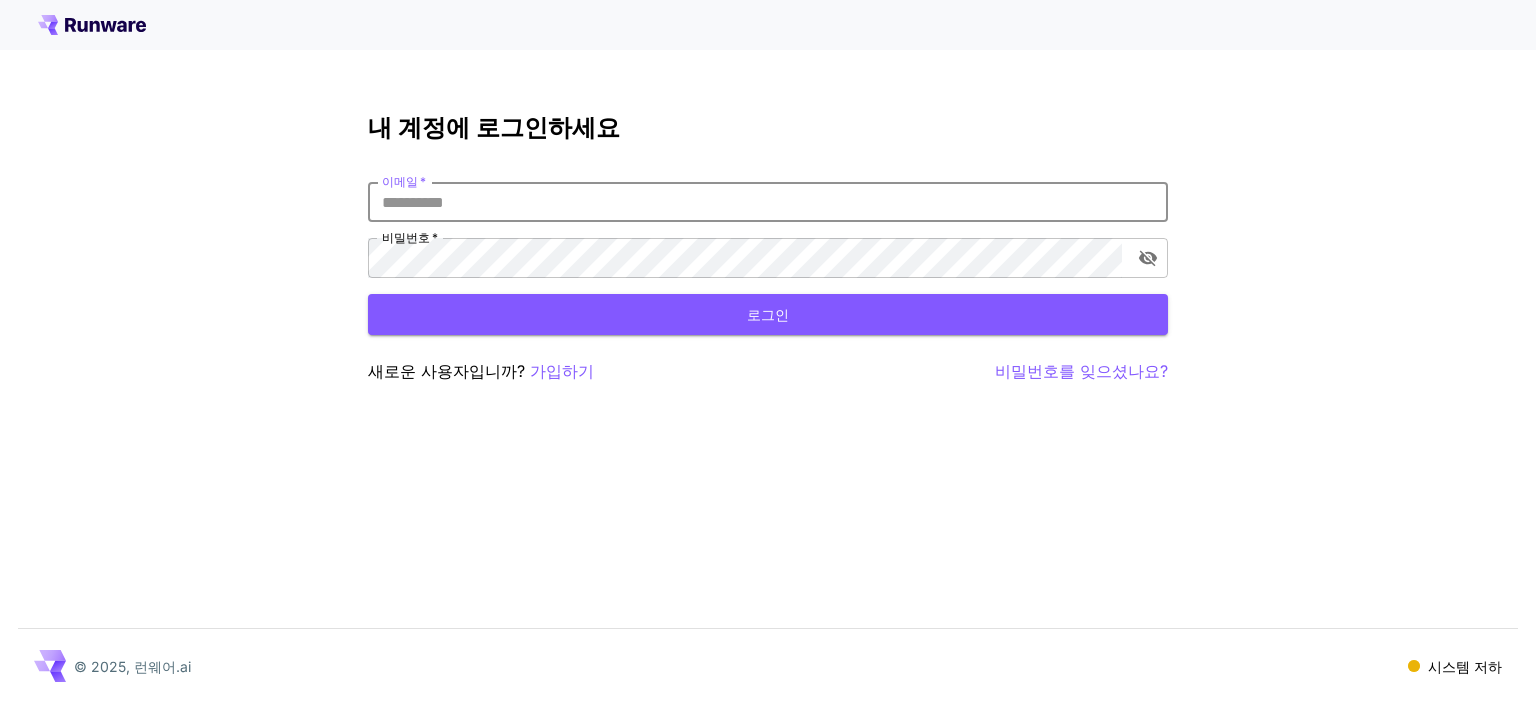 click on "이메일    *" at bounding box center [768, 202] 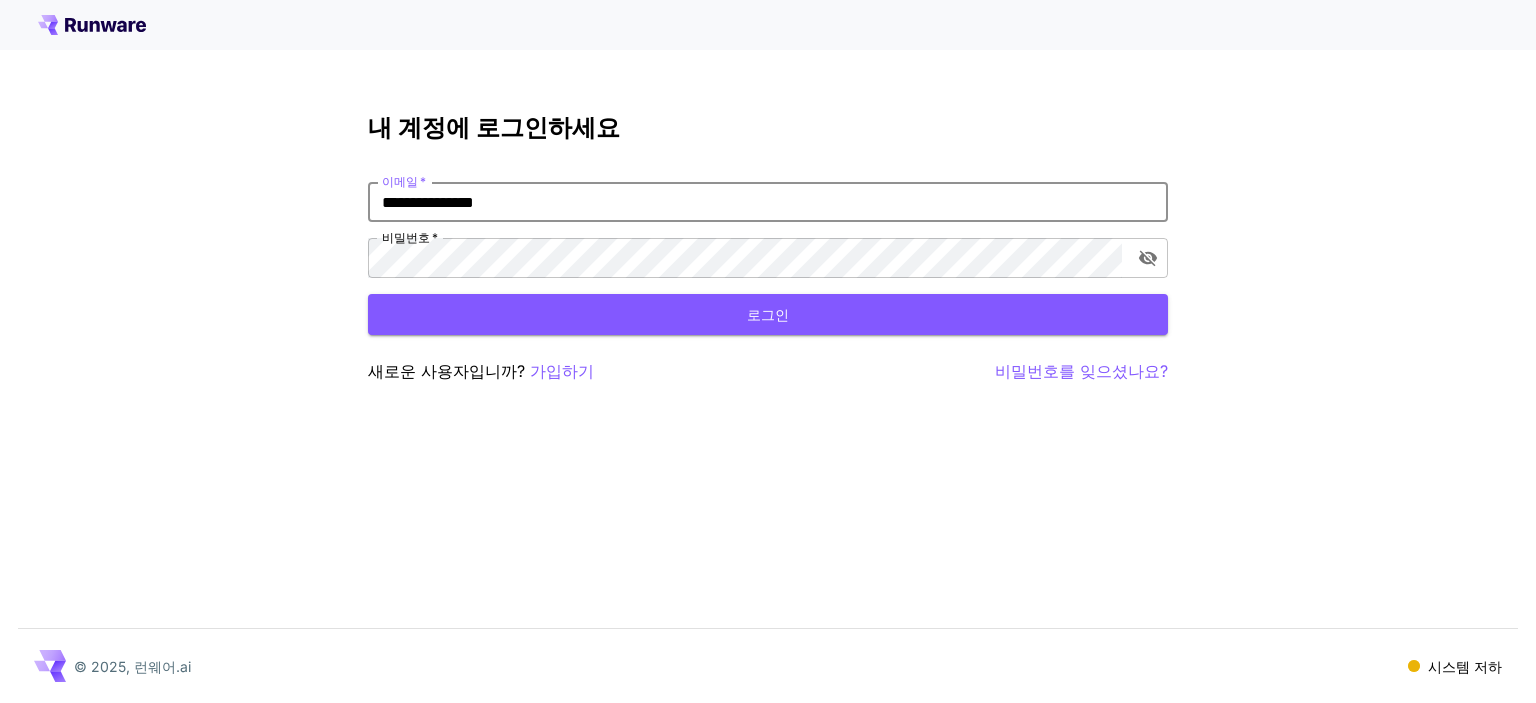 type on "**********" 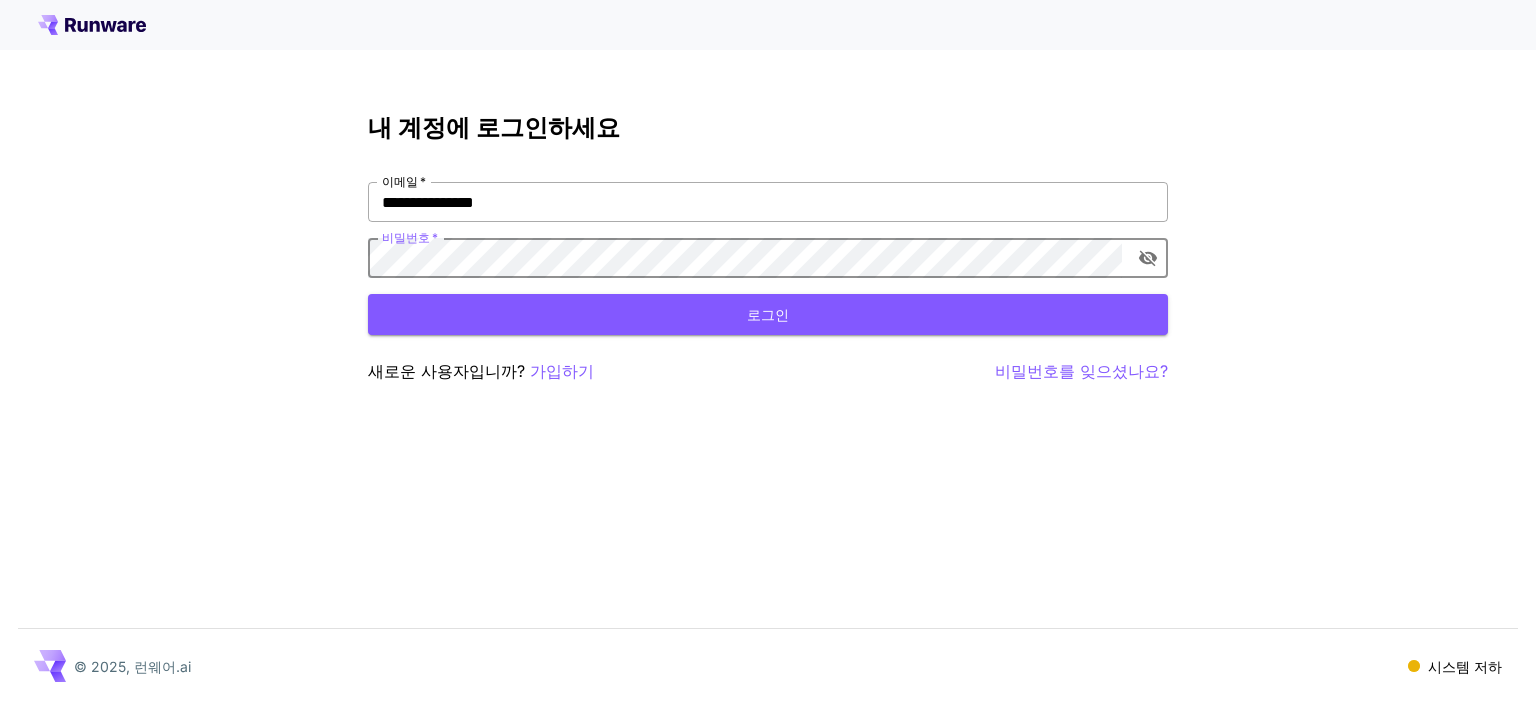 click on "로그인" at bounding box center (768, 314) 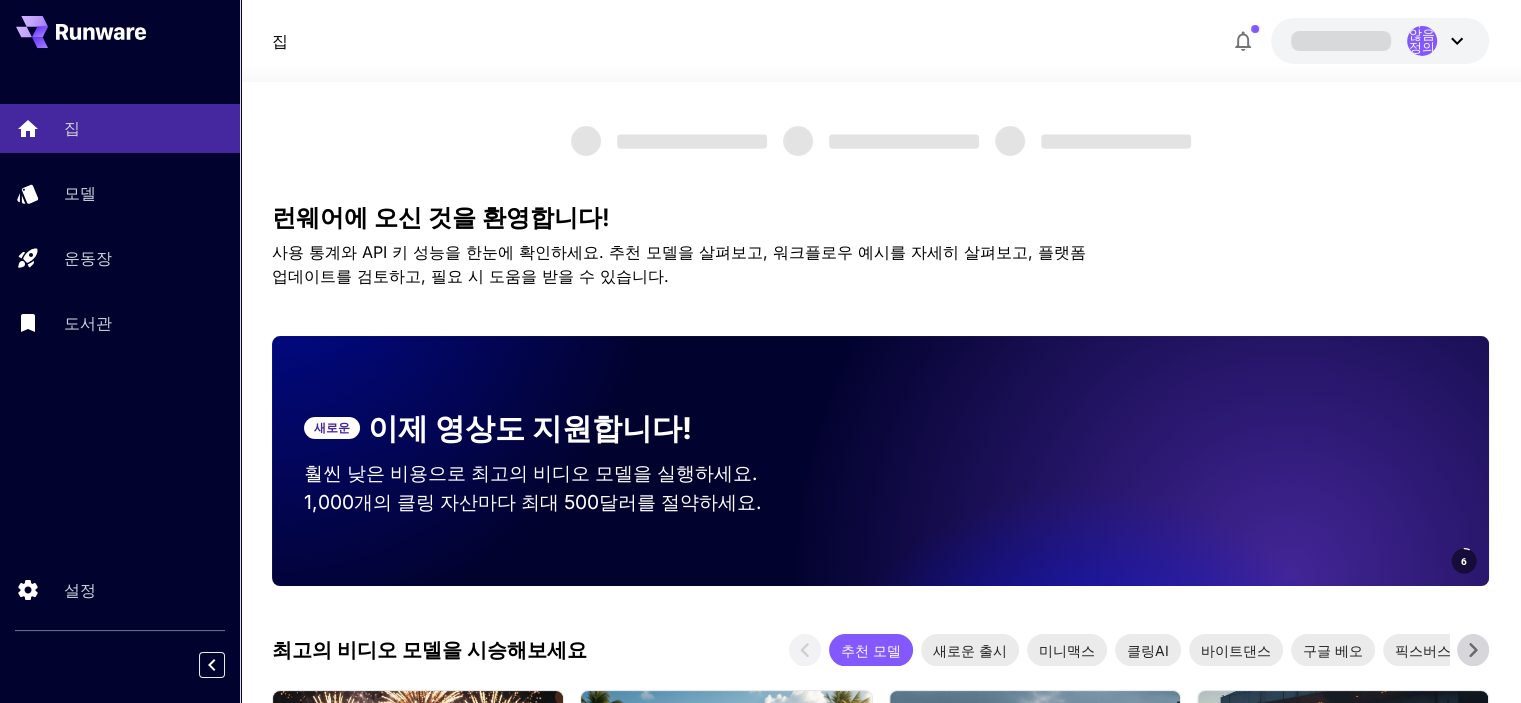 scroll, scrollTop: 0, scrollLeft: 0, axis: both 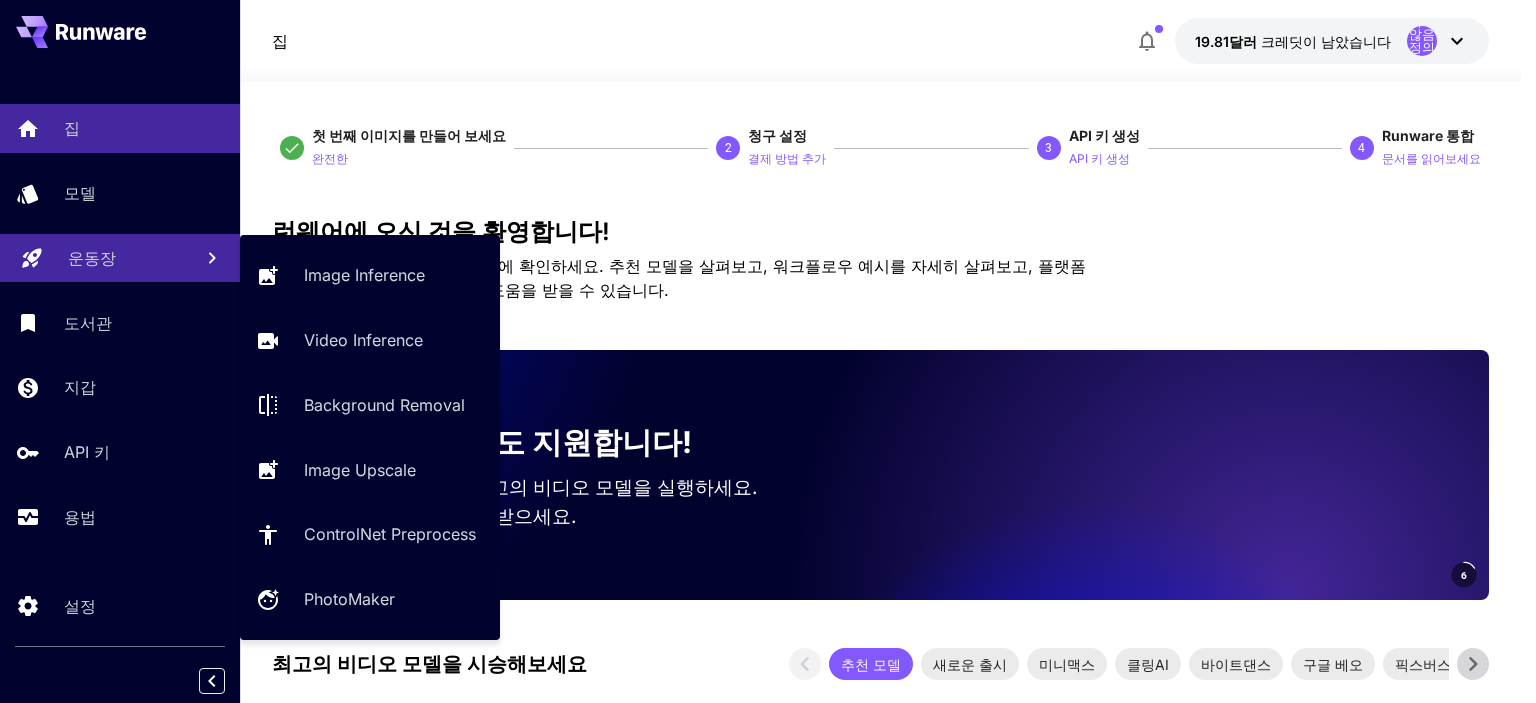 click on "운동장" at bounding box center (122, 258) 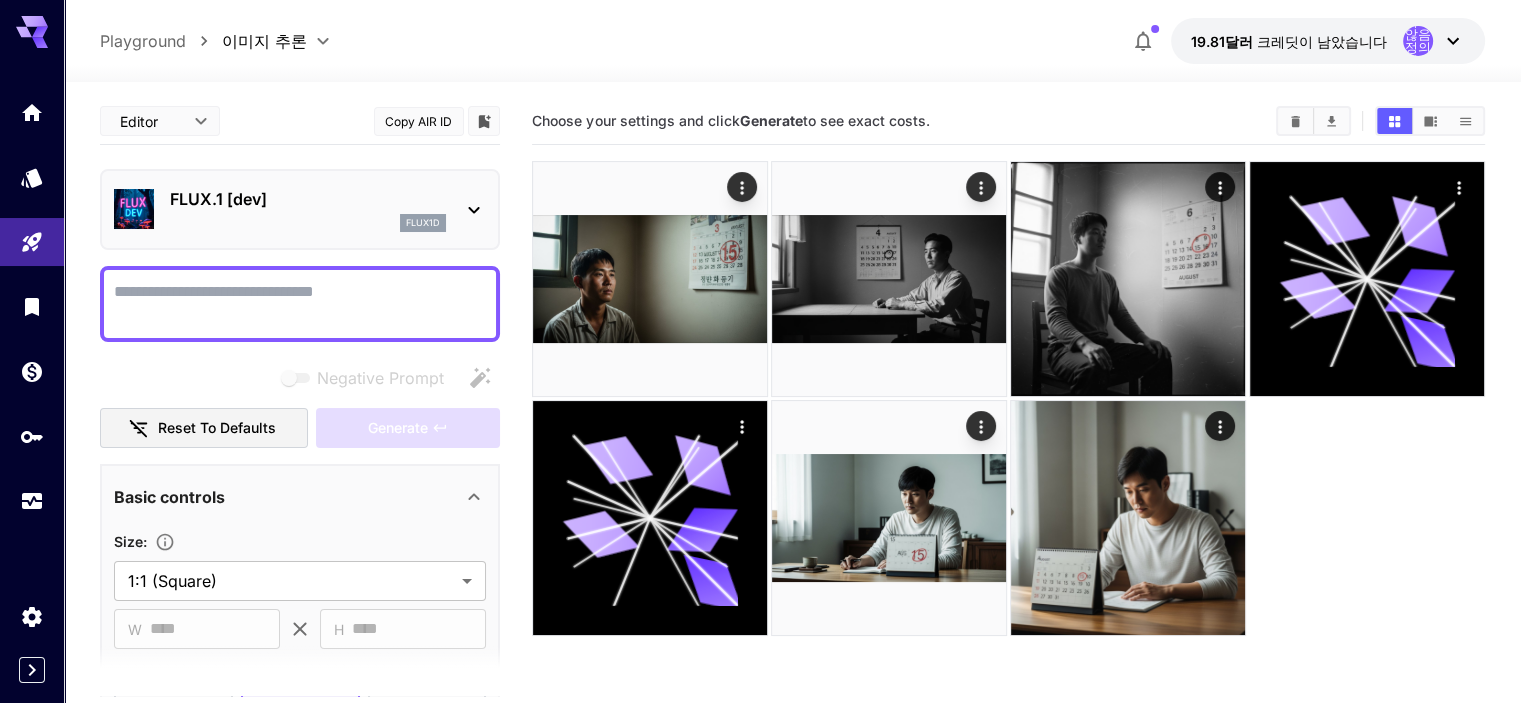 click at bounding box center [300, 304] 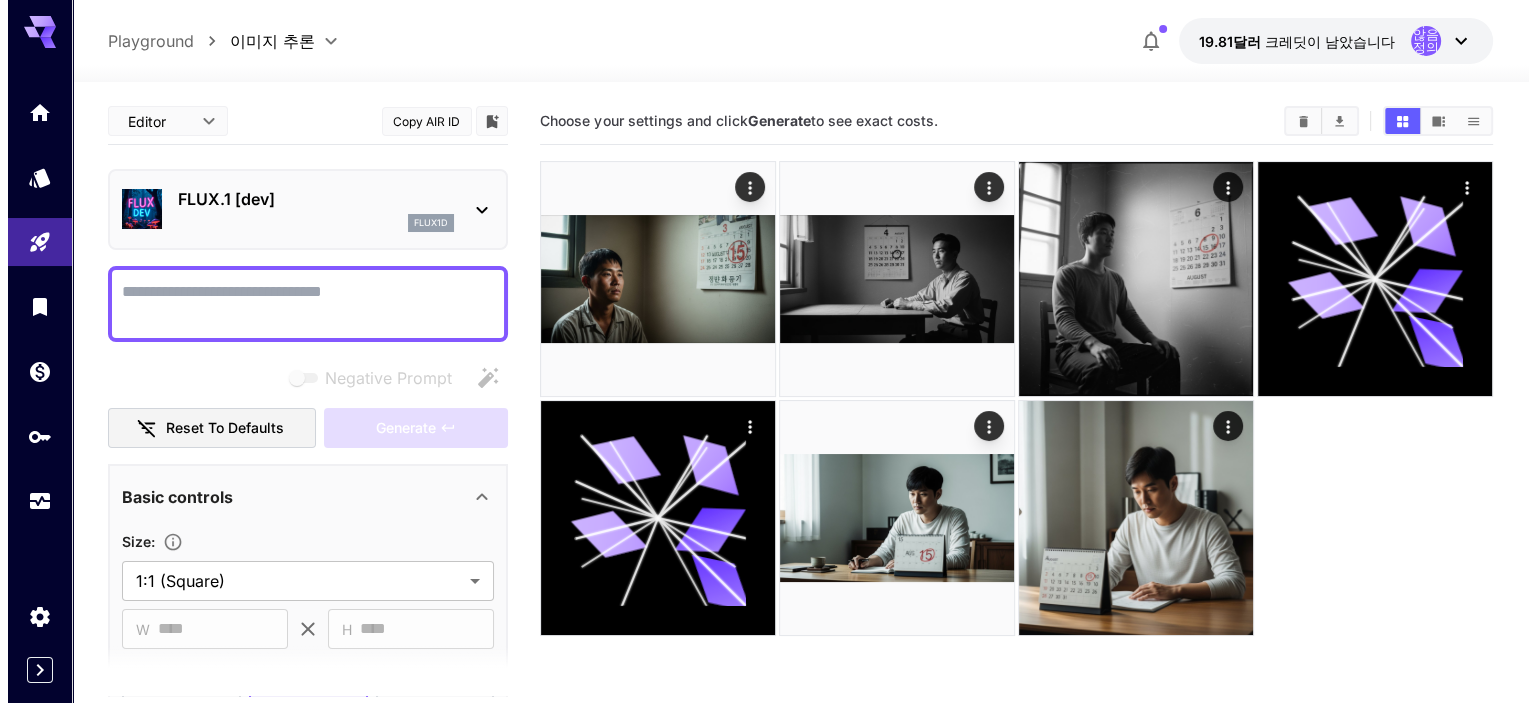 scroll, scrollTop: 0, scrollLeft: 0, axis: both 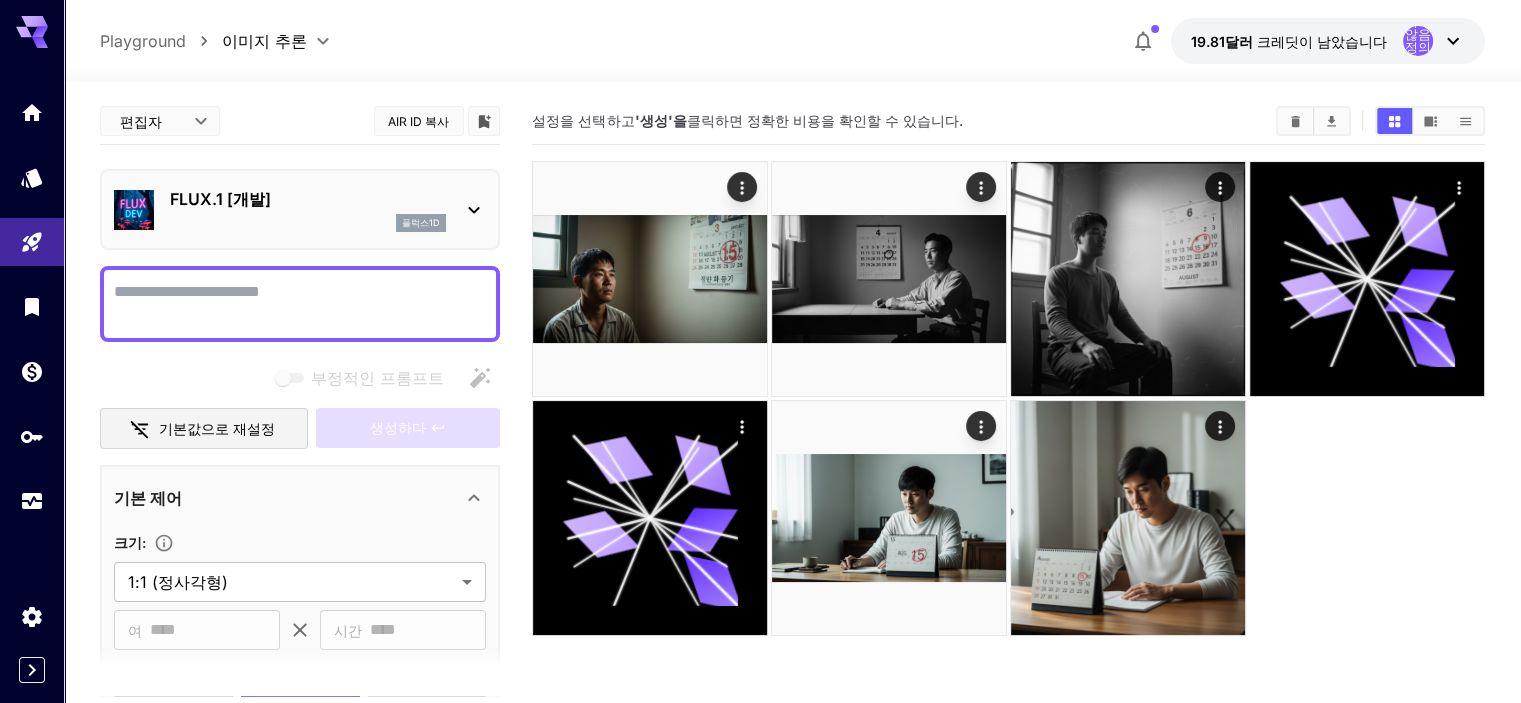 click on "부정적인 프롬프트" at bounding box center (300, 304) 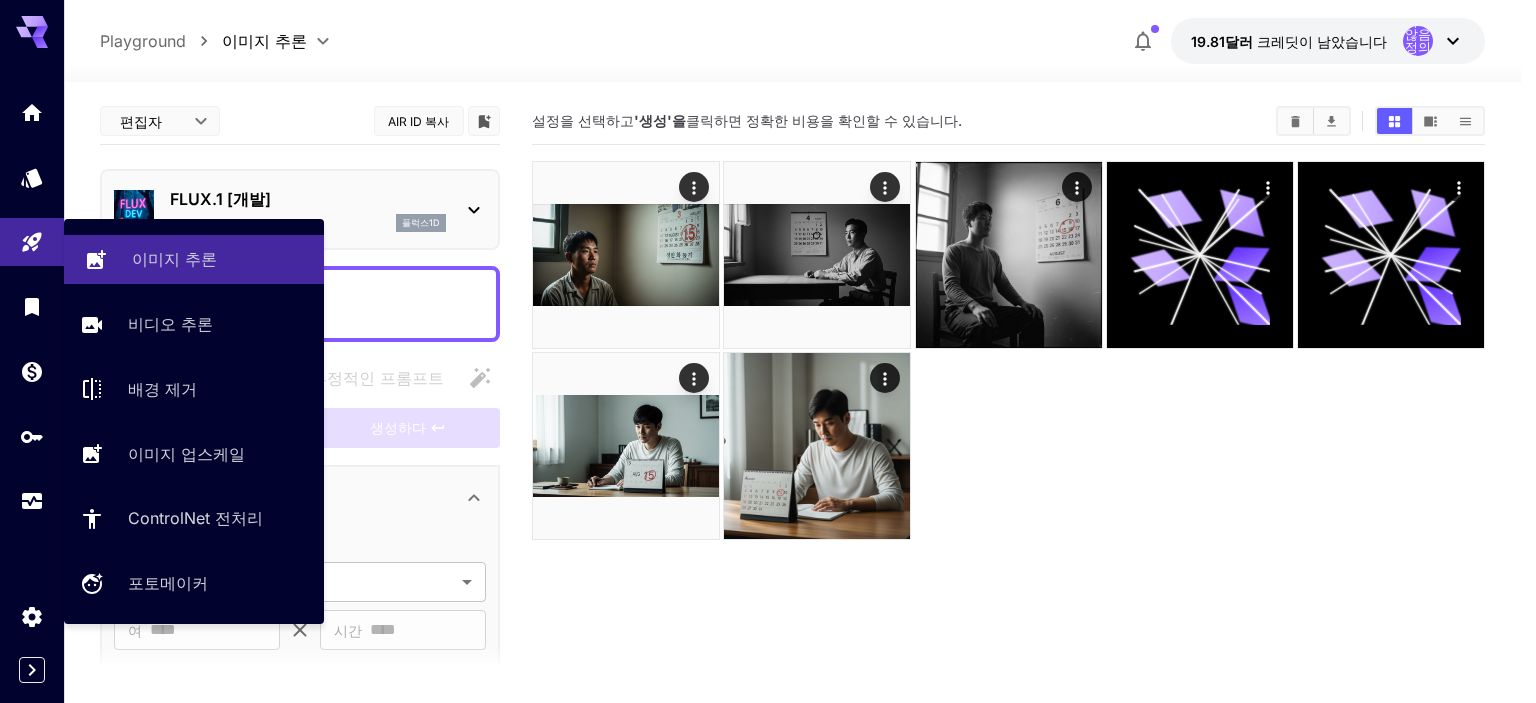 click on "이미지 추론" at bounding box center (174, 259) 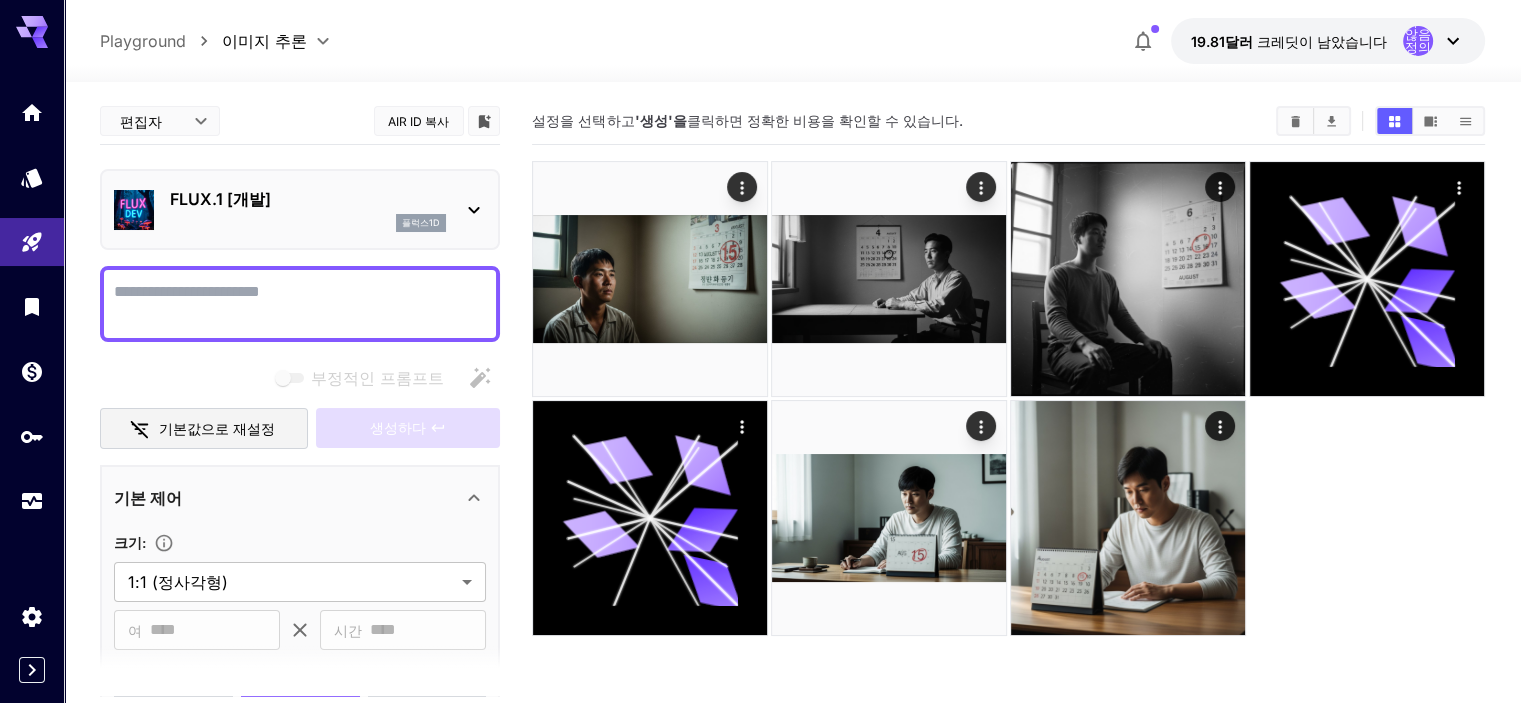 click on "부정적인 프롬프트" at bounding box center (300, 304) 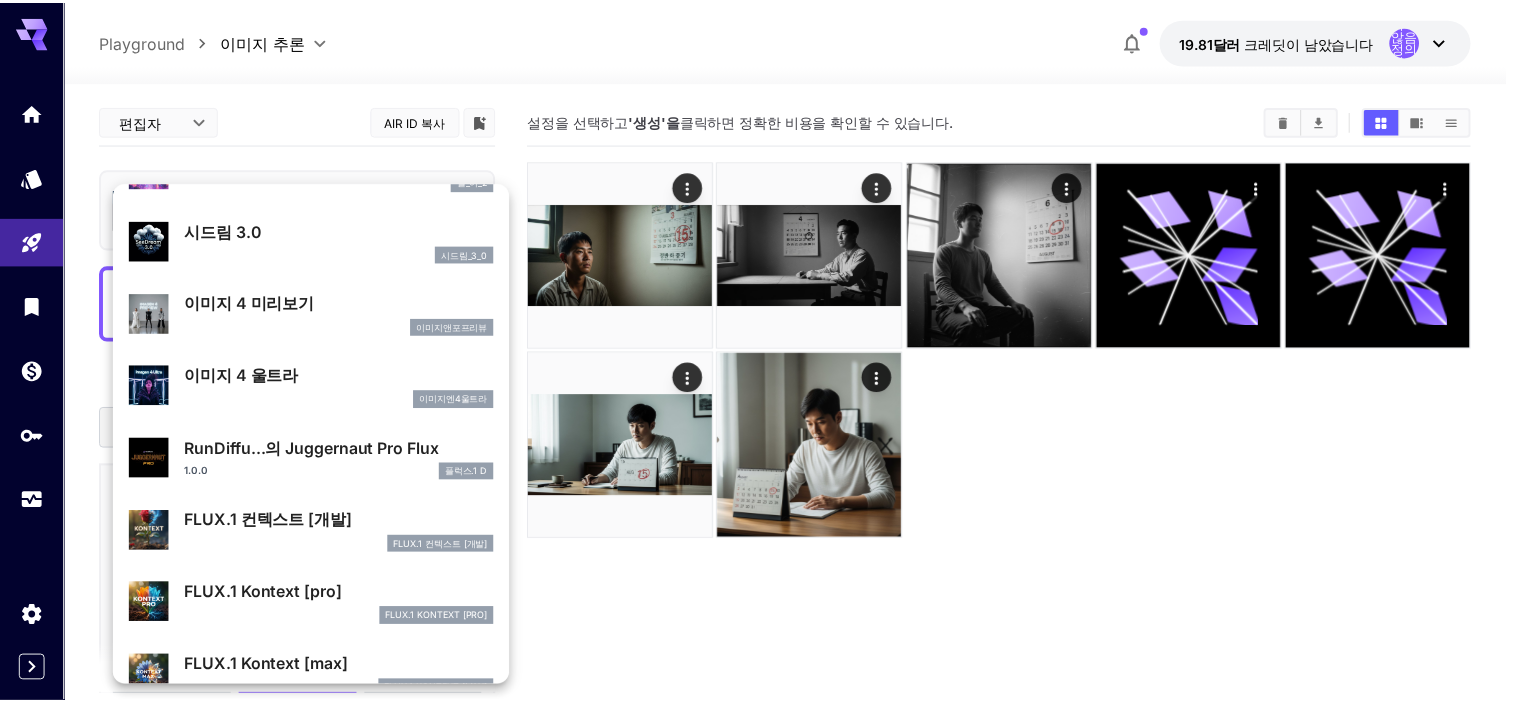 scroll, scrollTop: 500, scrollLeft: 0, axis: vertical 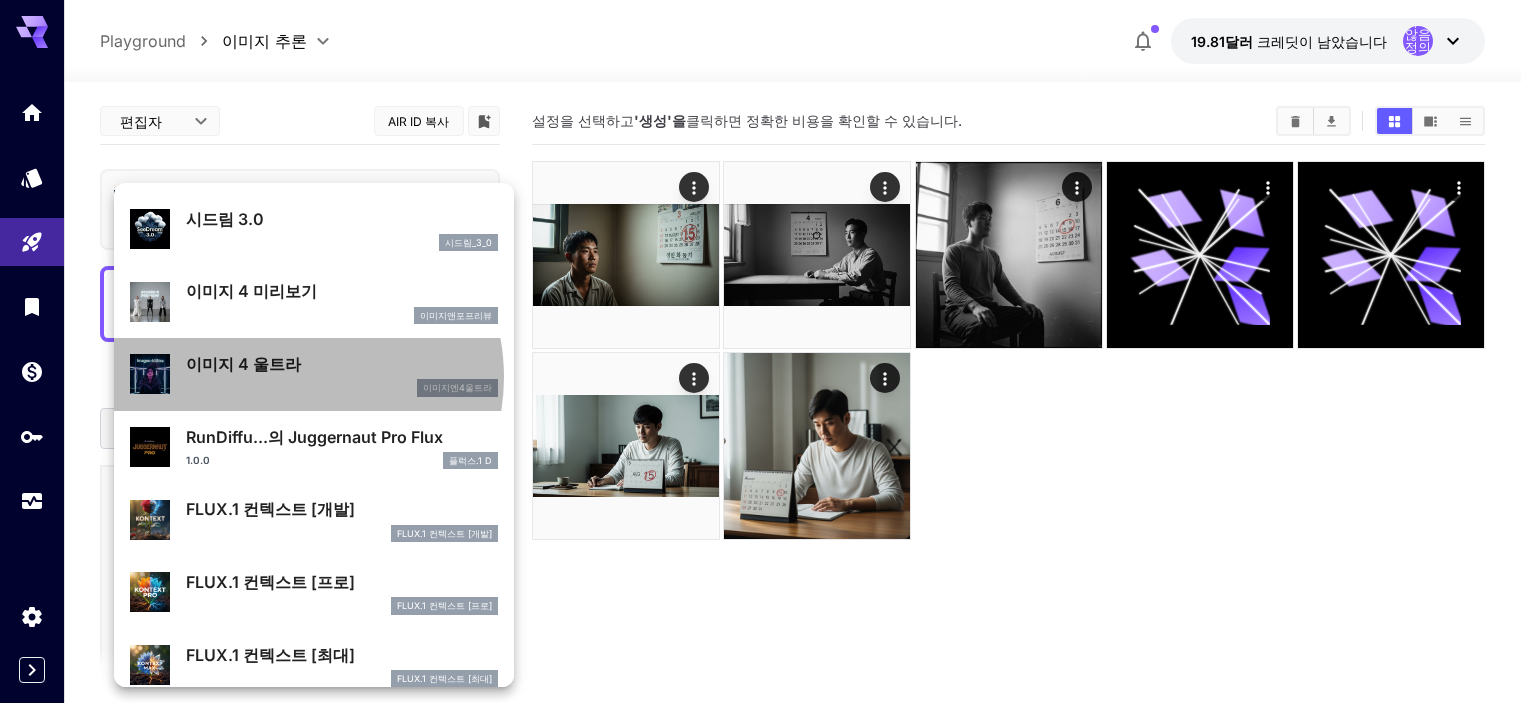 click on "이미지 4 울트라 이미지엔4울트라" at bounding box center [342, 374] 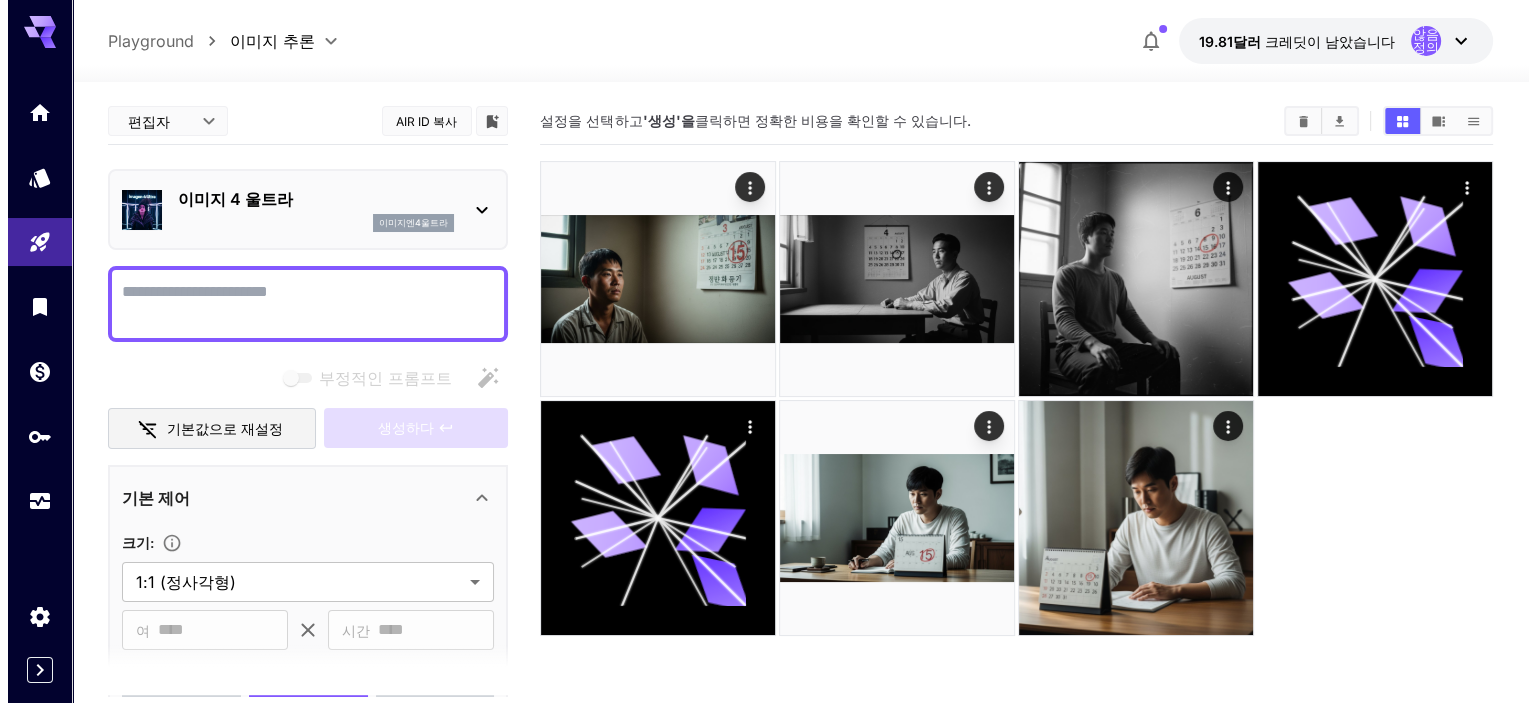 scroll, scrollTop: 0, scrollLeft: 0, axis: both 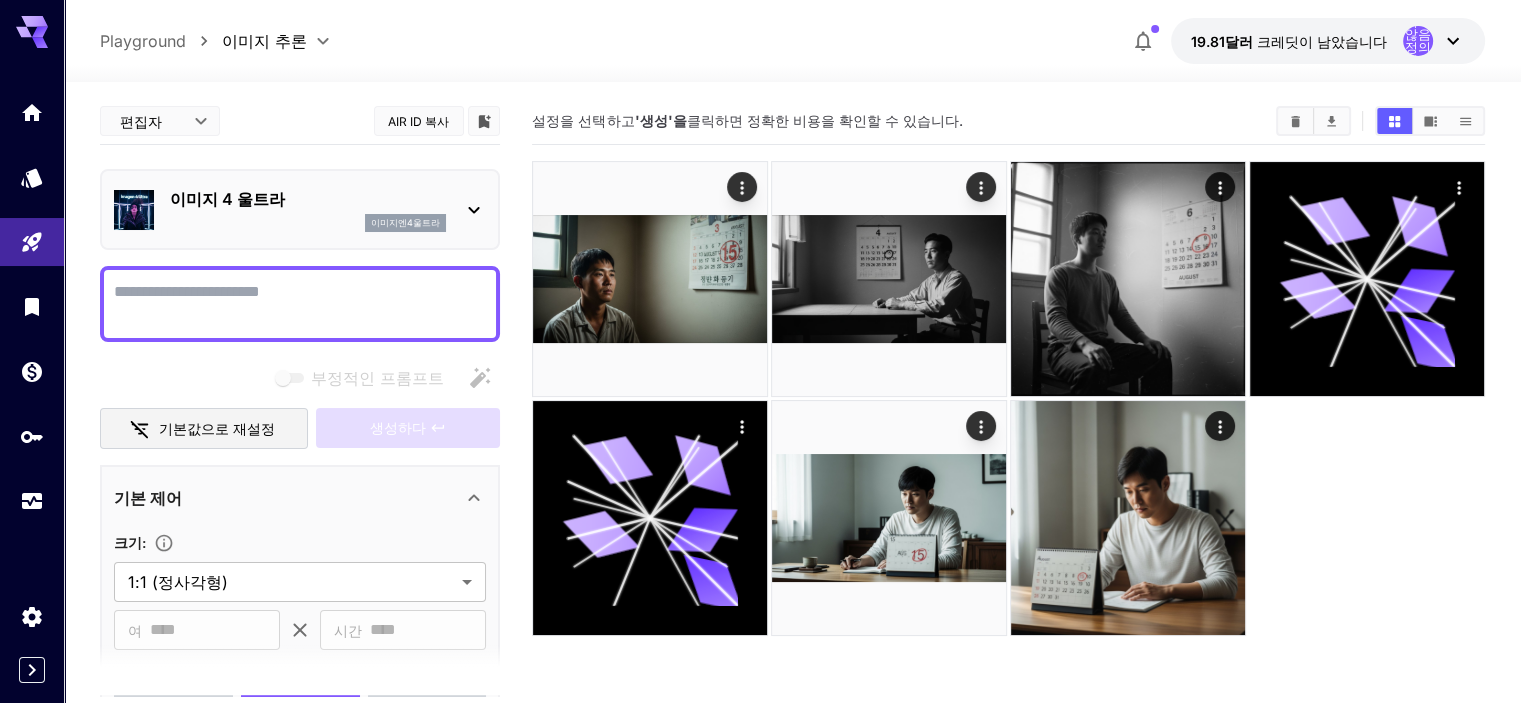 click on "부정적인 프롬프트" at bounding box center [300, 304] 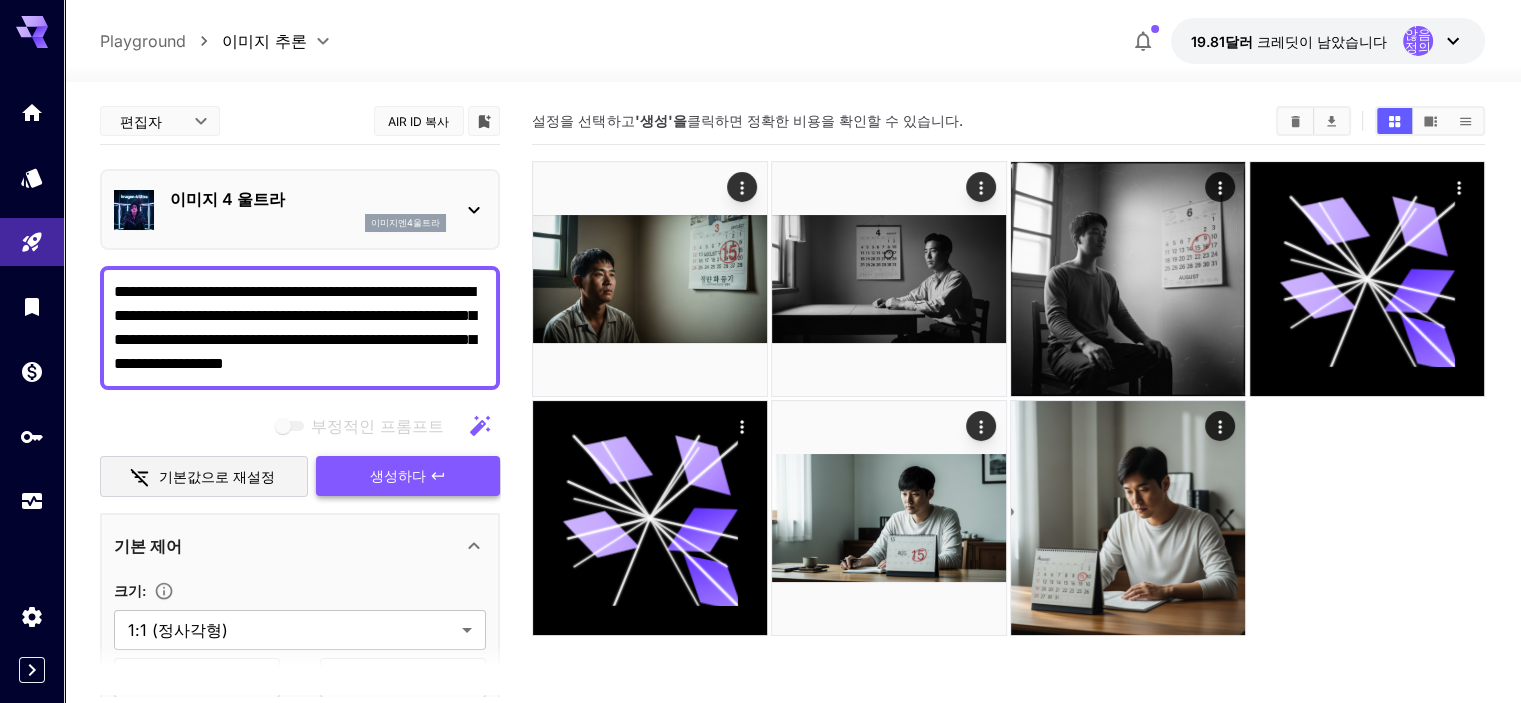 type on "**********" 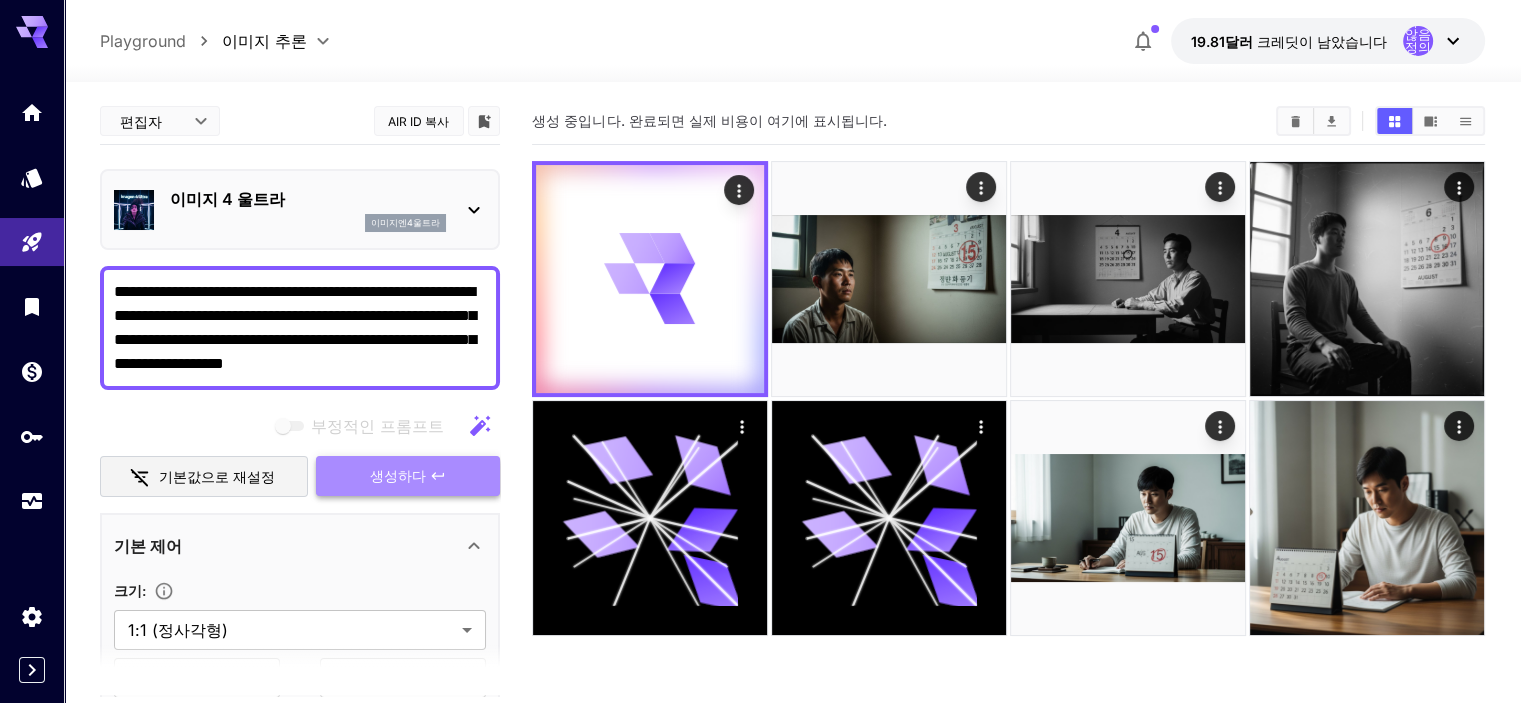 click on "생성하다" at bounding box center [398, 476] 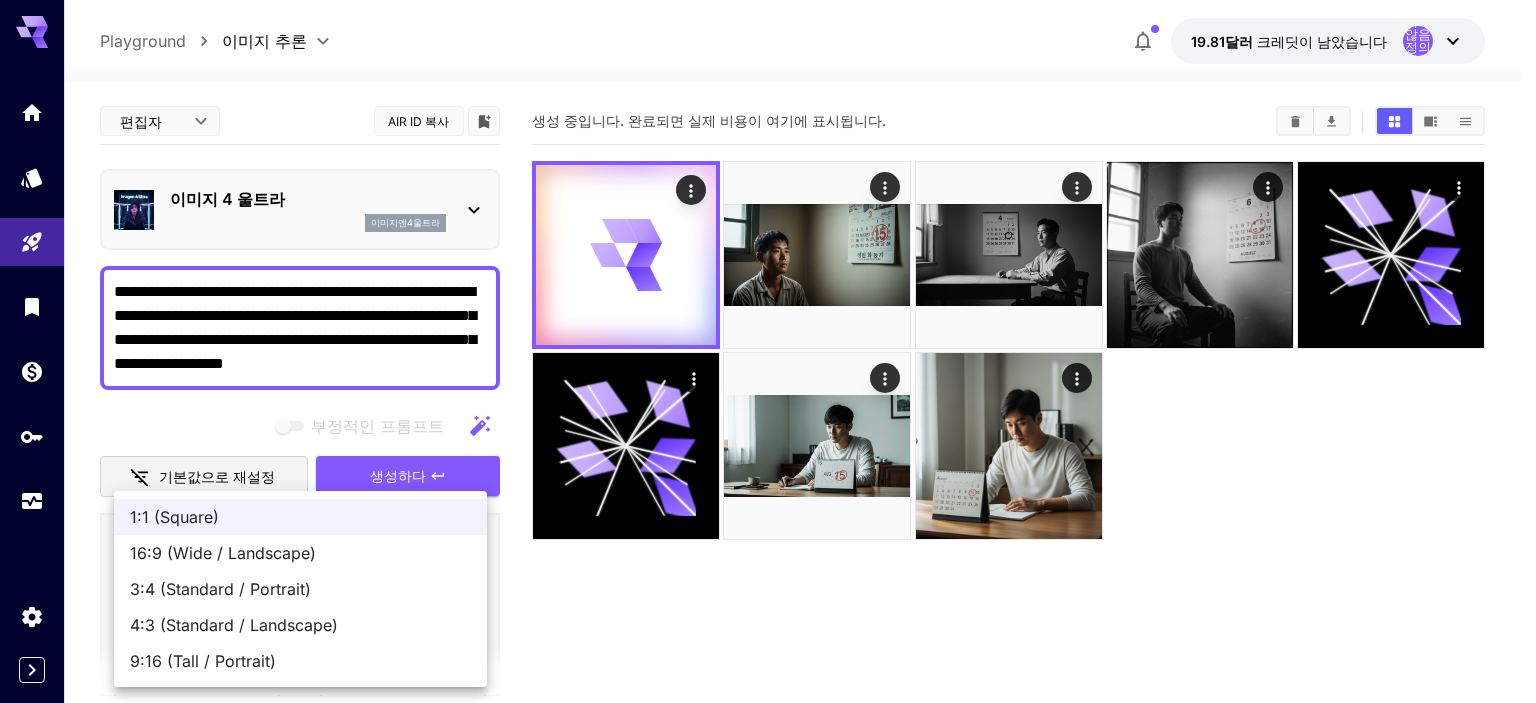 click on "**********" at bounding box center [768, 430] 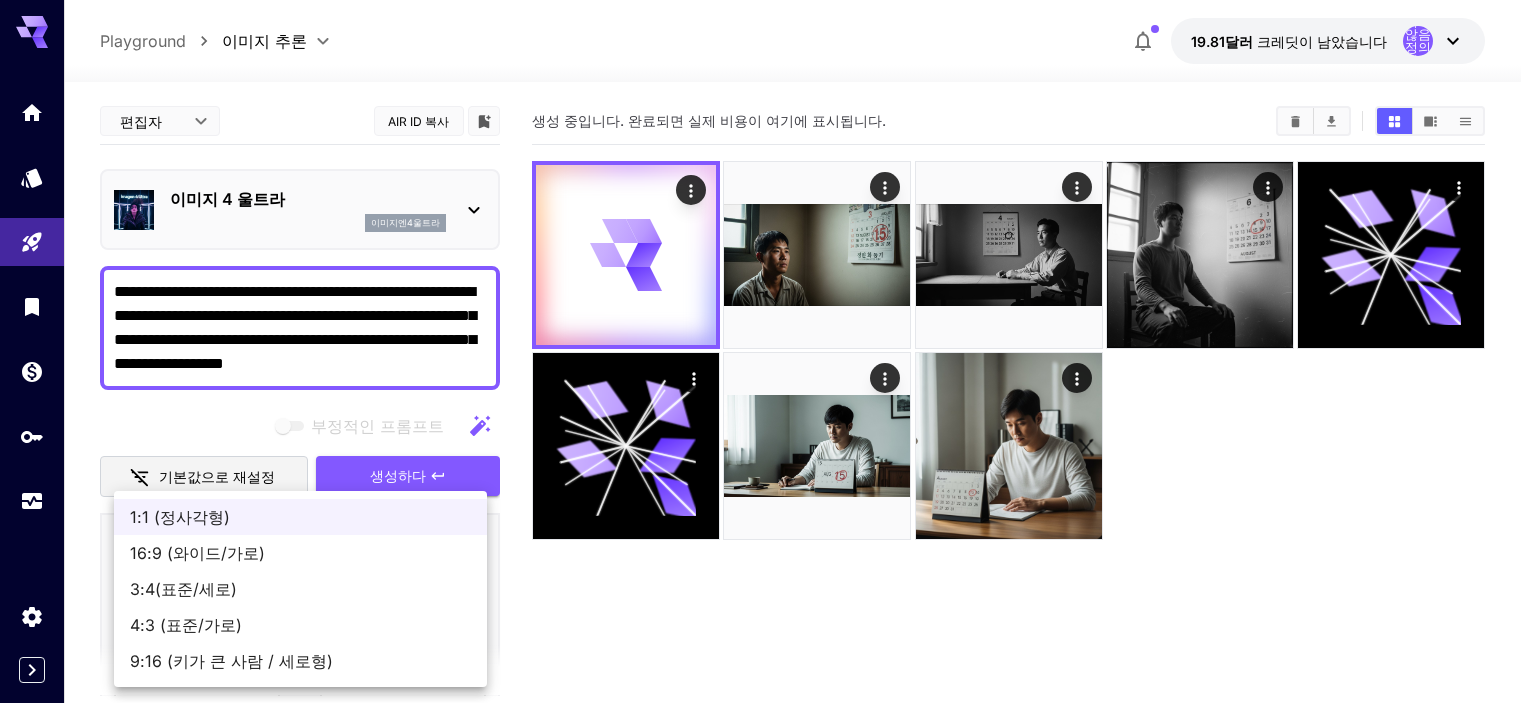 click on "16:9 (와이드/가로)" at bounding box center (300, 553) 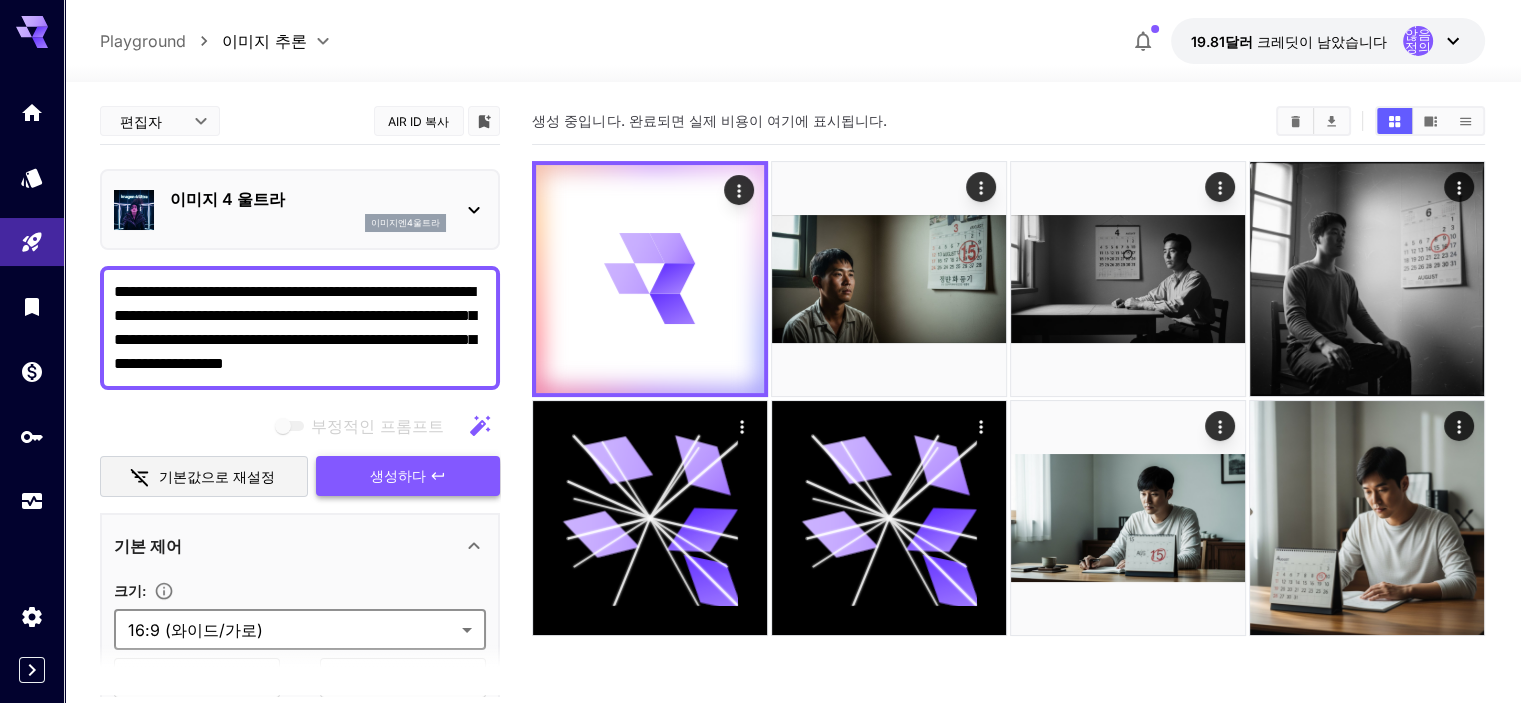 click on "생성하다" at bounding box center [398, 476] 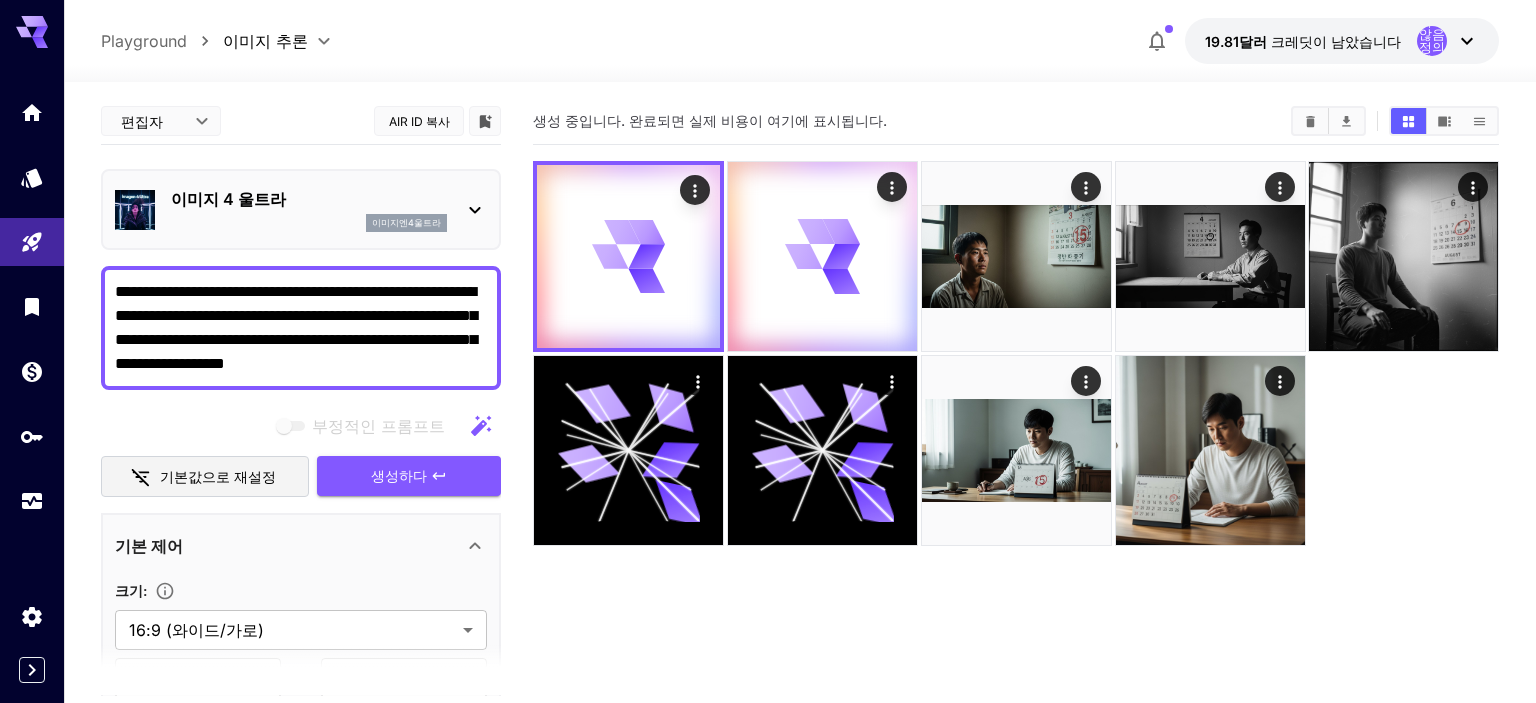 click on "**********" at bounding box center (768, 430) 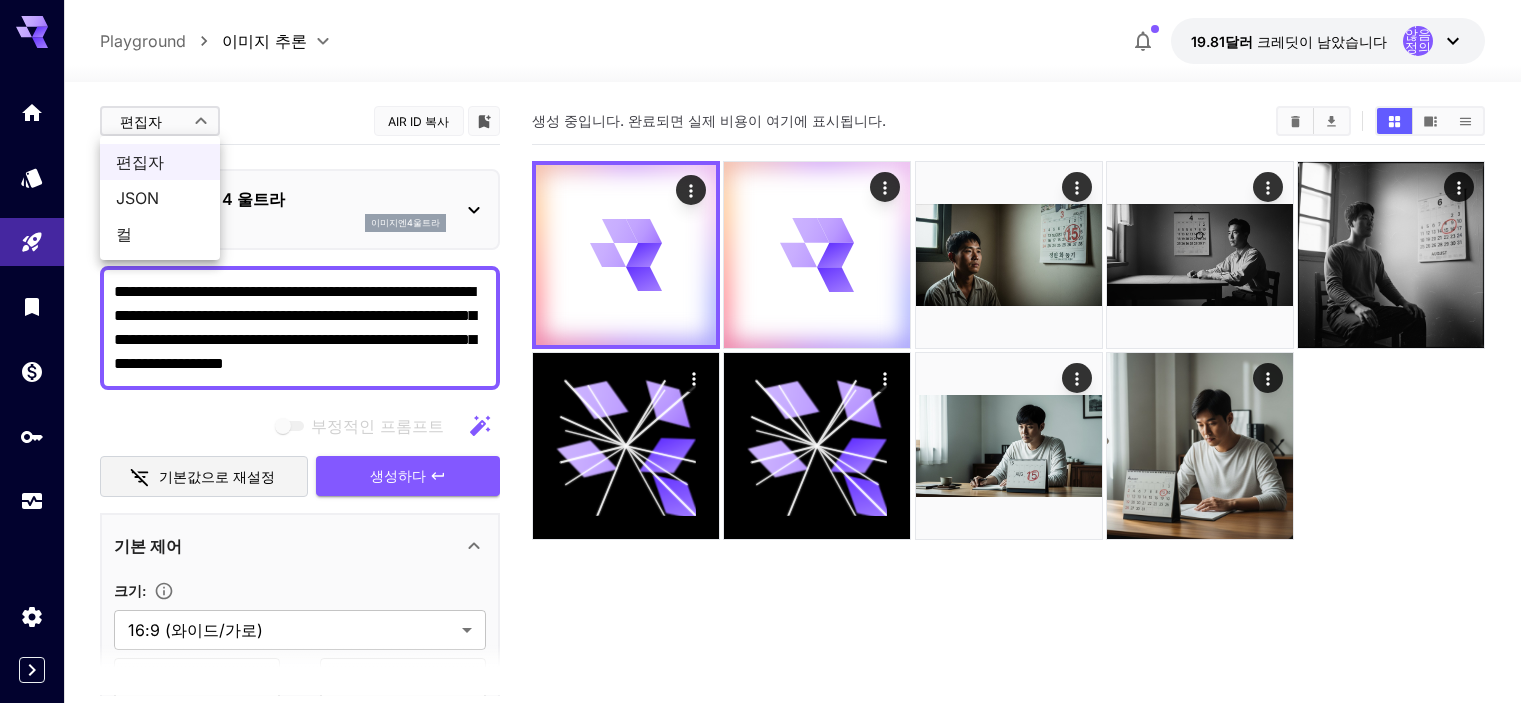 click at bounding box center [768, 351] 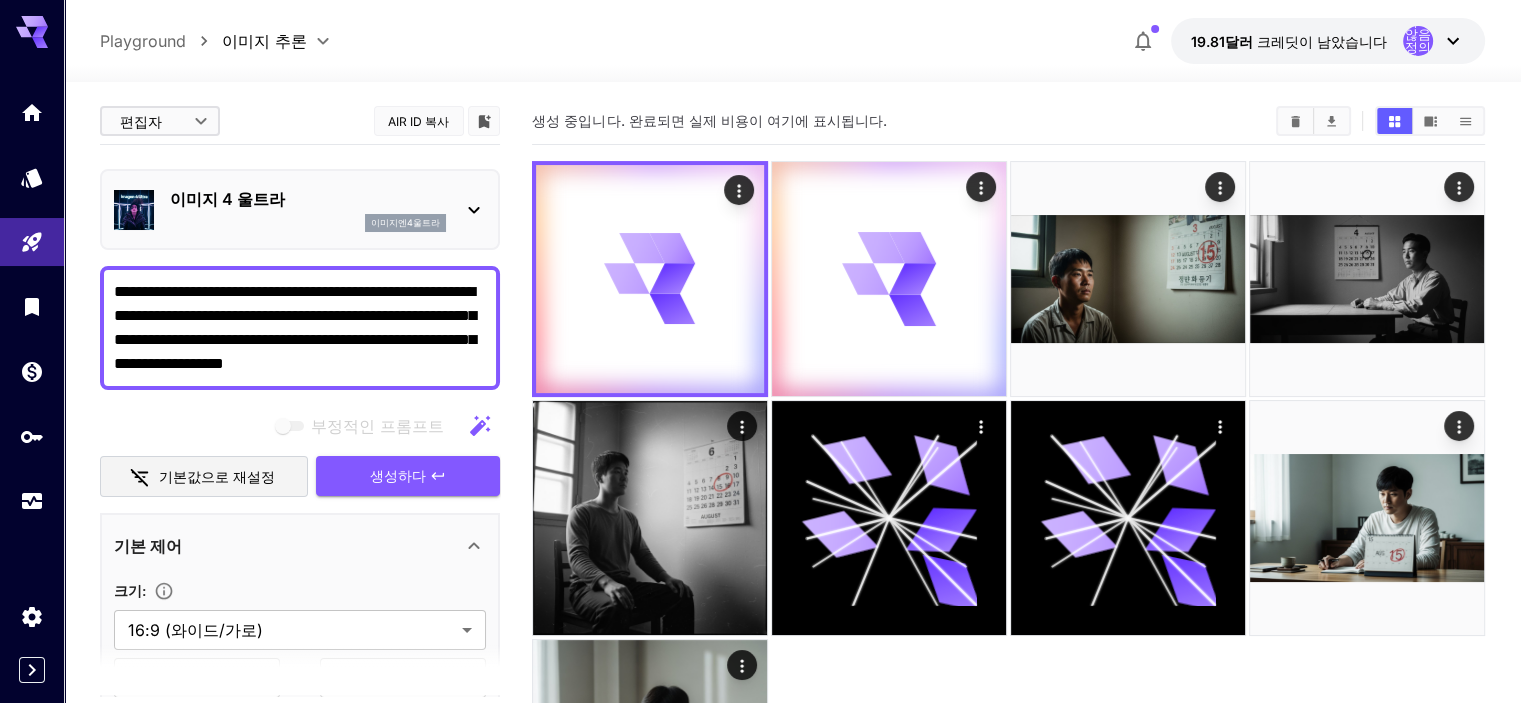 click on "편집자 [NAME] ​ AIR ID 복사" at bounding box center (300, 121) 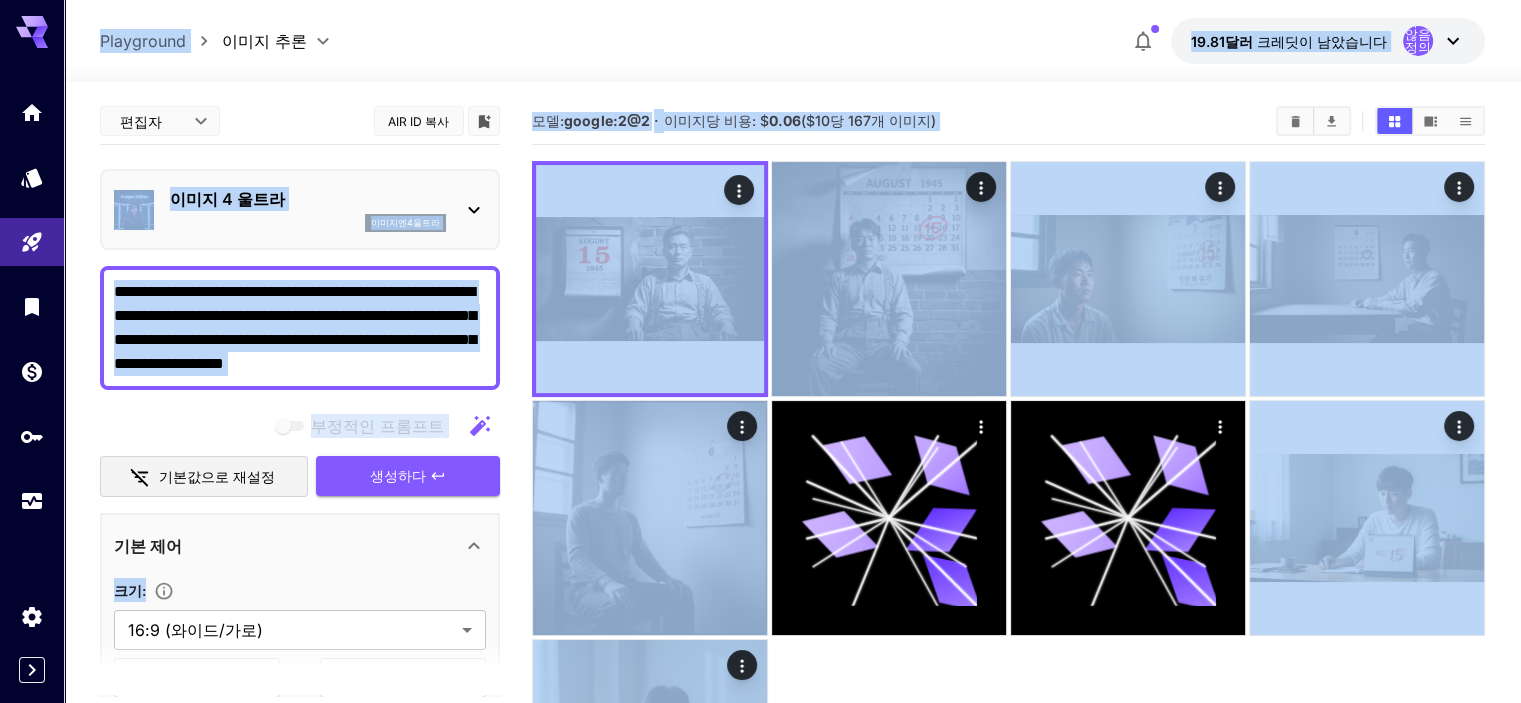 click on "**********" at bounding box center (300, 328) 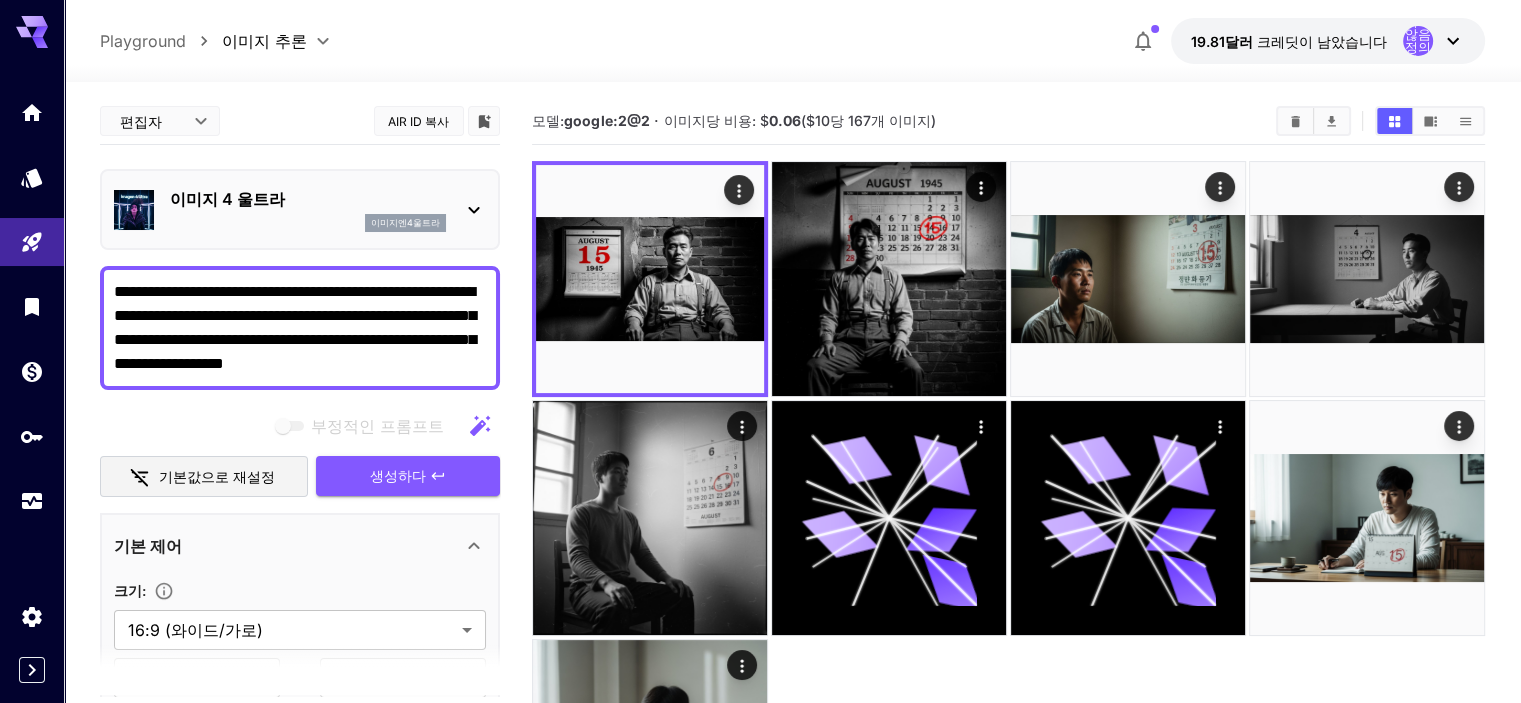 click on "**********" at bounding box center [300, 328] 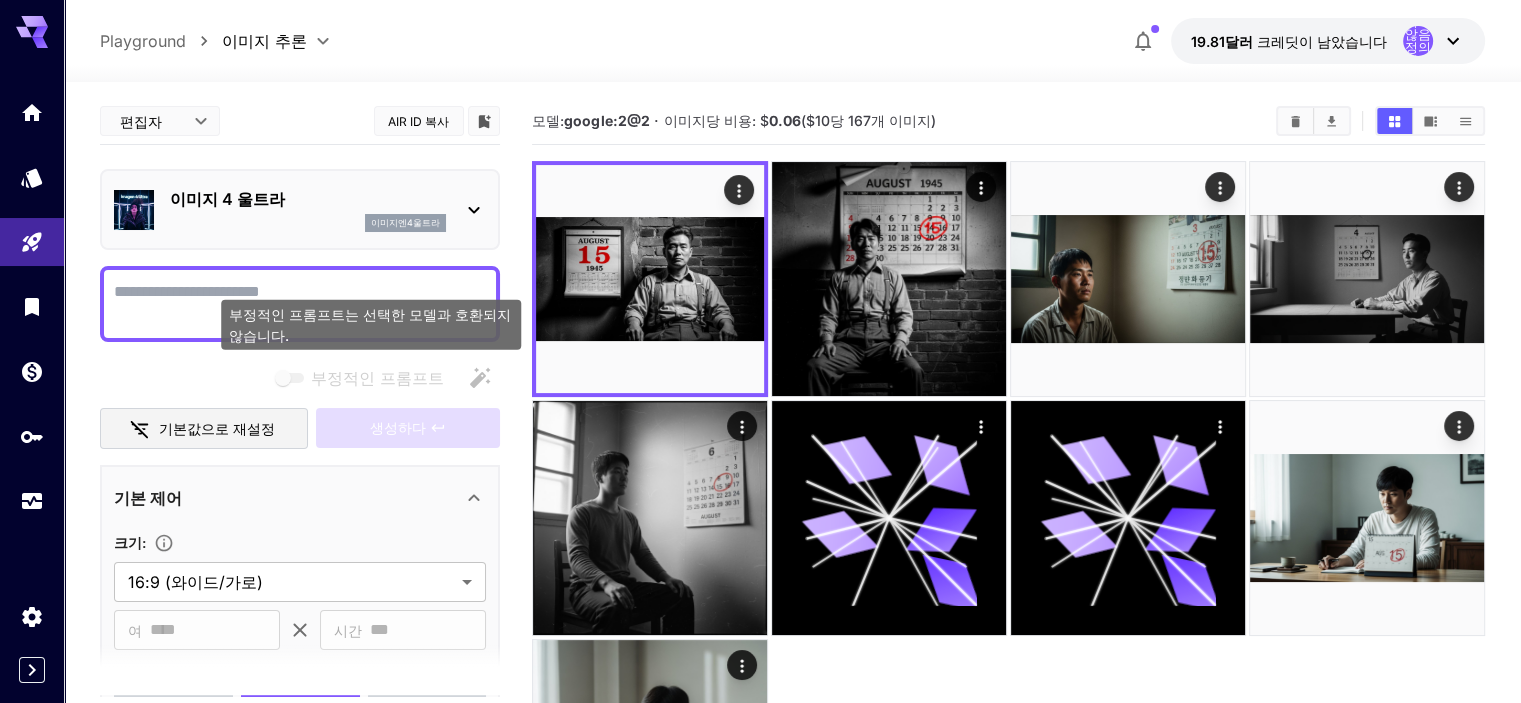 click on "부정적인 프롬프트는 선택한 모델과 호환되지 않습니다." at bounding box center (370, 325) 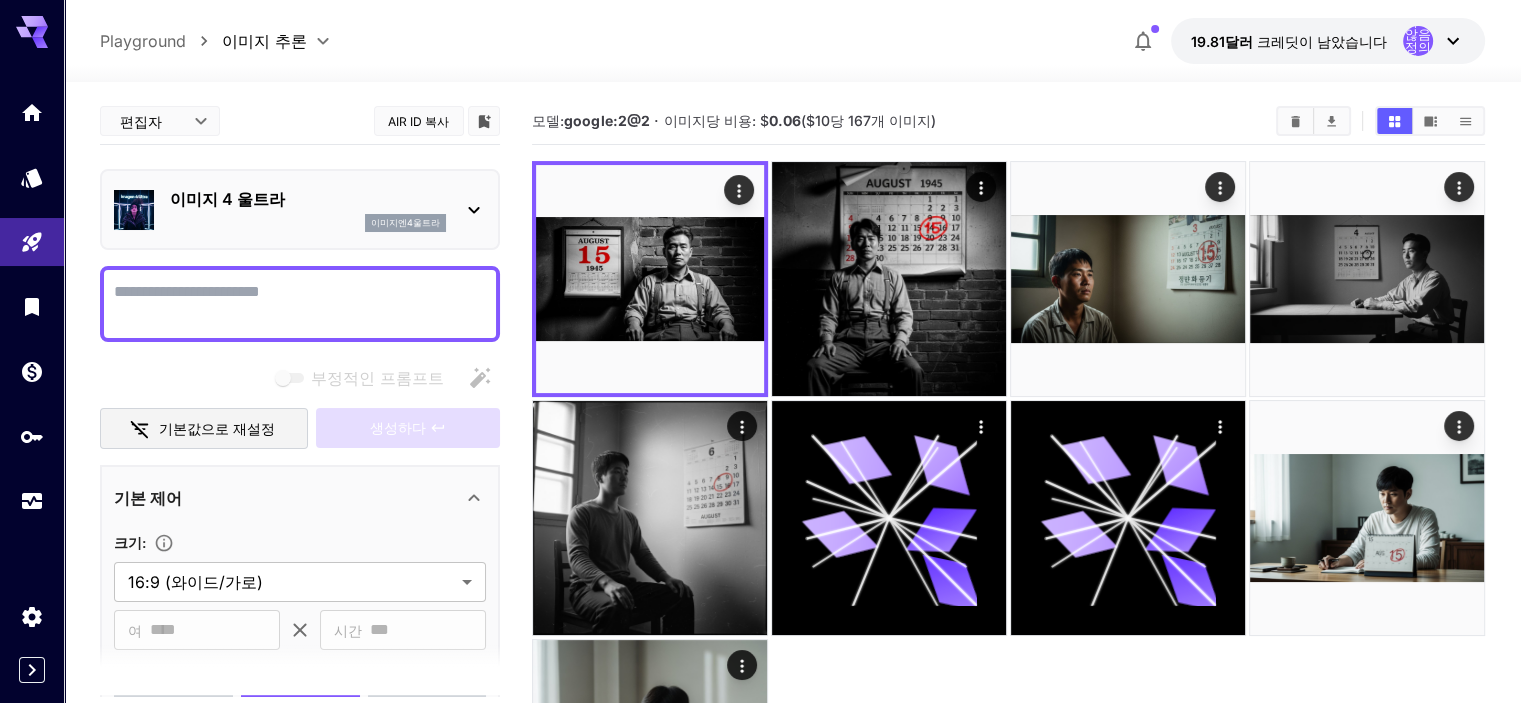 click on "부정적인 프롬프트" at bounding box center (300, 304) 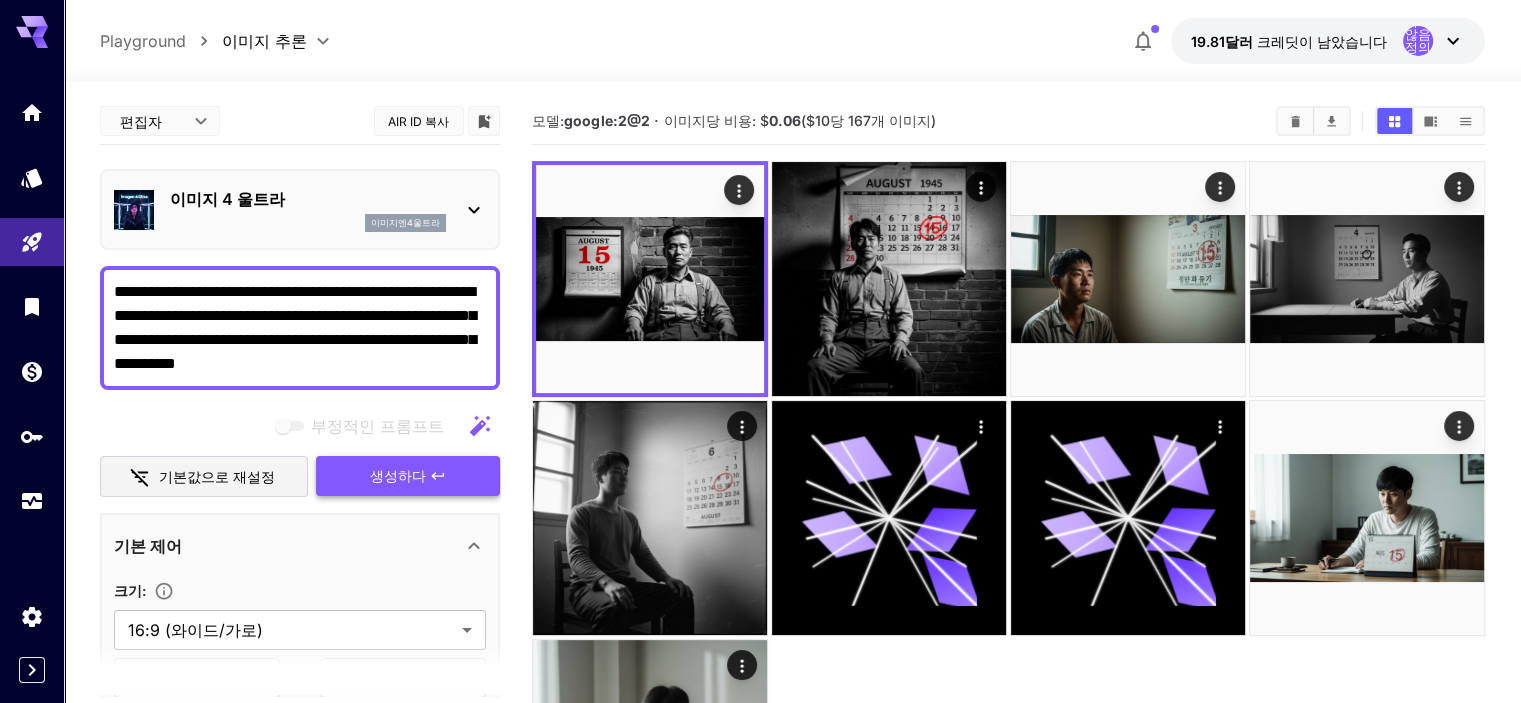 click on "생성하다" at bounding box center (398, 475) 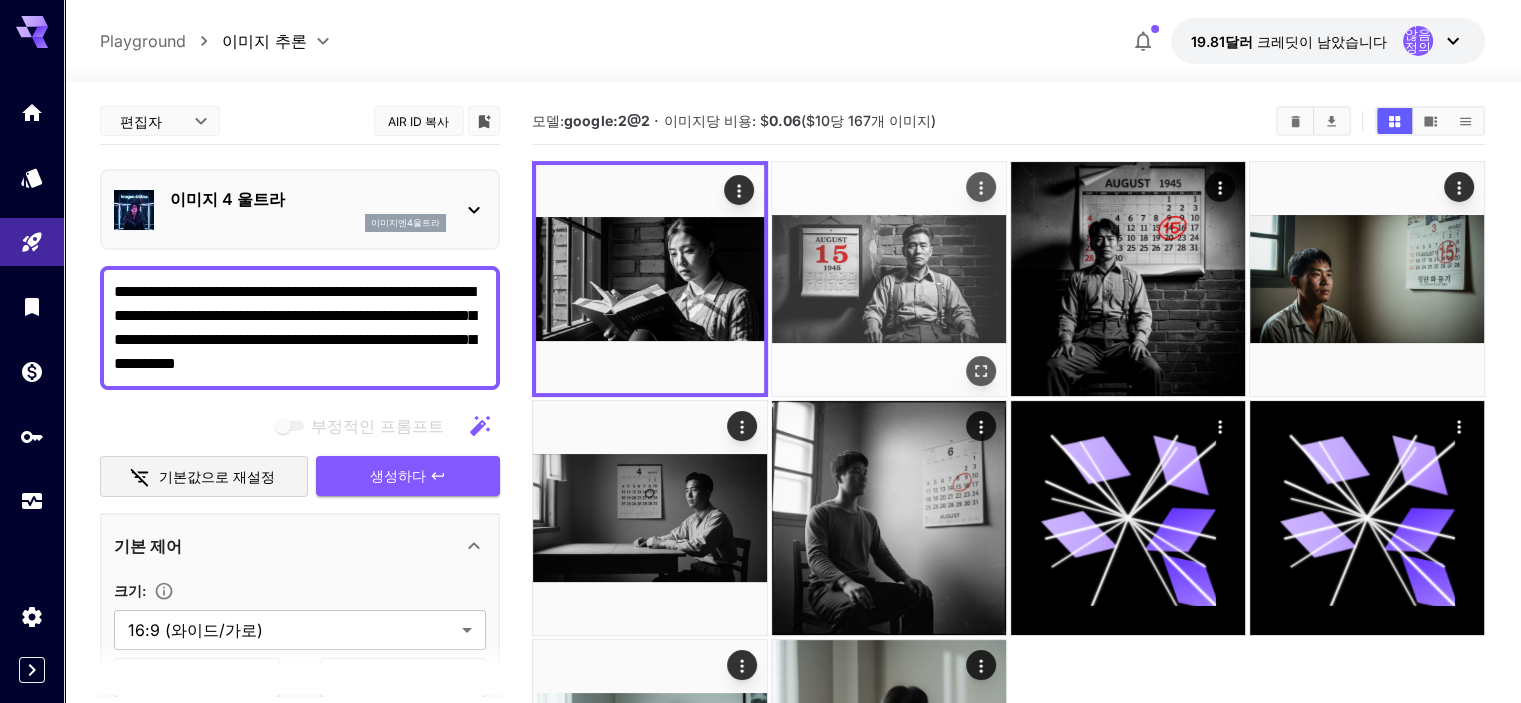click 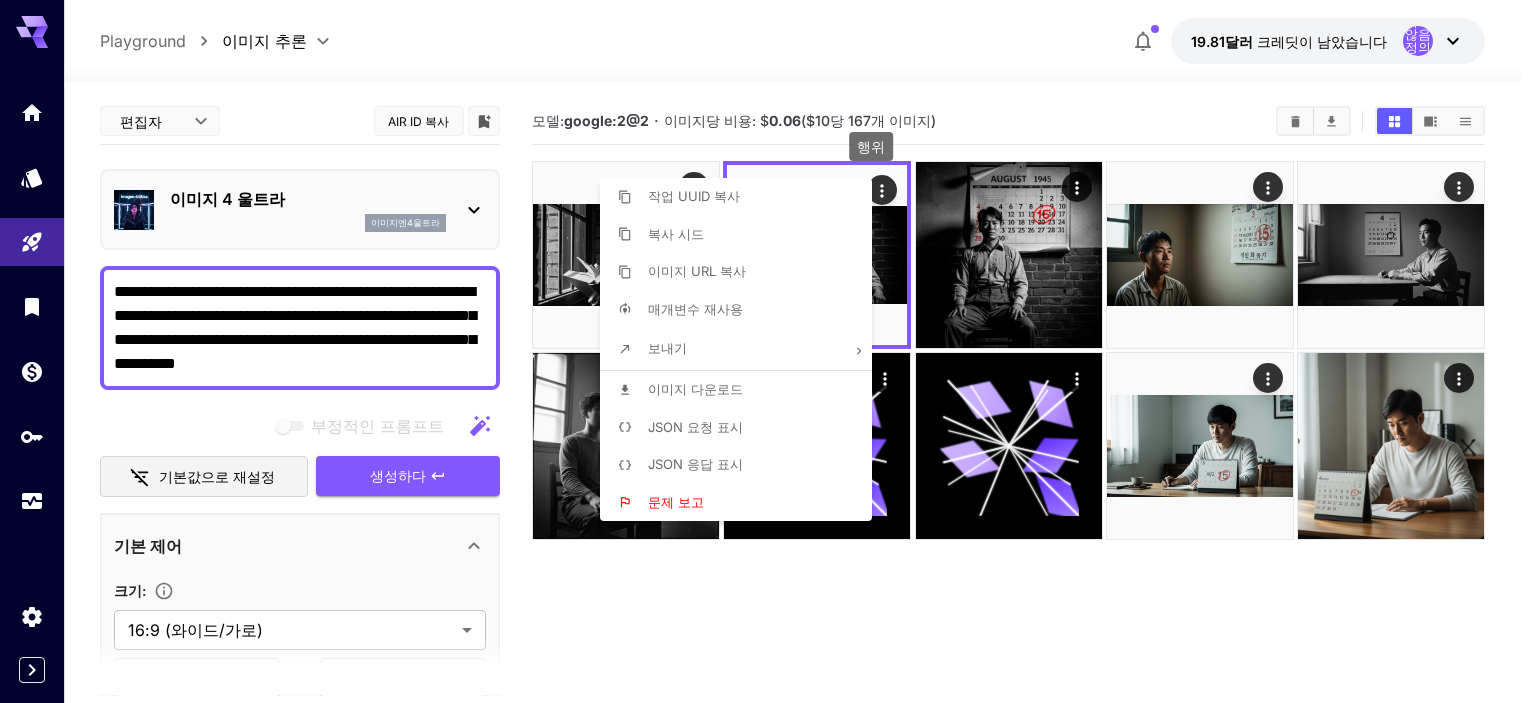 click on "이미지 다운로드" at bounding box center [742, 390] 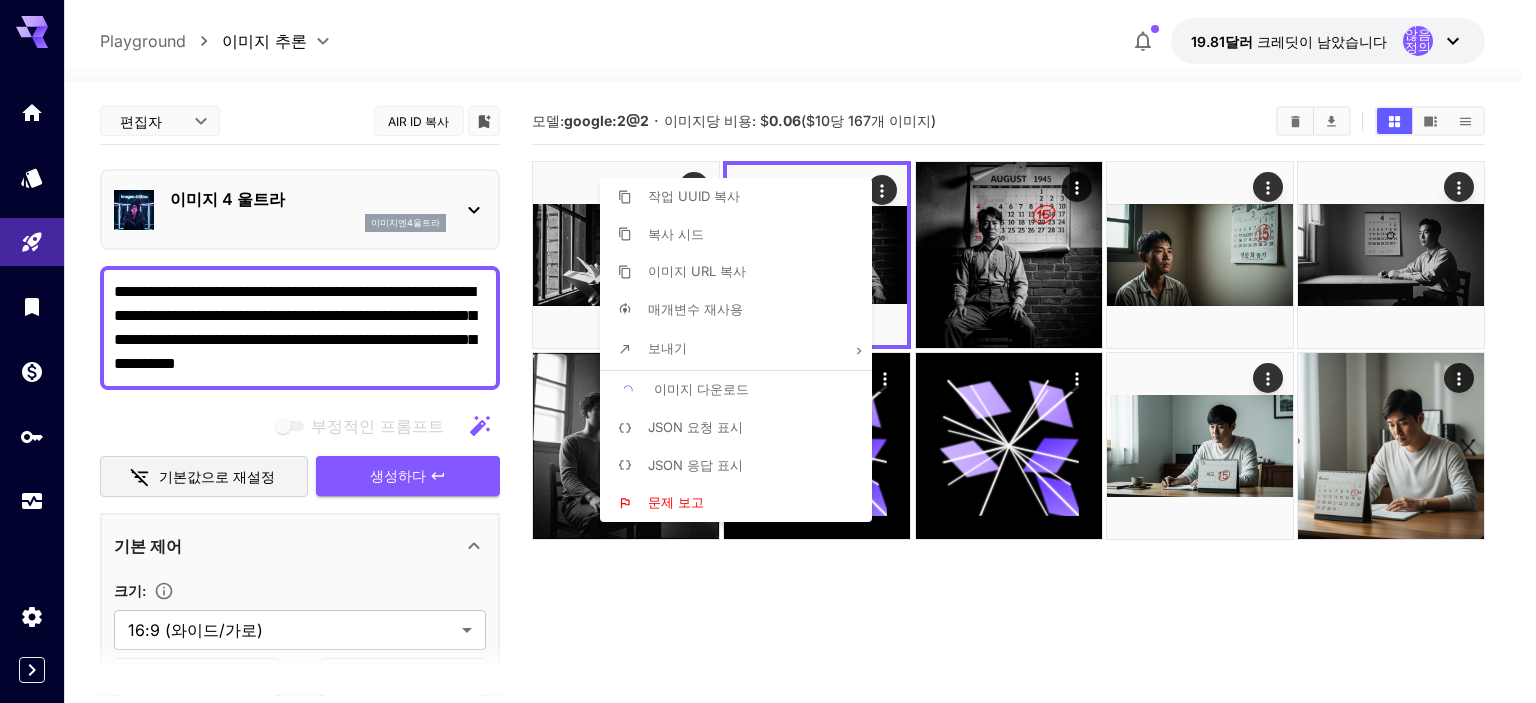 click at bounding box center (768, 351) 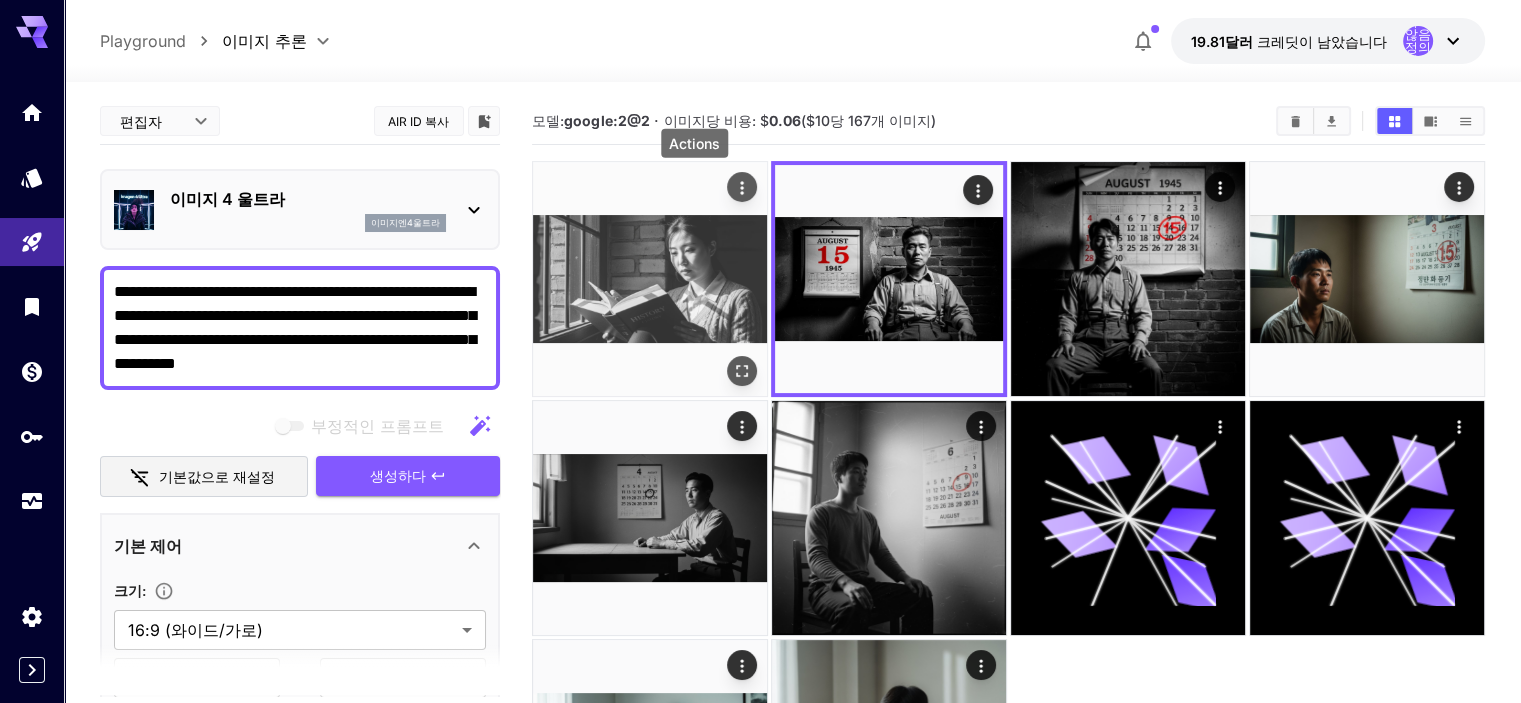 click 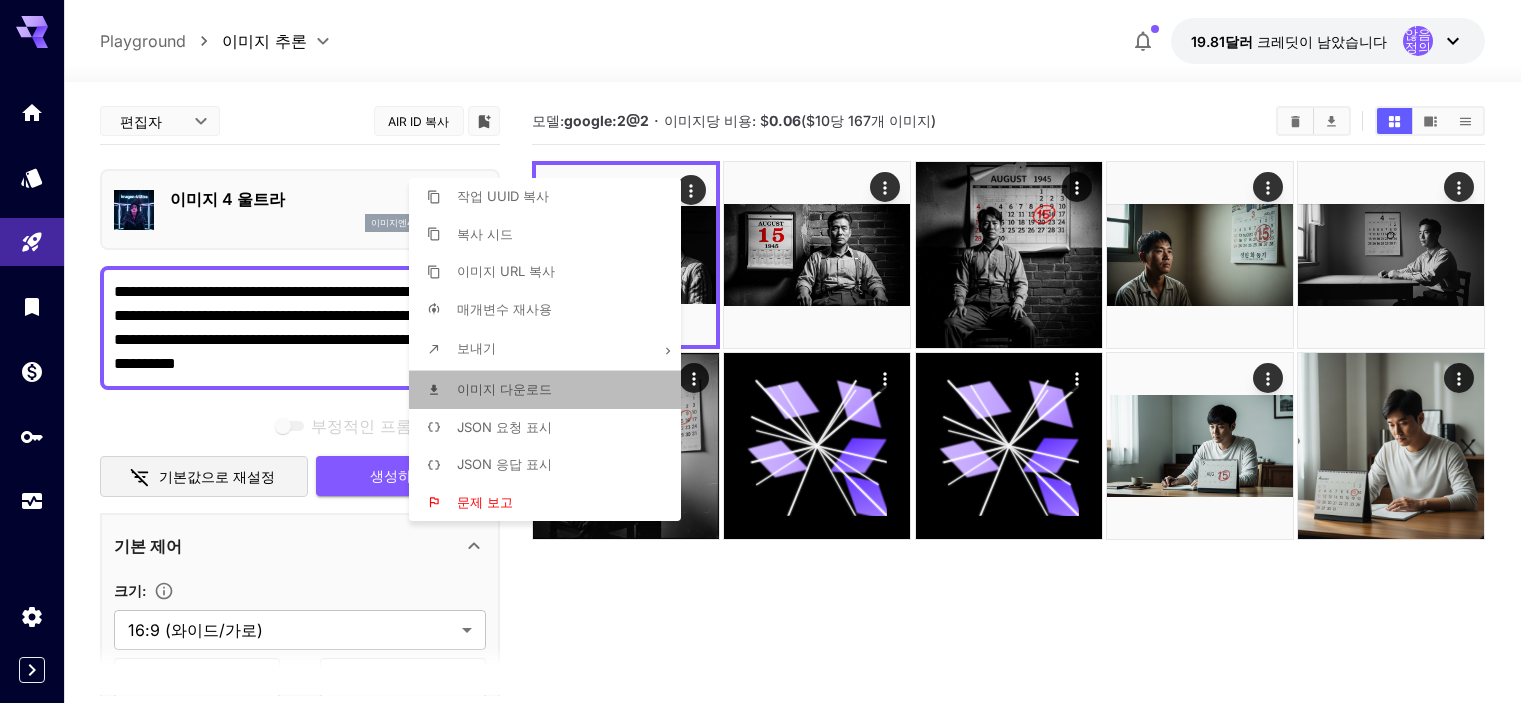 click on "이미지 다운로드" at bounding box center (551, 390) 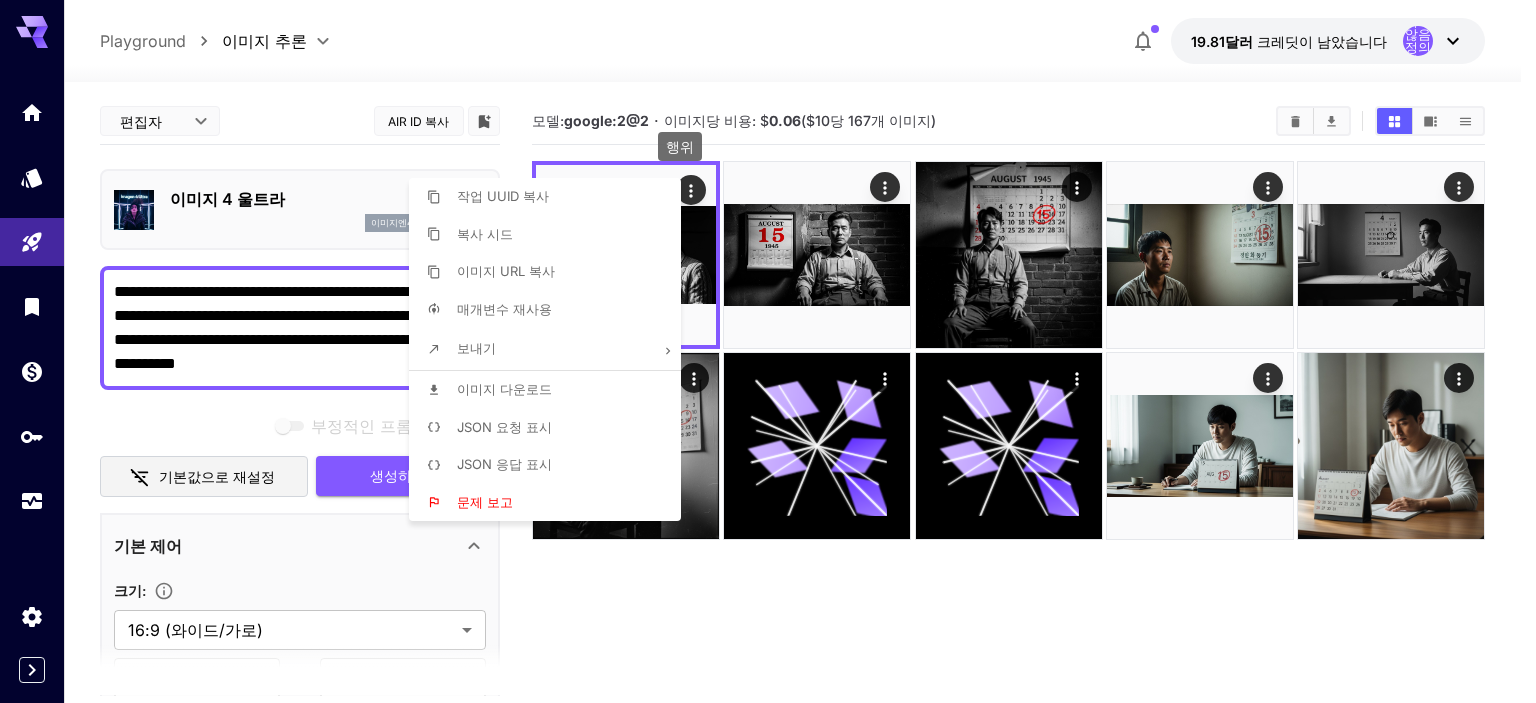click at bounding box center [768, 351] 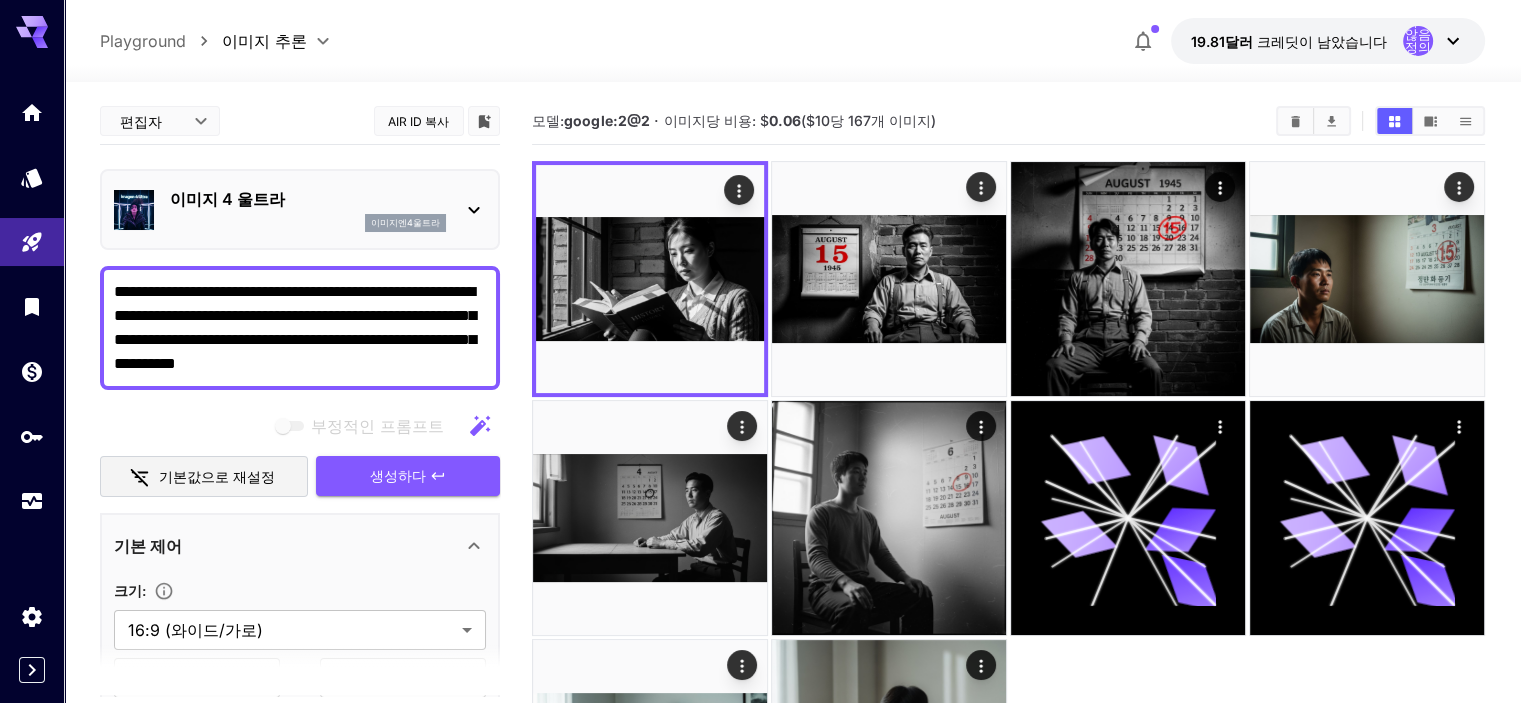 click on "**********" at bounding box center (300, 328) 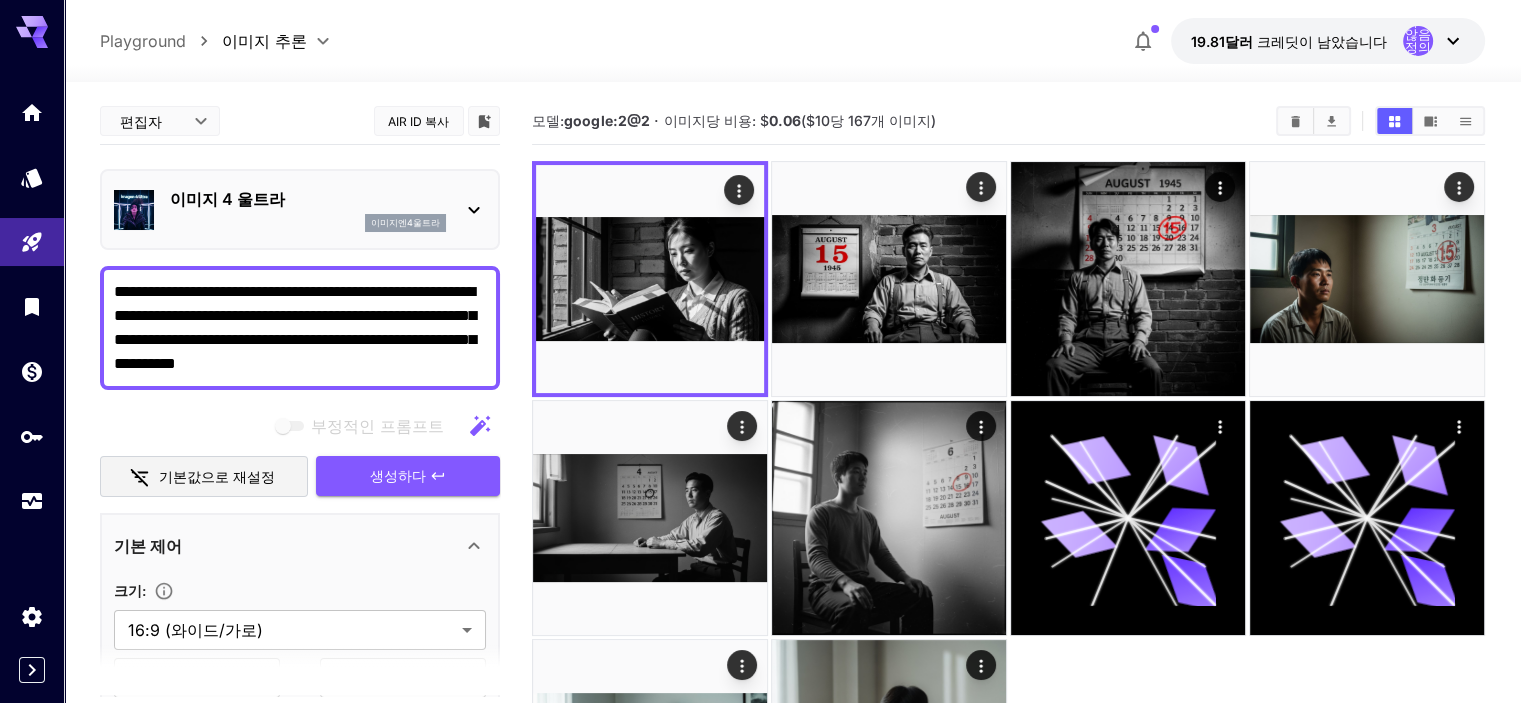 paste 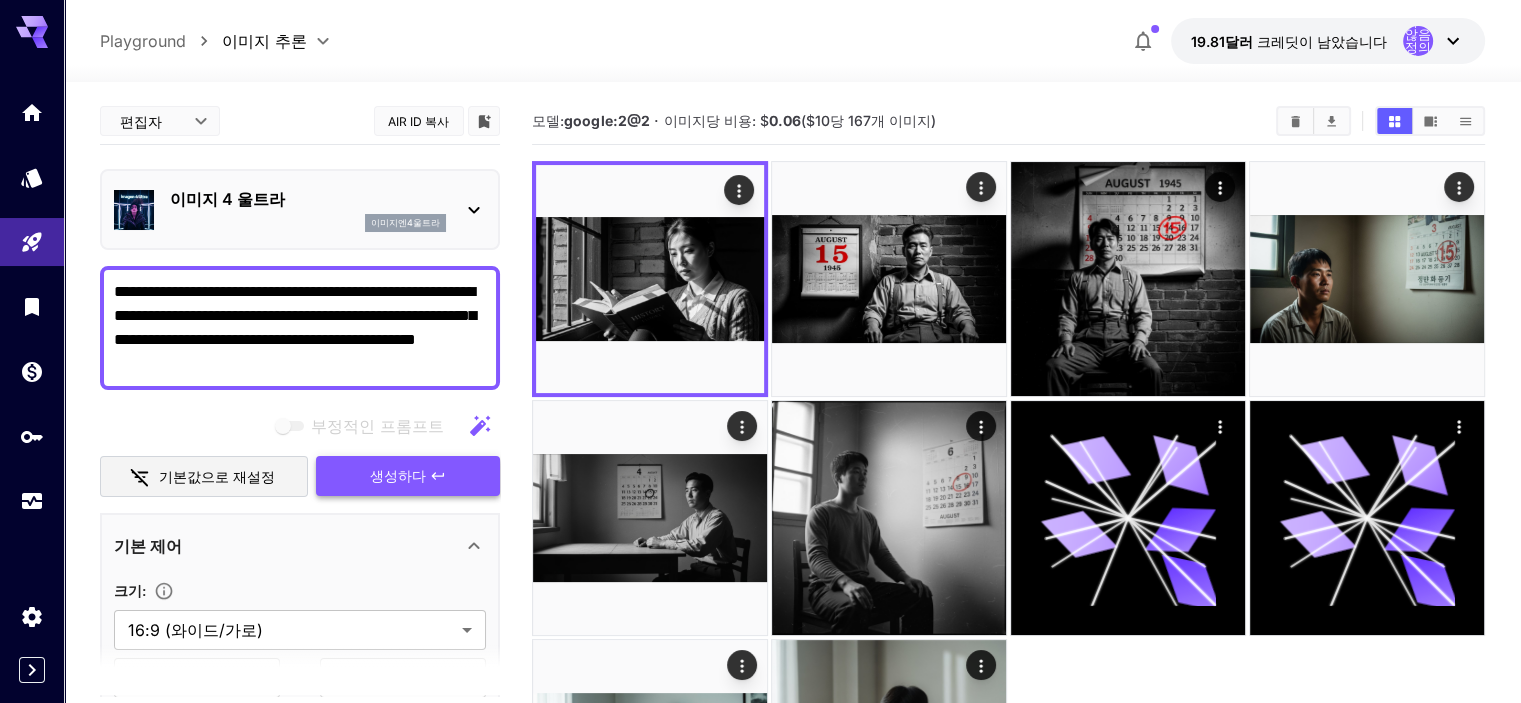 click on "생성하다" at bounding box center [398, 476] 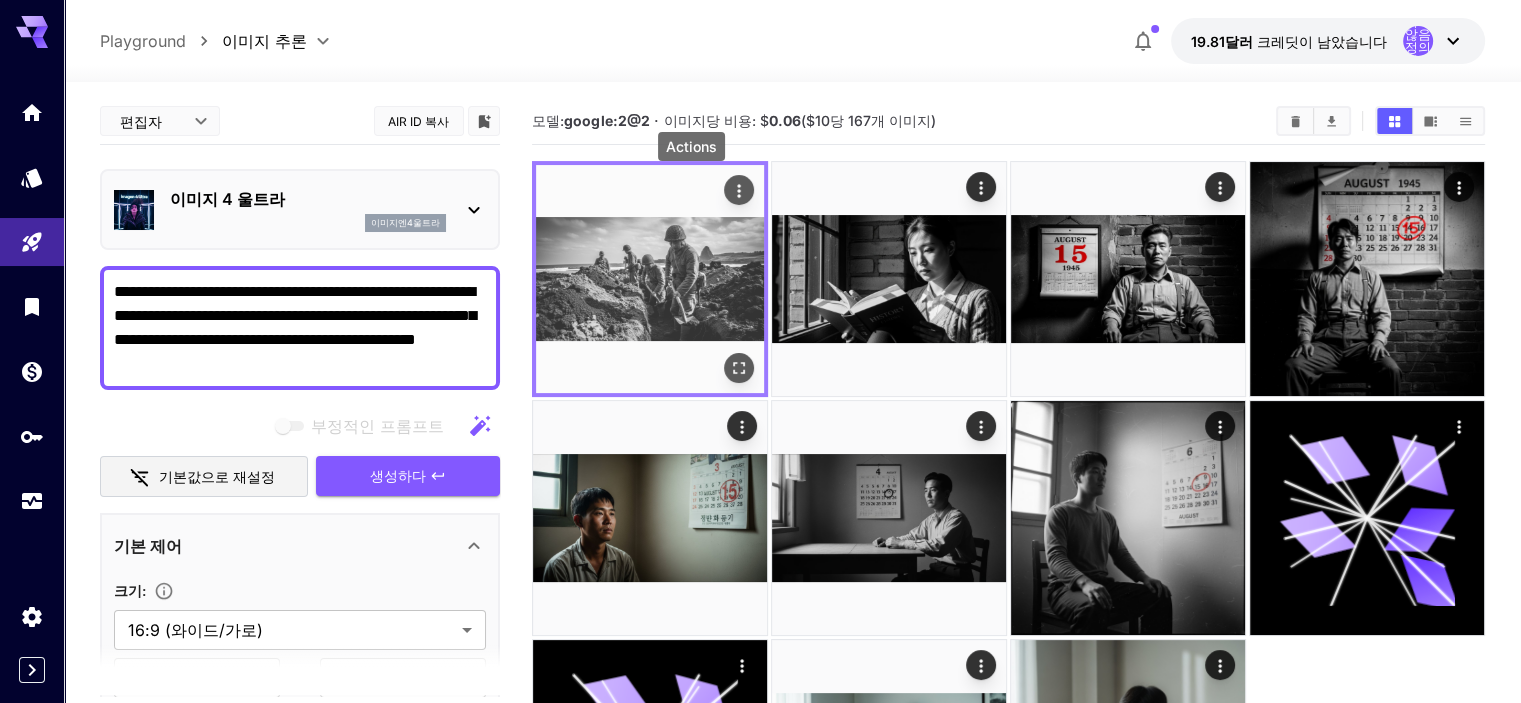 click 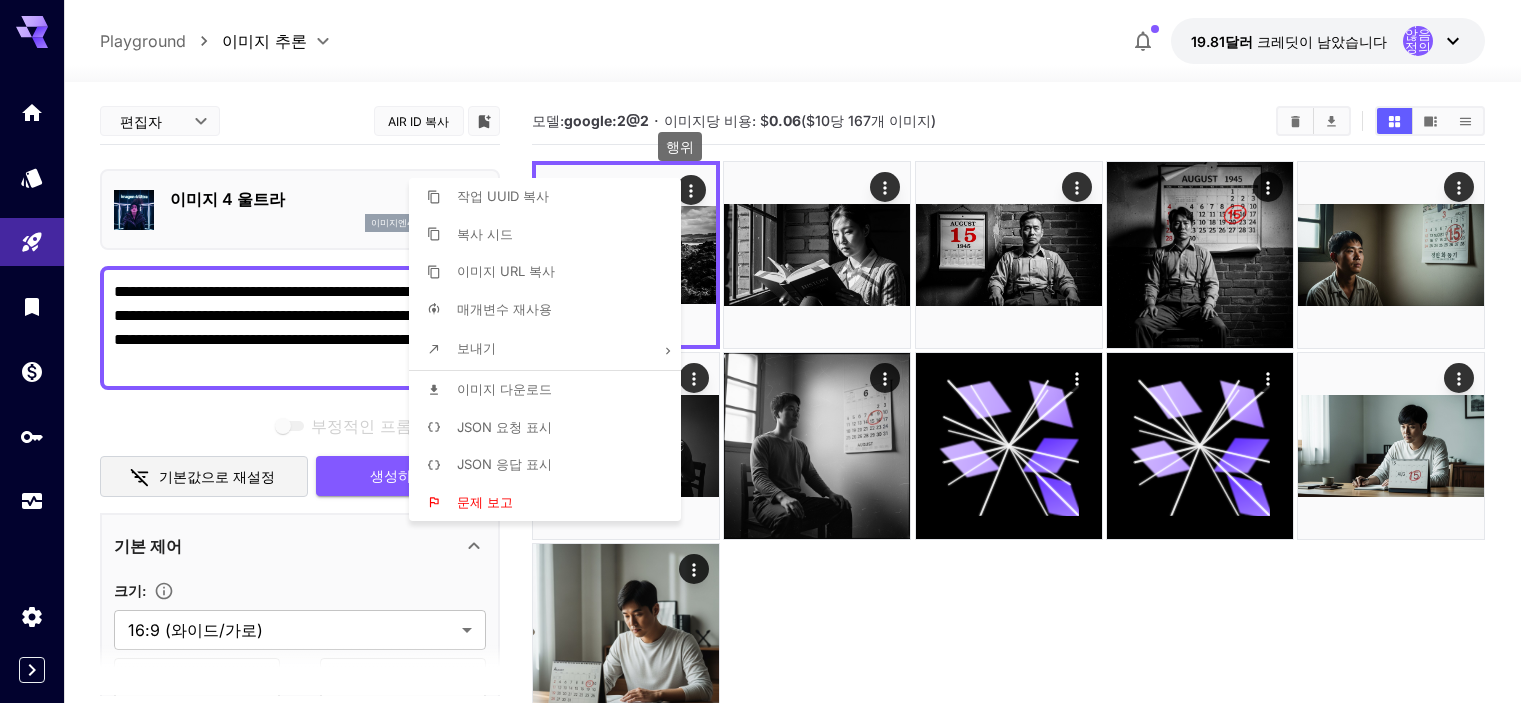 click on "이미지 다운로드" at bounding box center (551, 390) 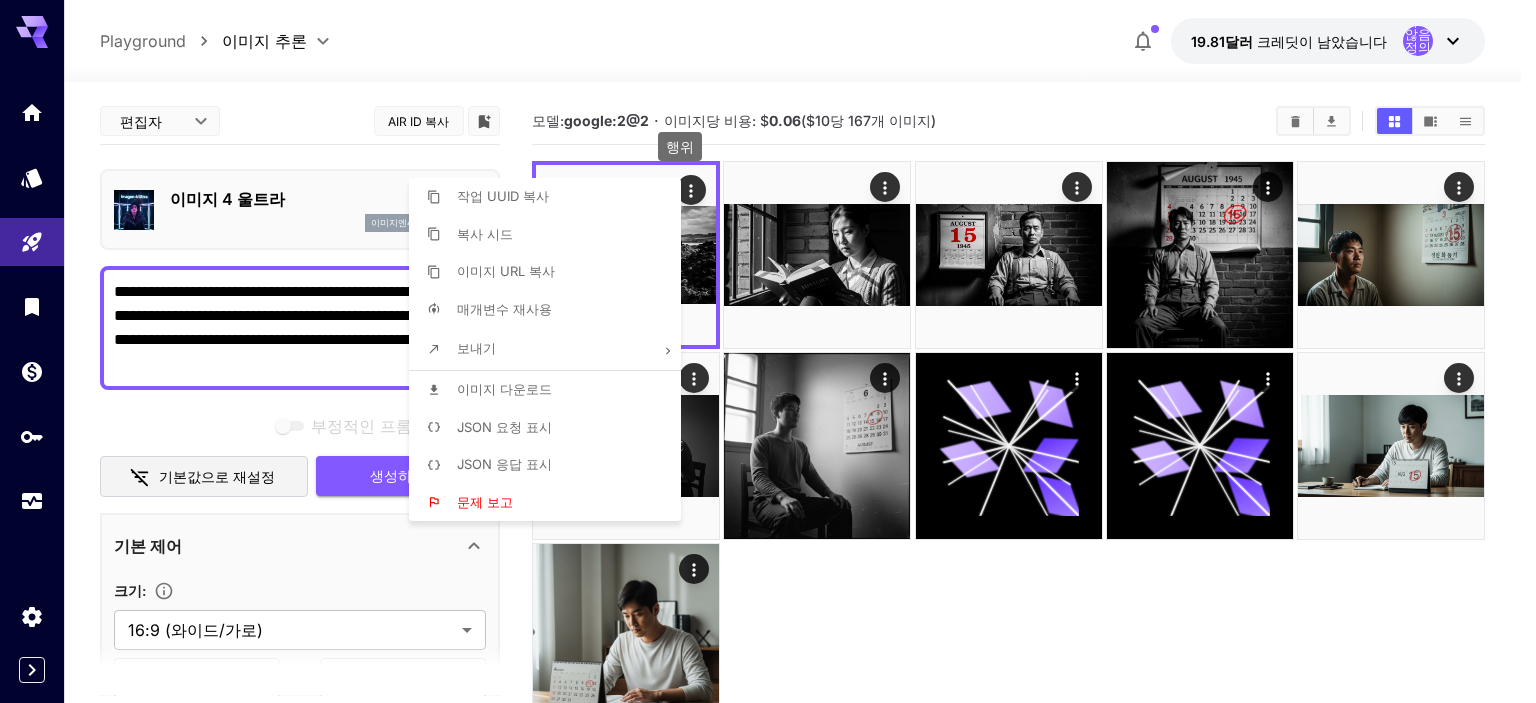 click at bounding box center (768, 351) 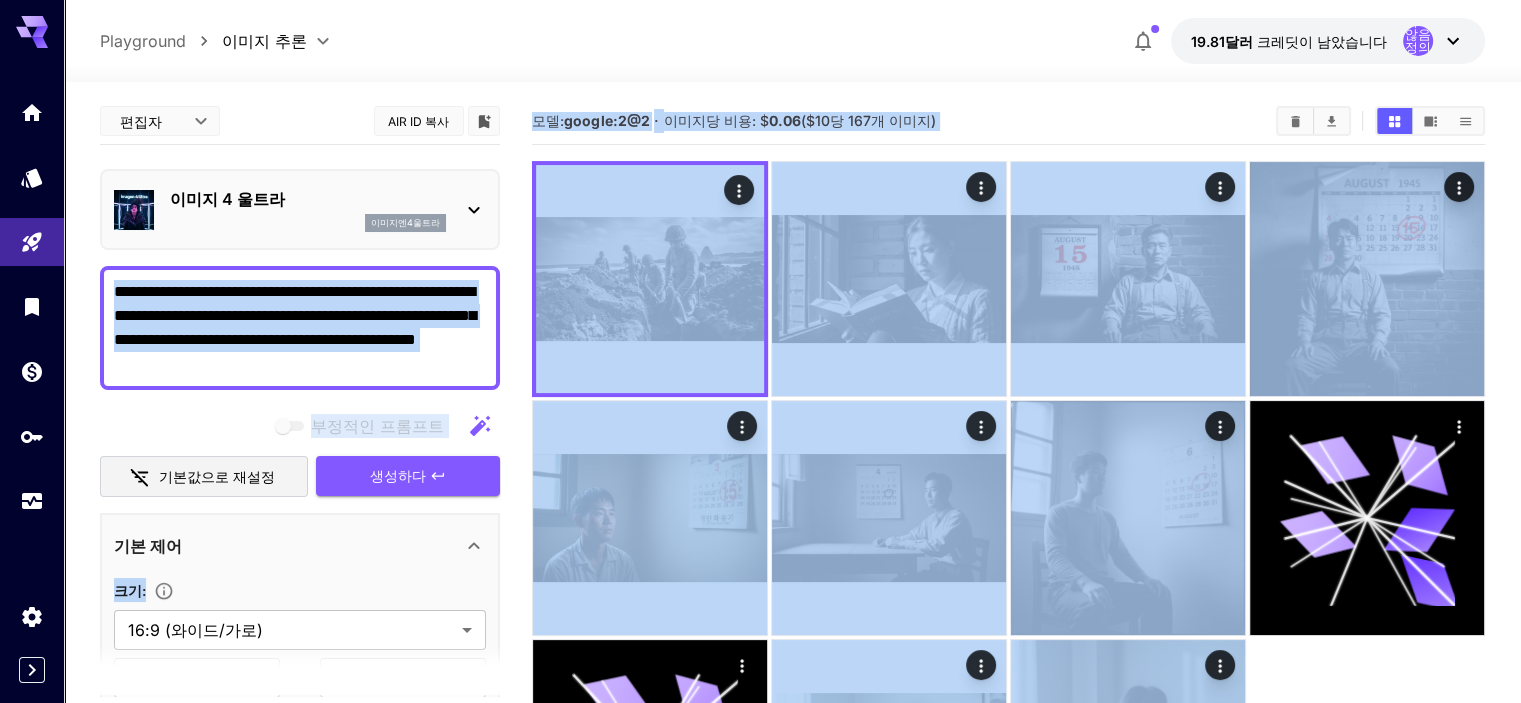 drag, startPoint x: 268, startPoint y: 371, endPoint x: 84, endPoint y: 259, distance: 215.40659 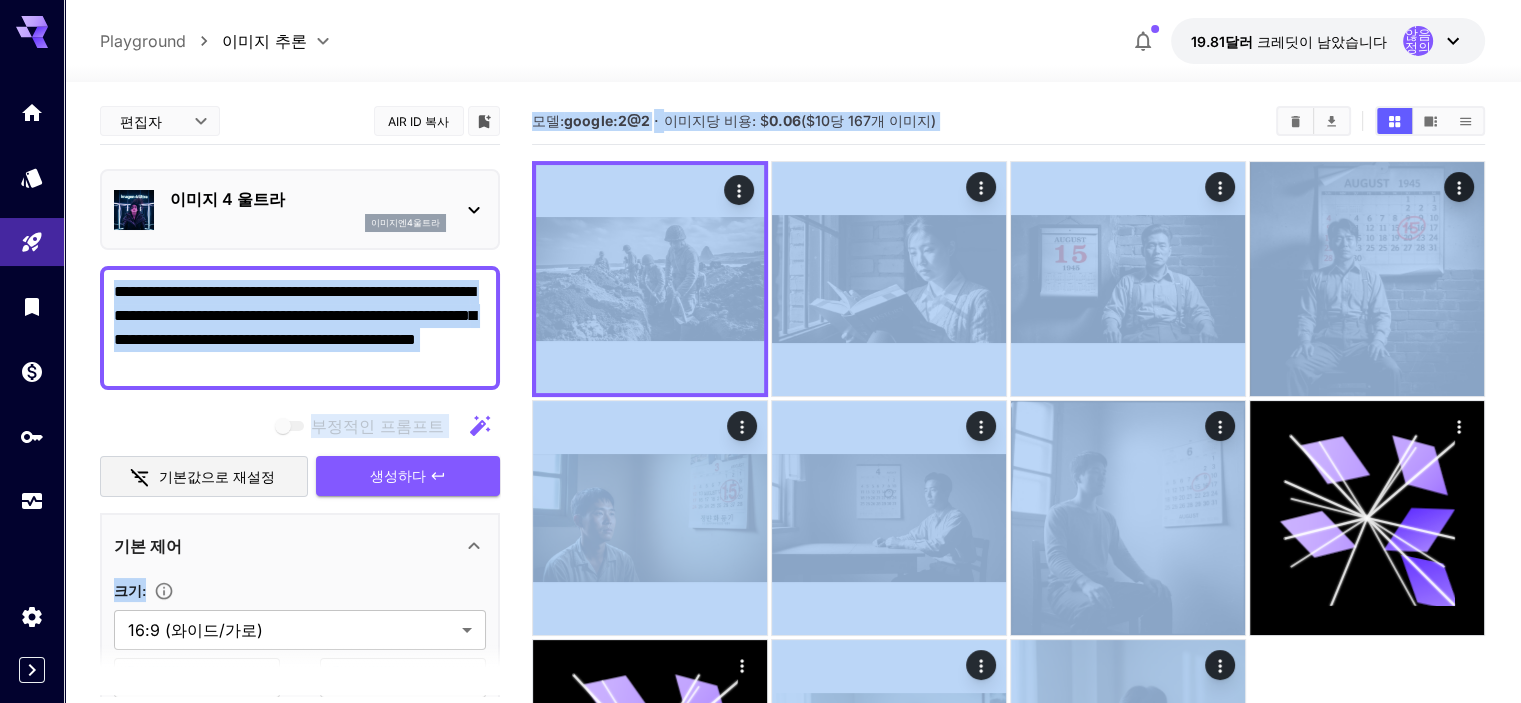 click on "**********" at bounding box center [300, 328] 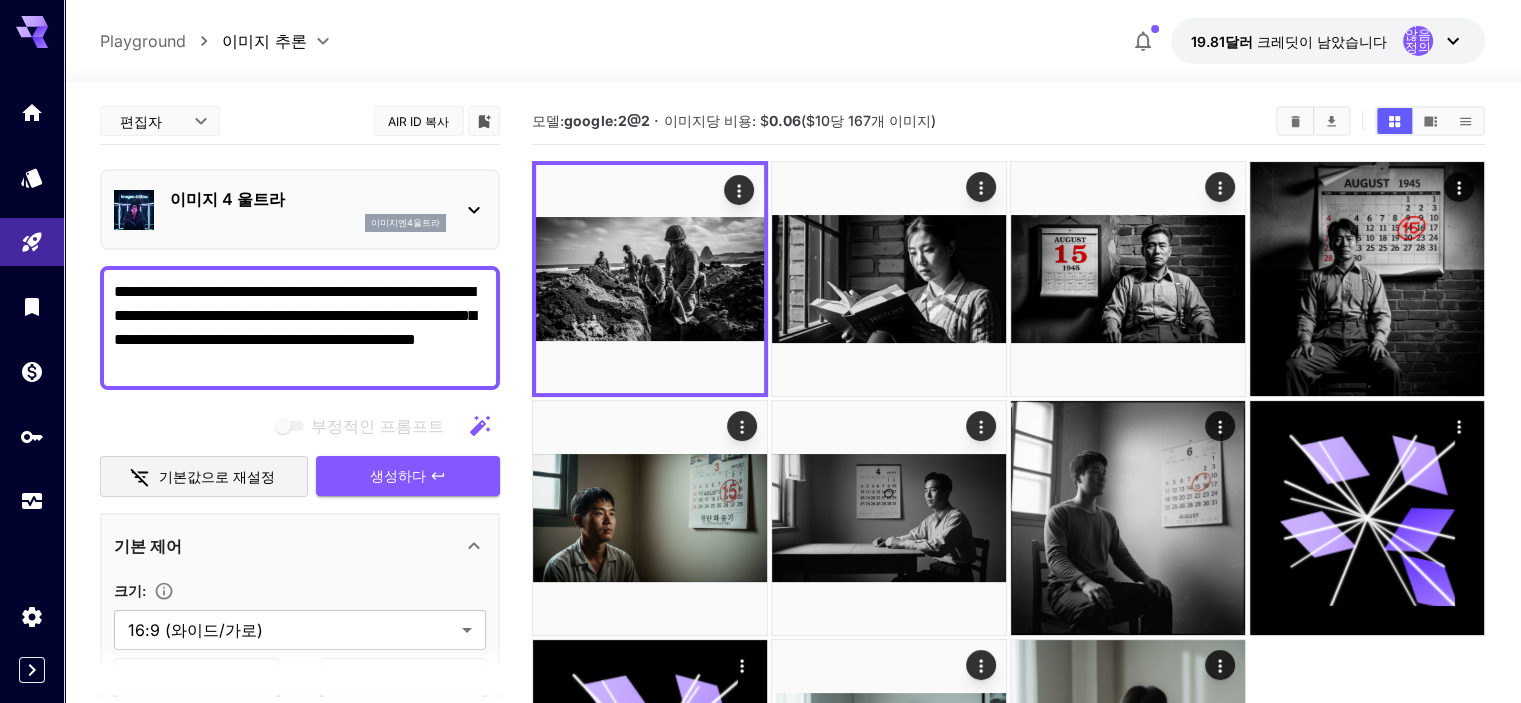 paste on "****" 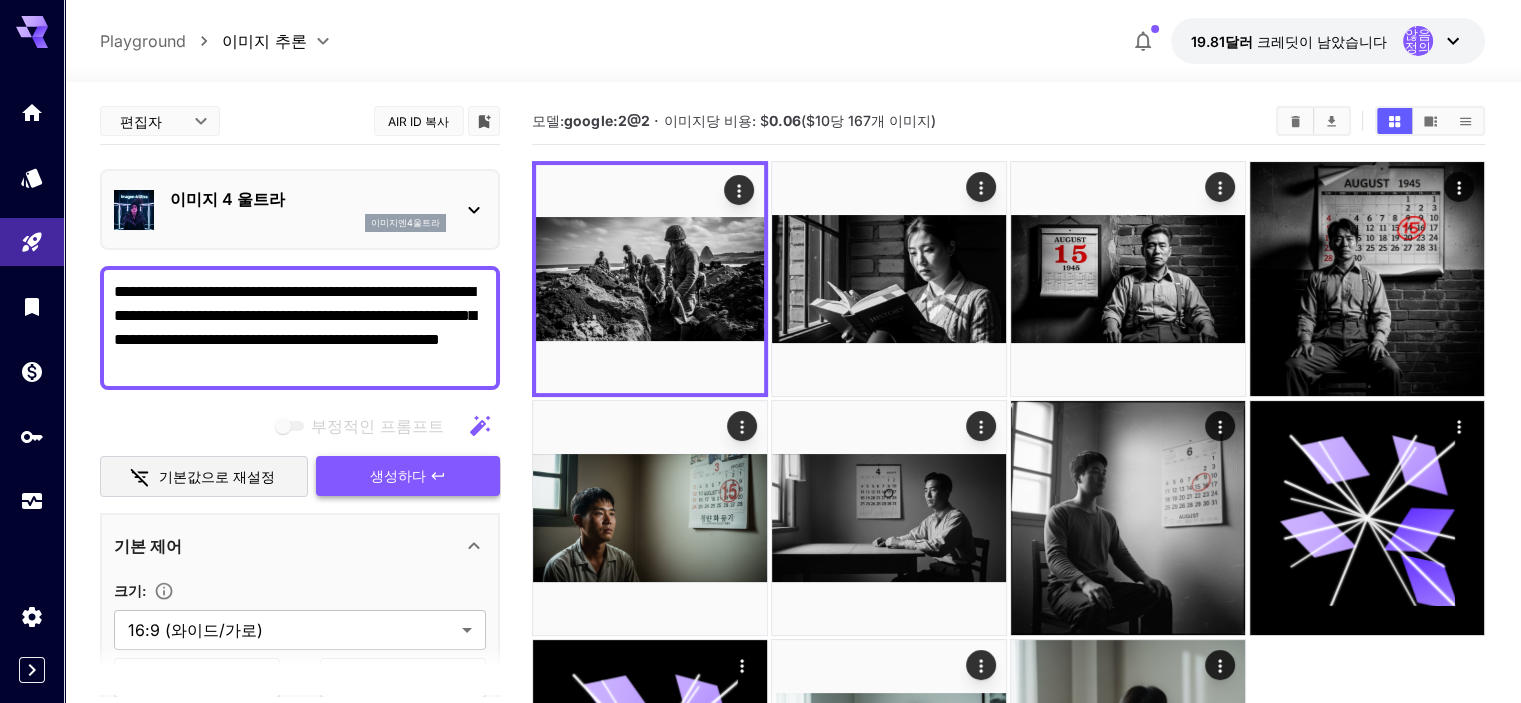 click on "생성하다" at bounding box center (398, 475) 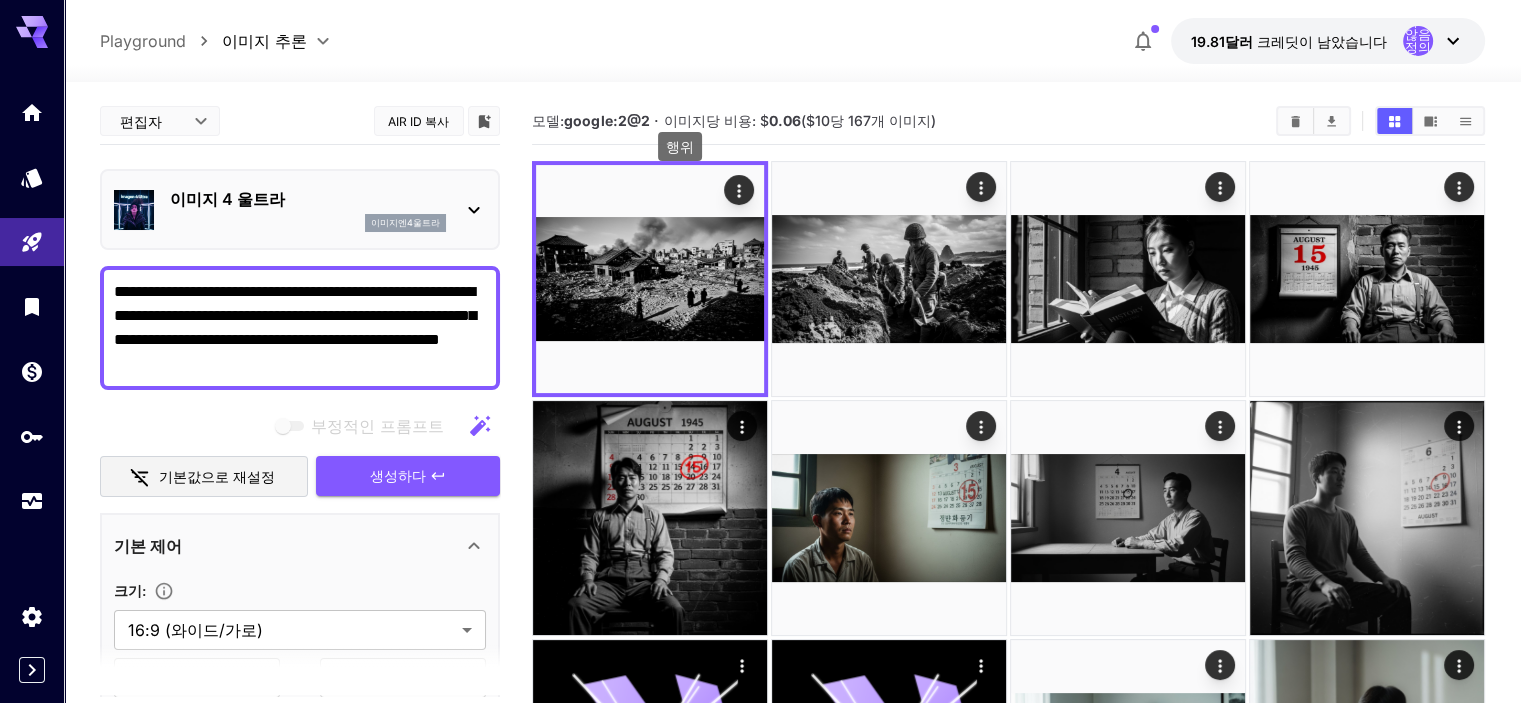 click 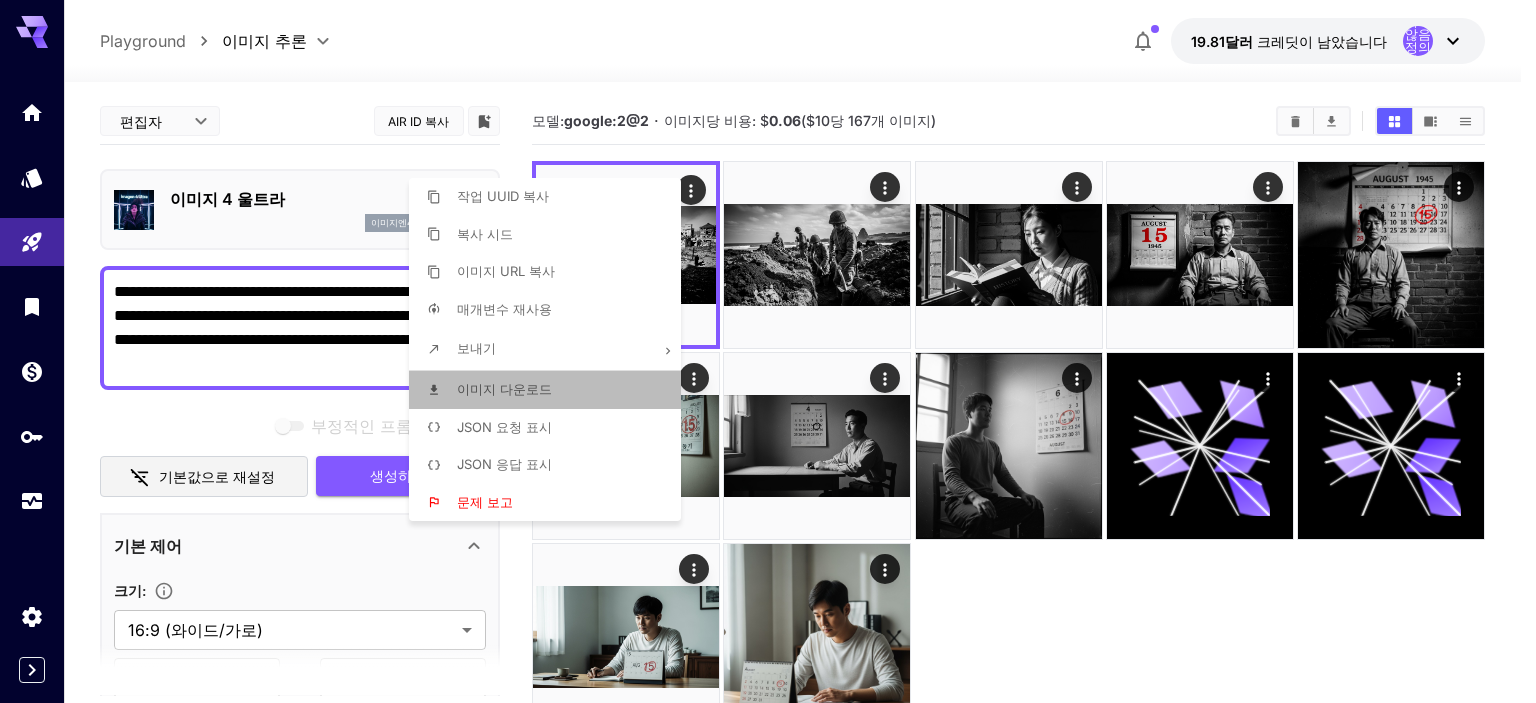 click on "이미지 다운로드" at bounding box center (551, 390) 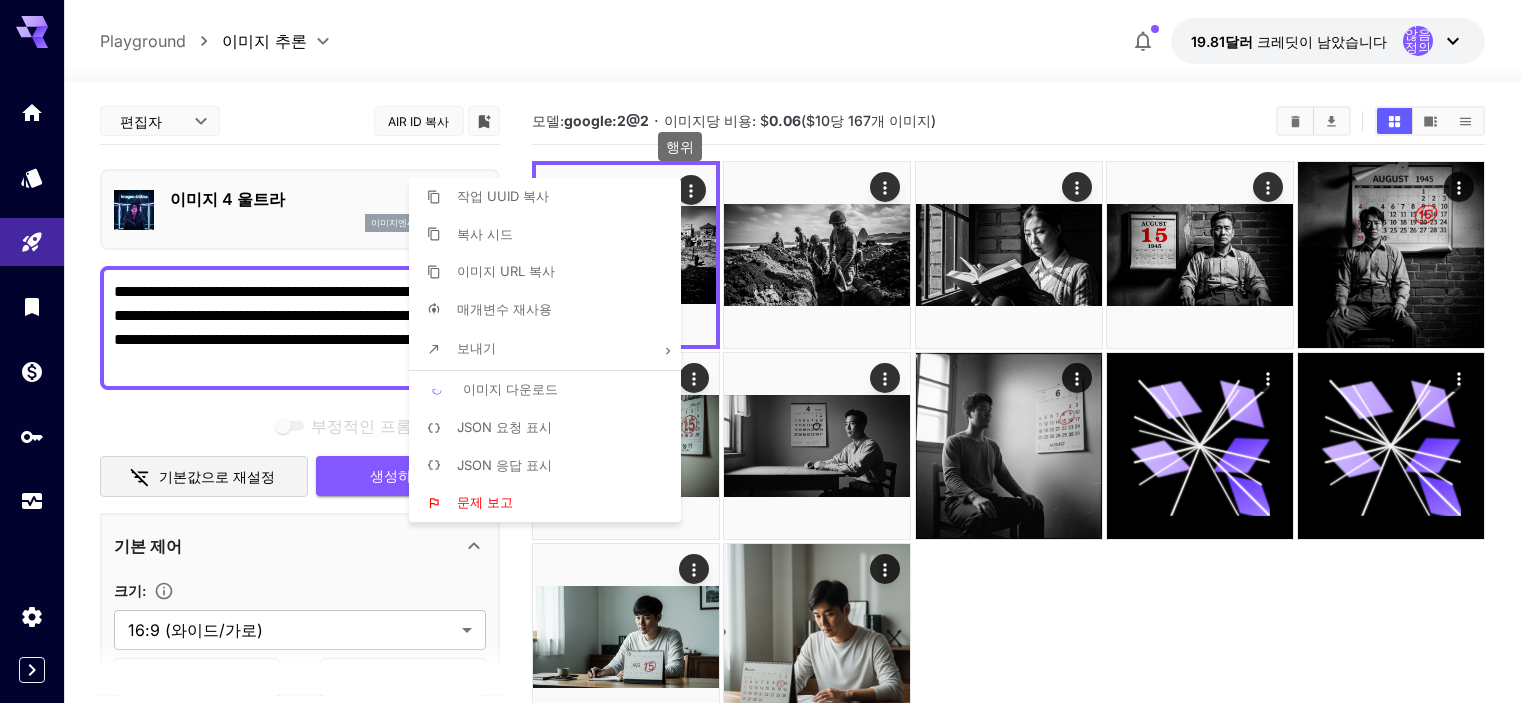 click at bounding box center (768, 351) 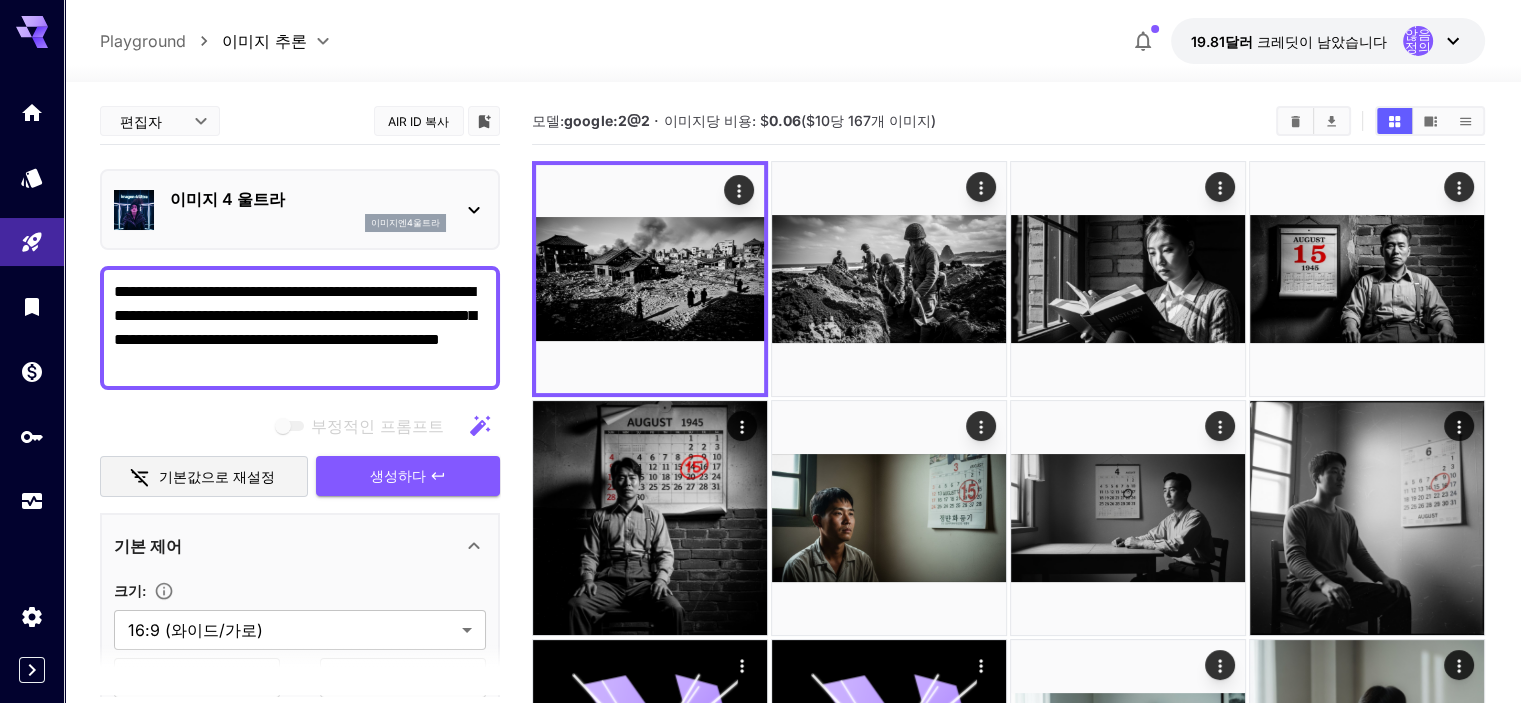 drag, startPoint x: 392, startPoint y: 376, endPoint x: 319, endPoint y: 361, distance: 74.52516 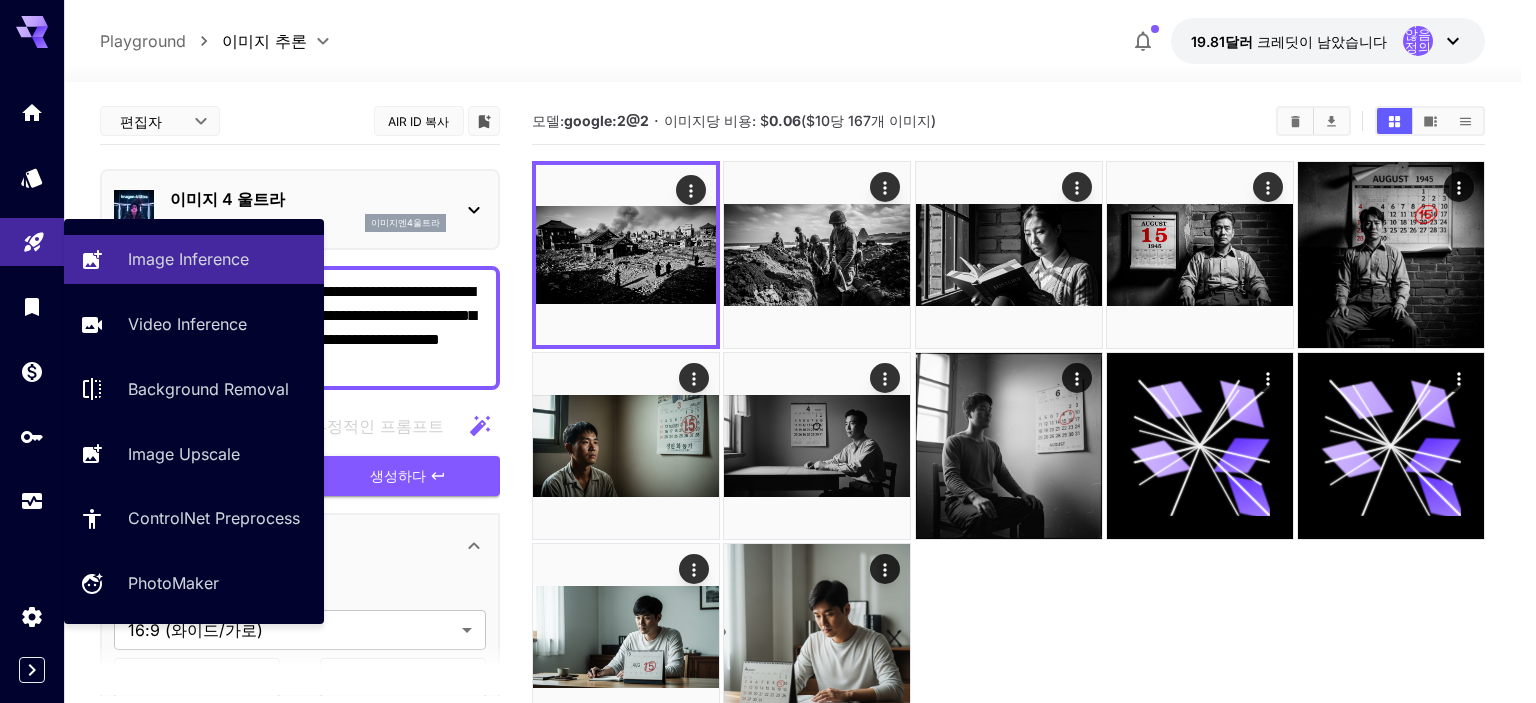 drag, startPoint x: 337, startPoint y: 361, endPoint x: 56, endPoint y: 219, distance: 314.84122 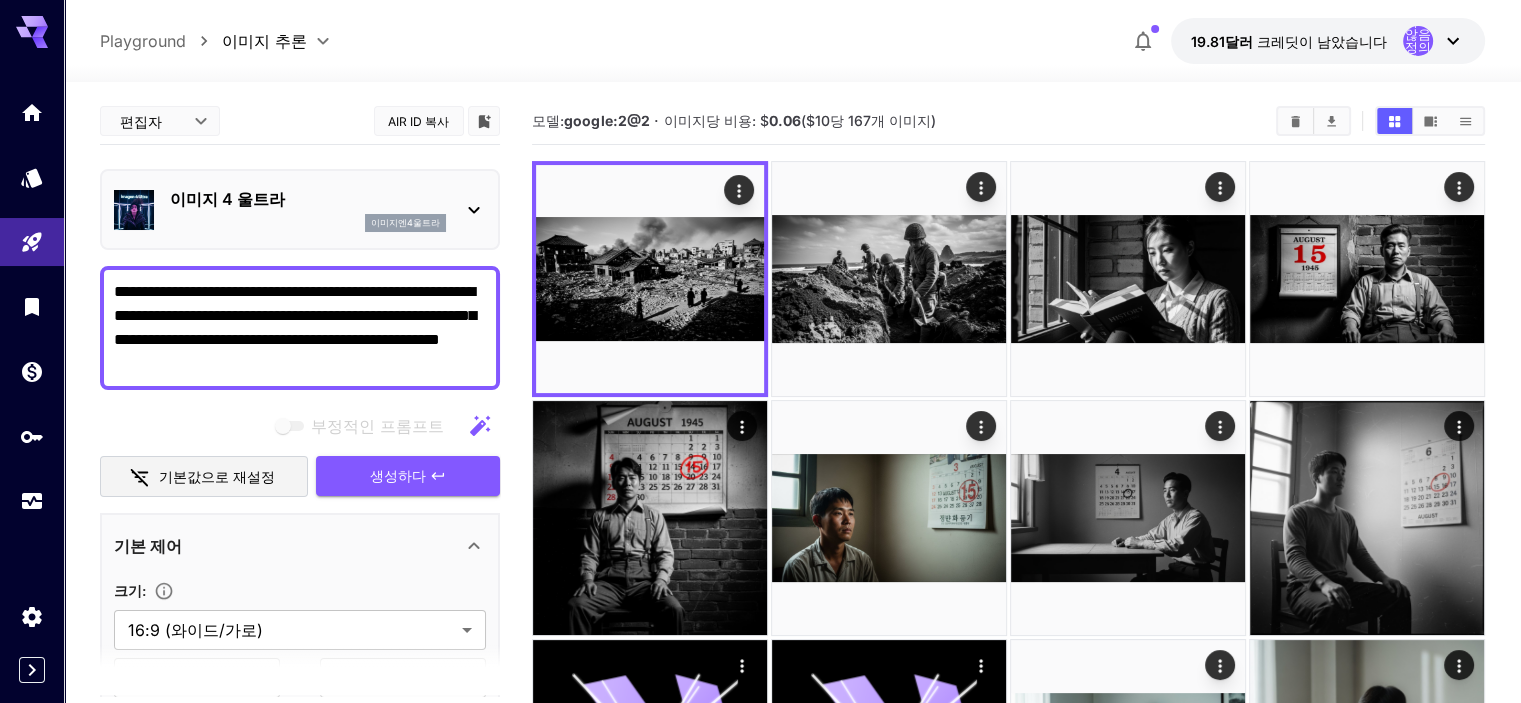 paste on "**********" 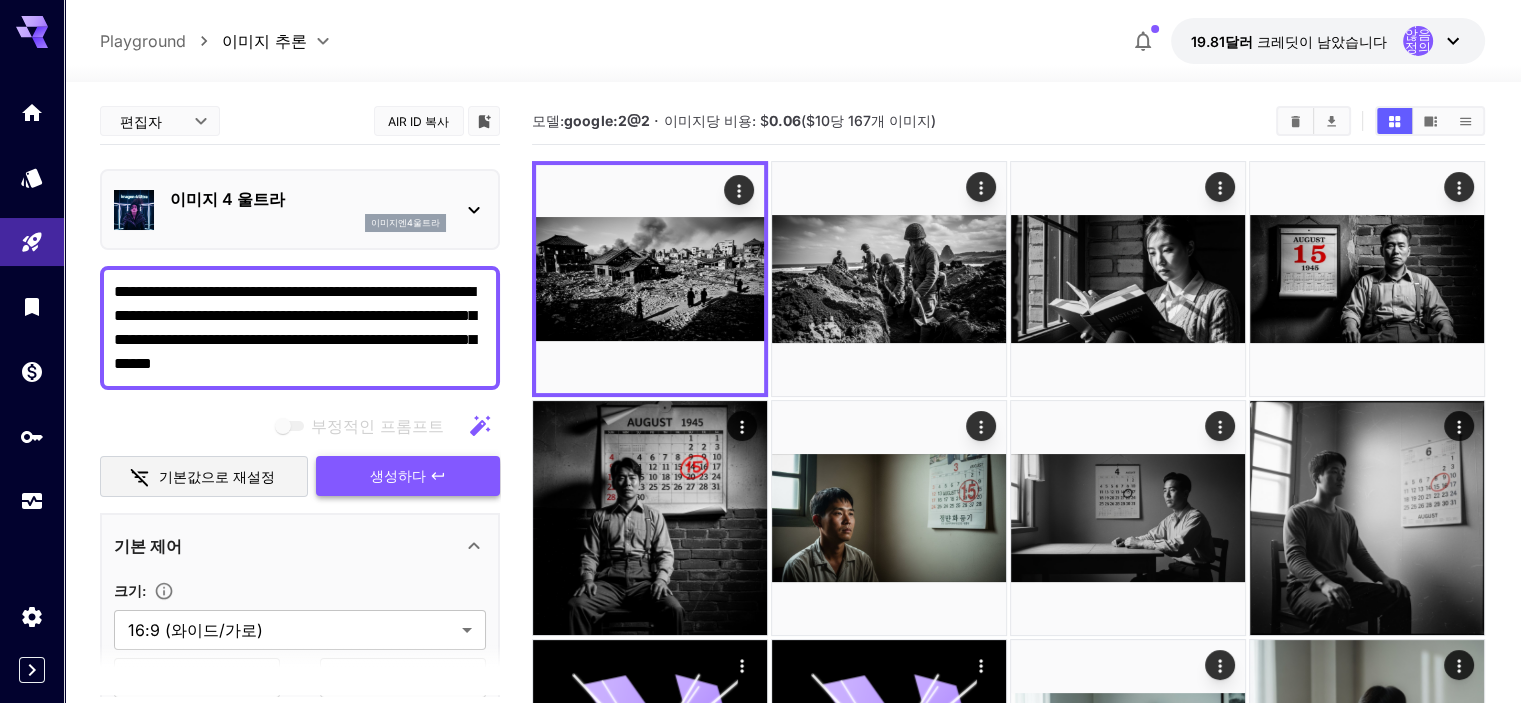 type on "**********" 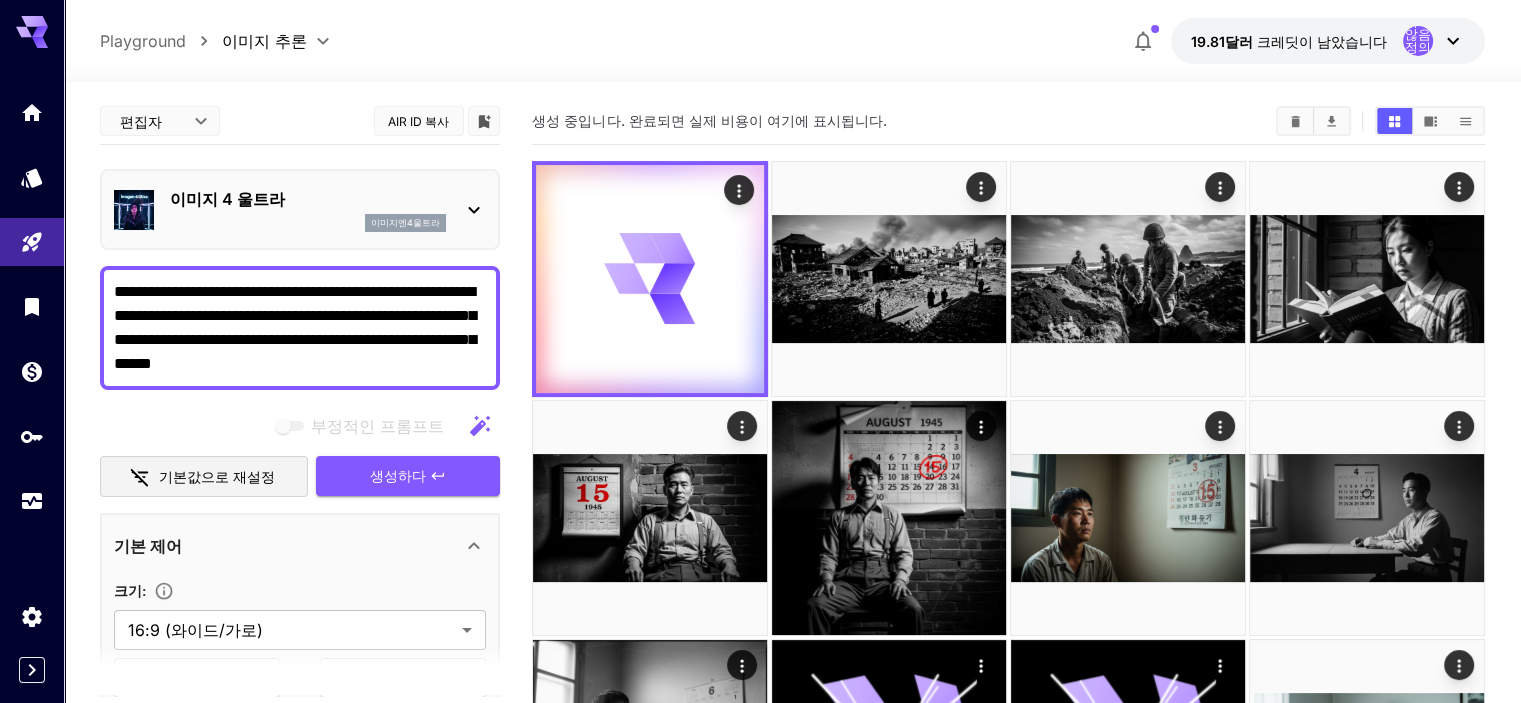 type 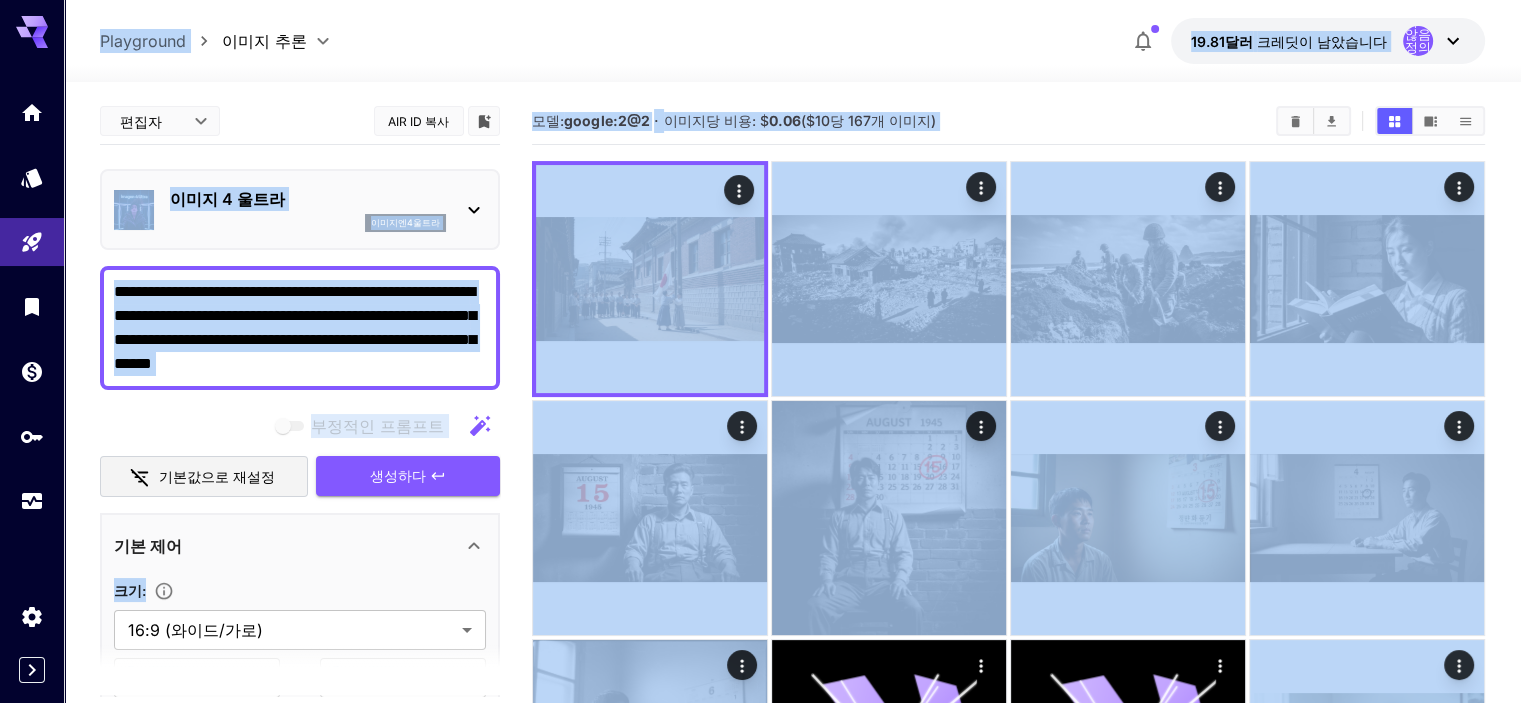 click on "**********" at bounding box center (300, 328) 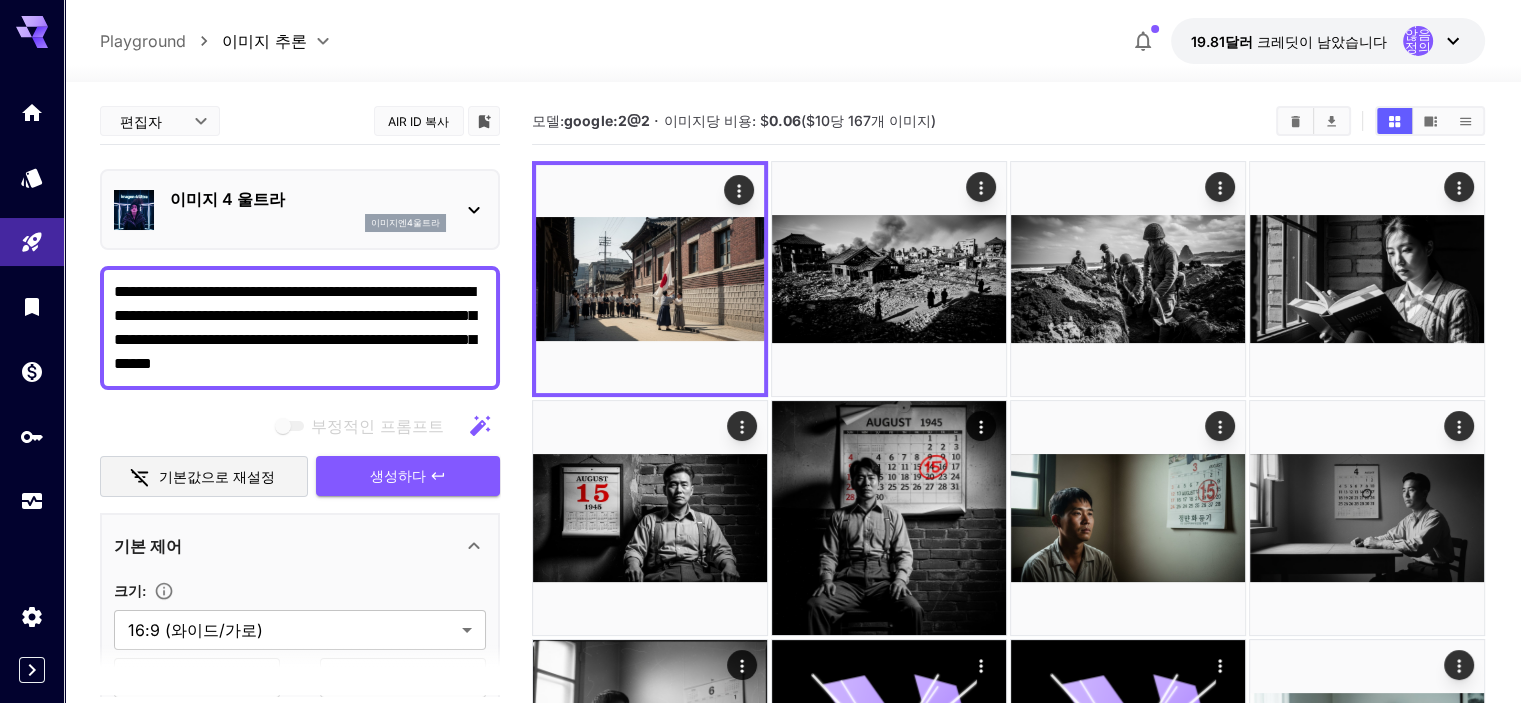 paste 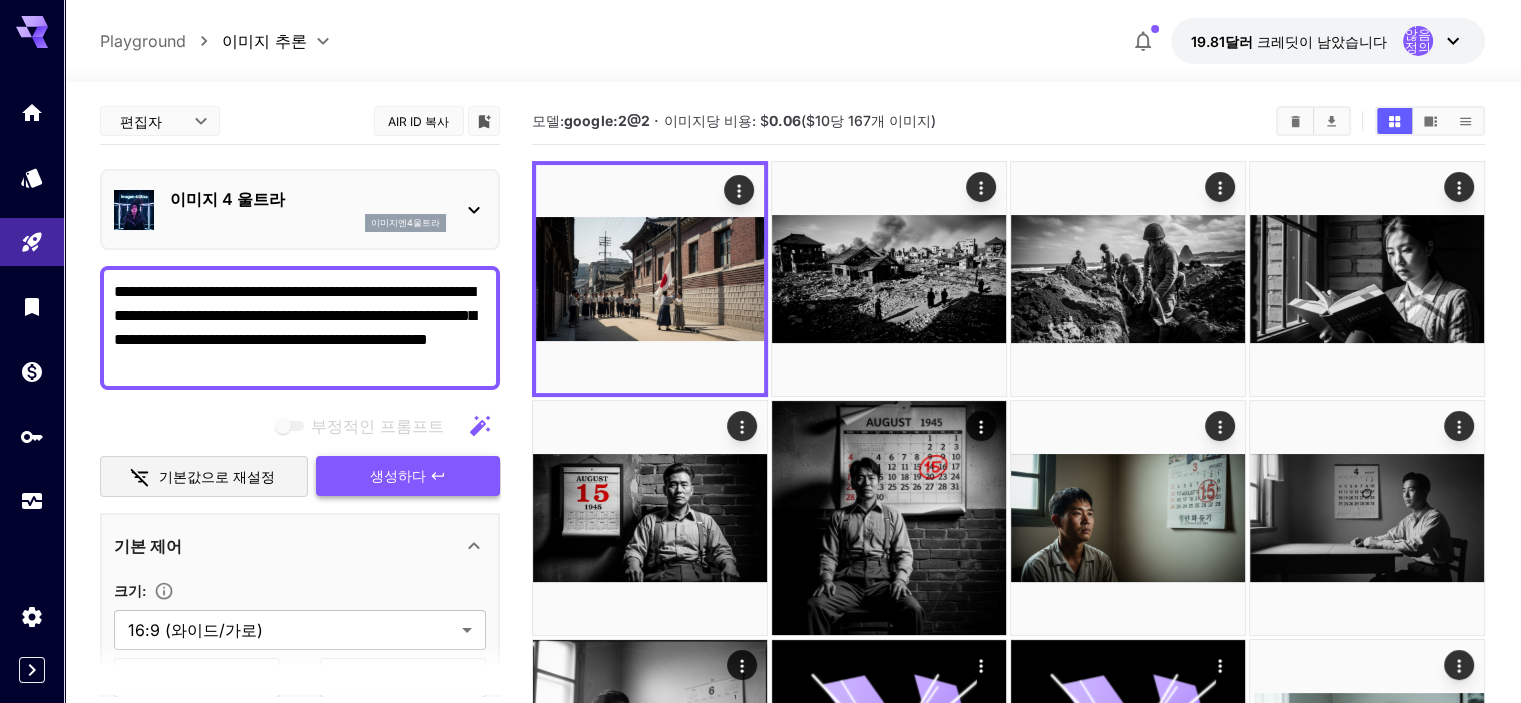 type on "**********" 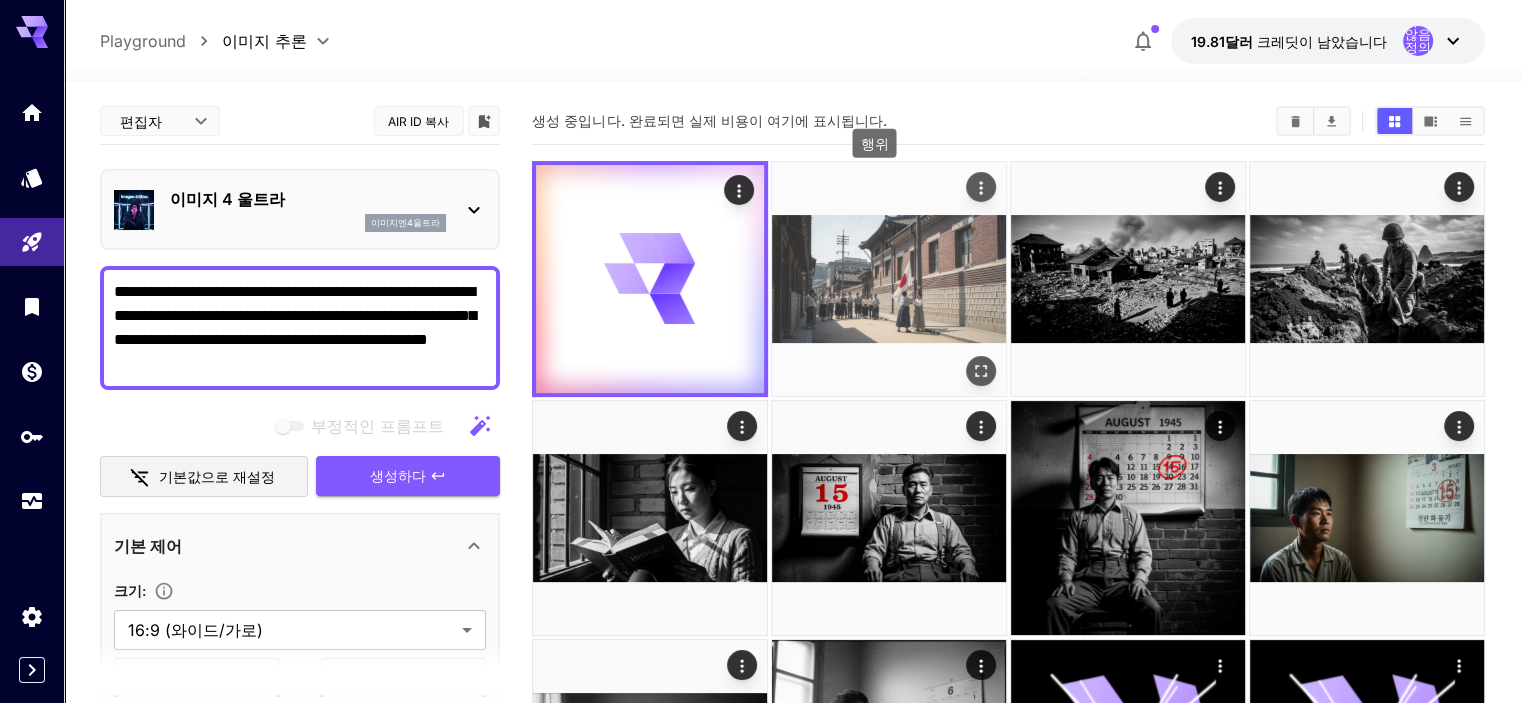 click at bounding box center (981, 187) 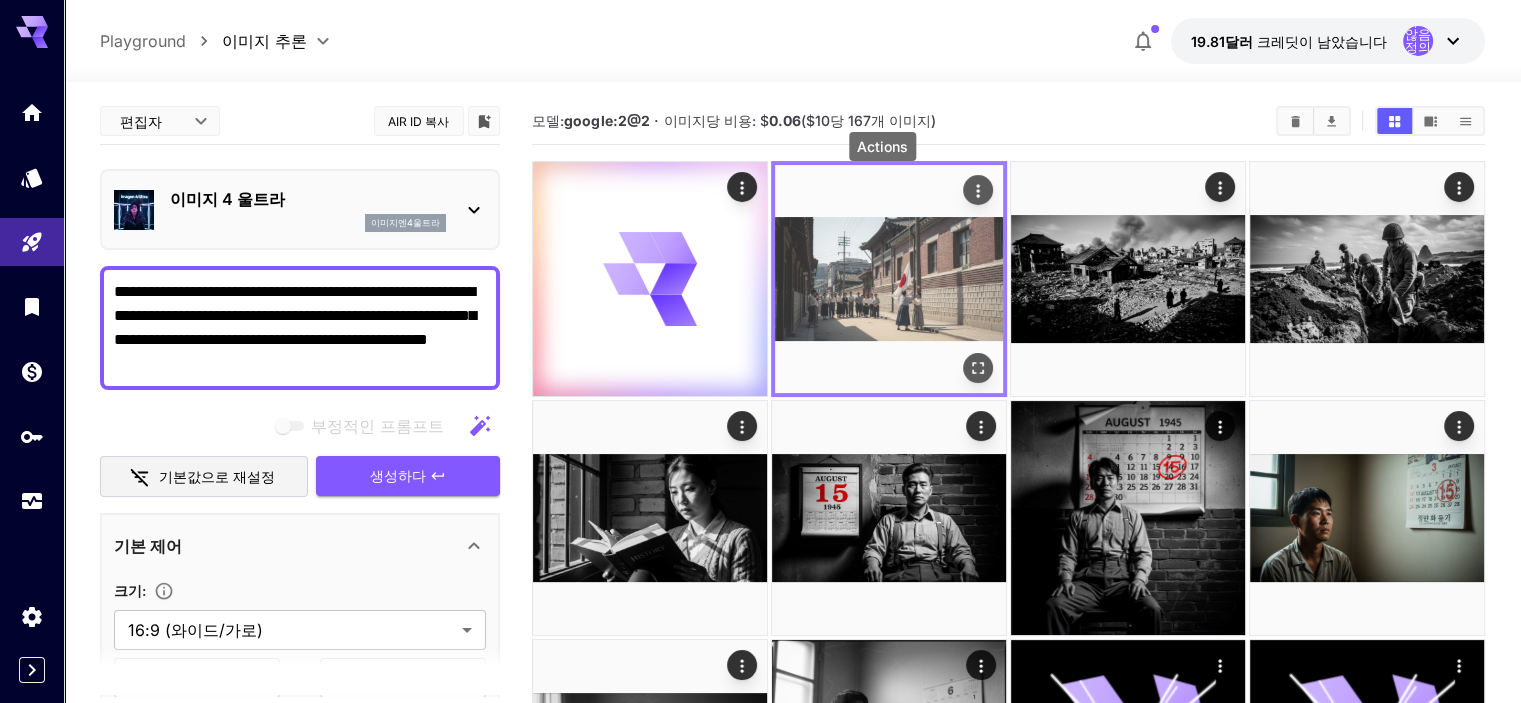 click 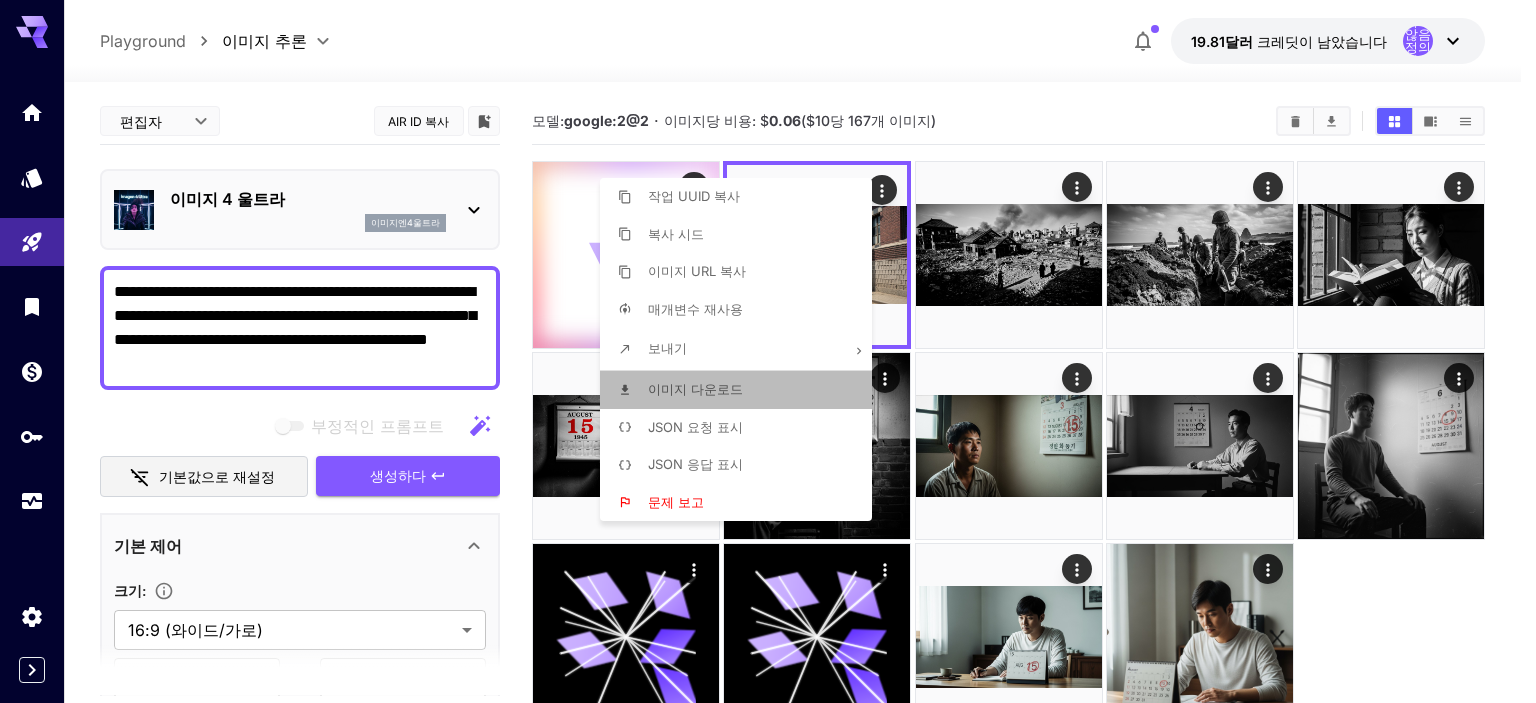 click on "이미지 다운로드" at bounding box center (742, 390) 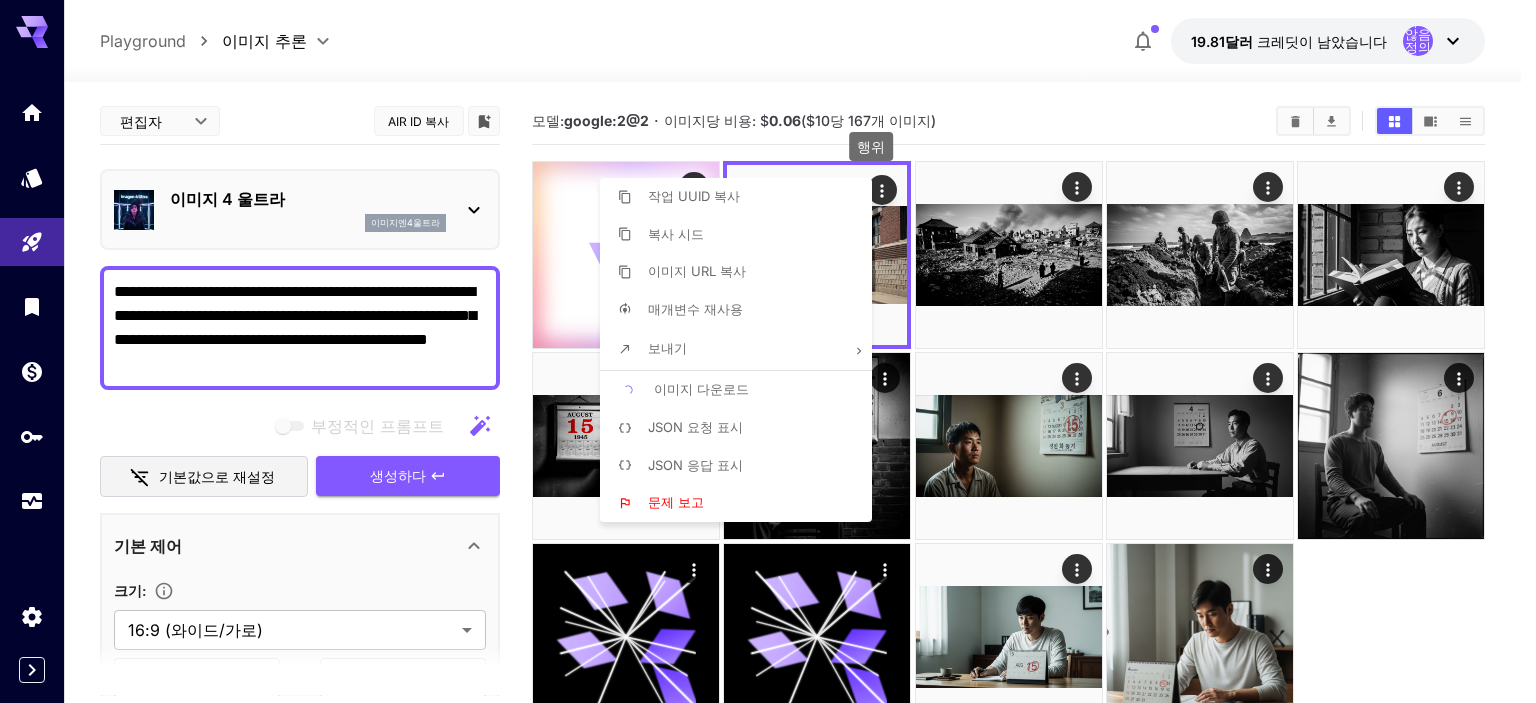 click at bounding box center [768, 351] 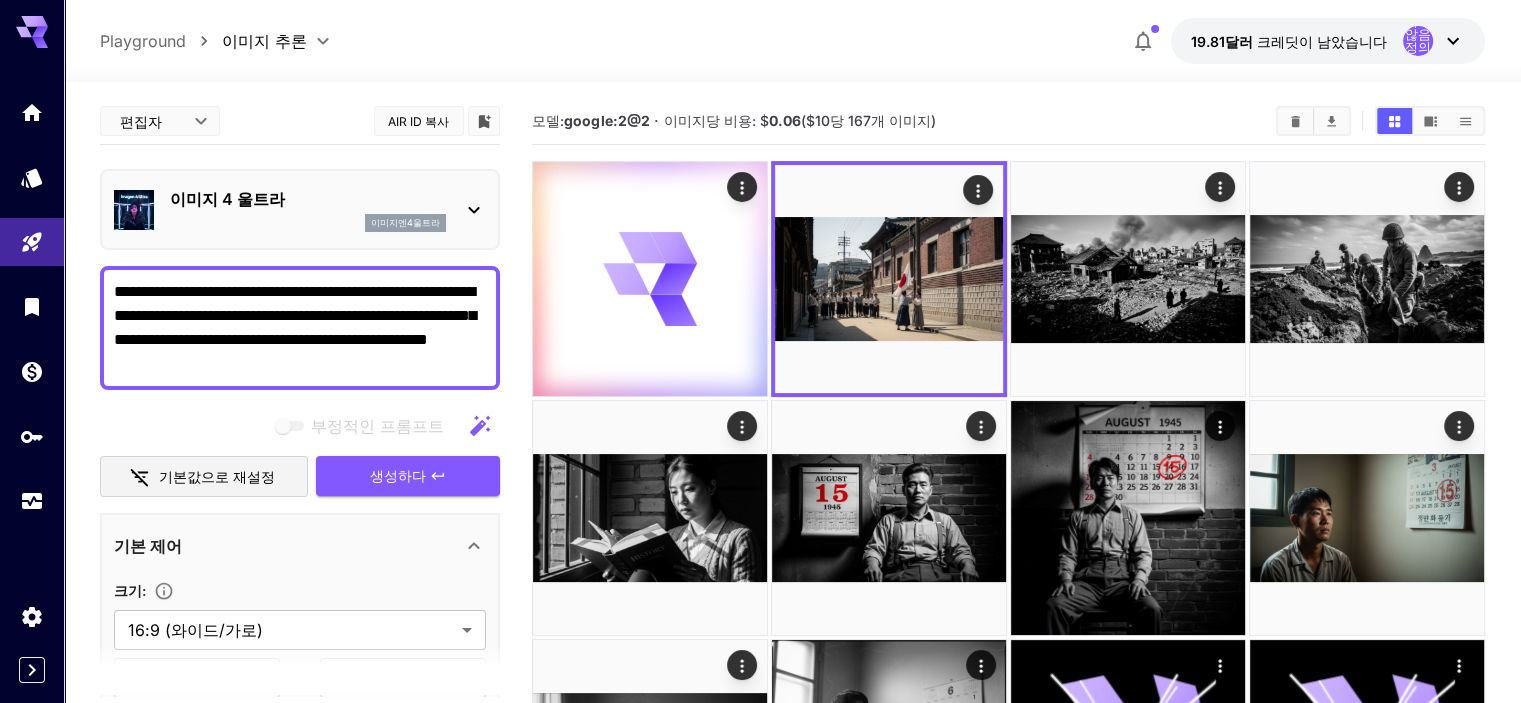 type 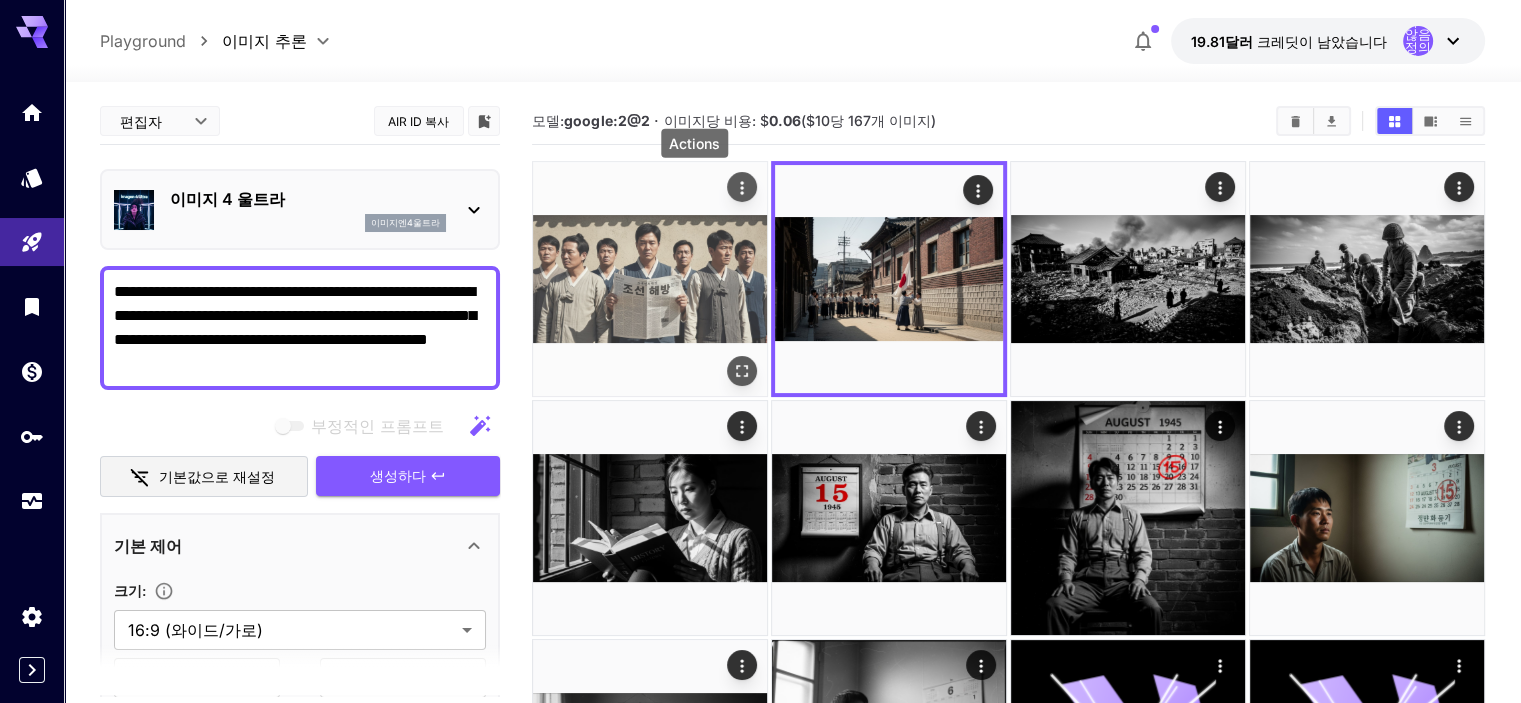 click 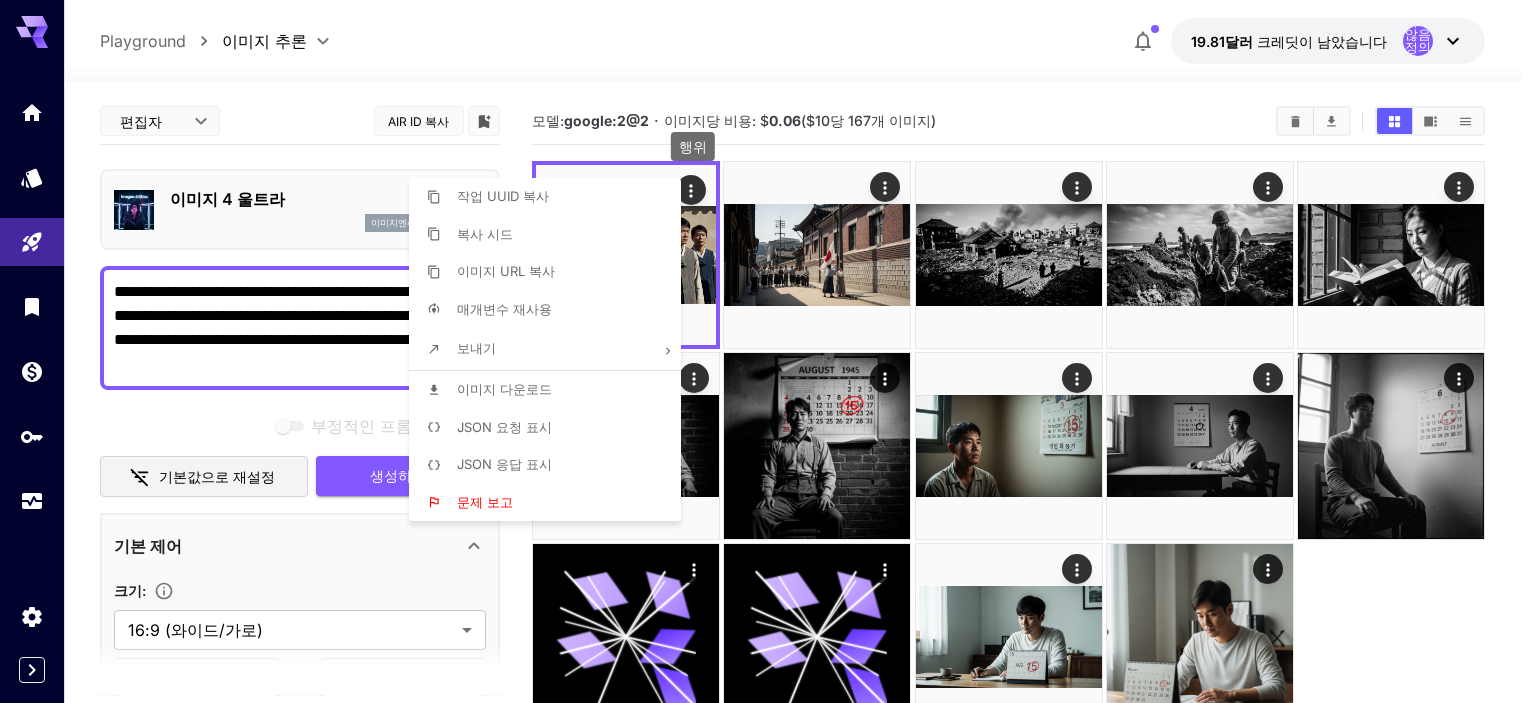 click on "이미지 다운로드" at bounding box center (551, 390) 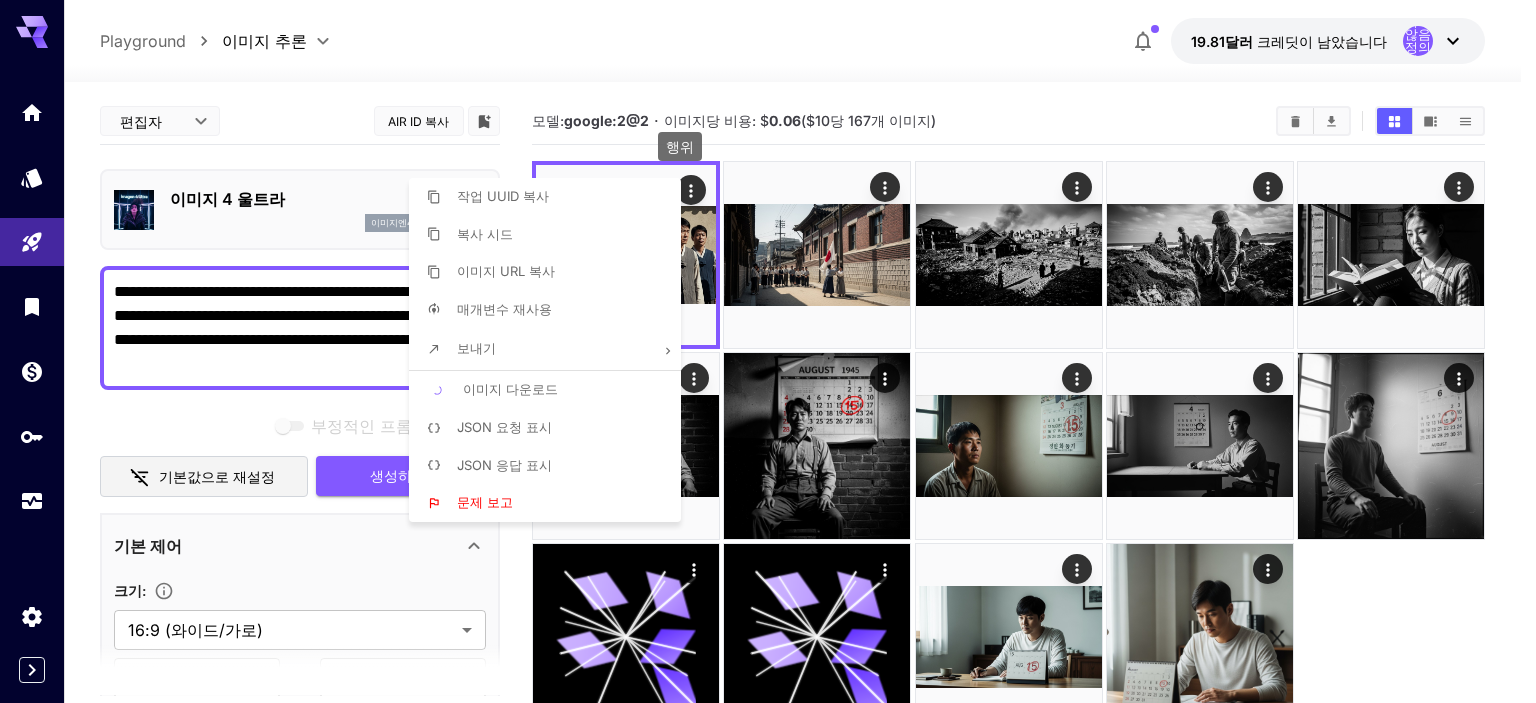 click at bounding box center (768, 351) 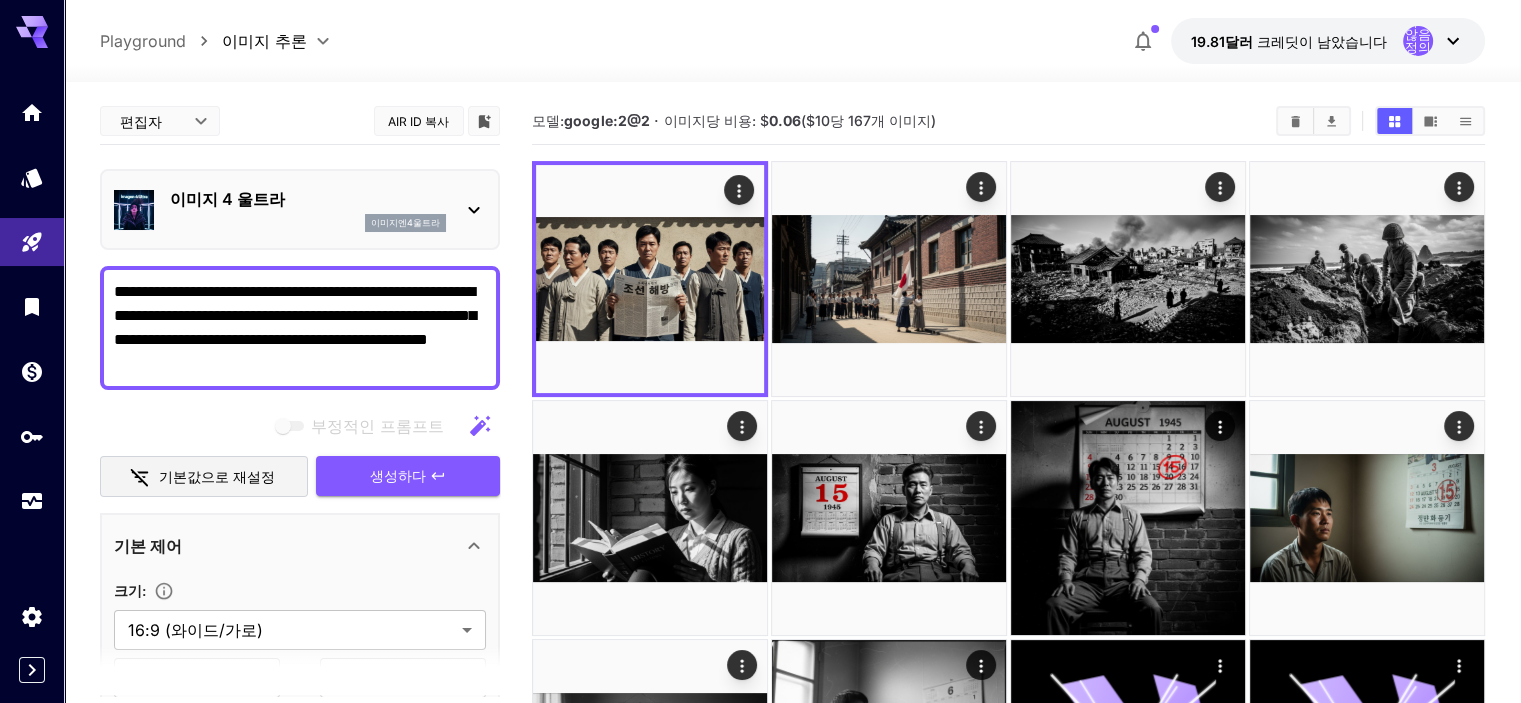 drag, startPoint x: 348, startPoint y: 361, endPoint x: 69, endPoint y: 243, distance: 302.9274 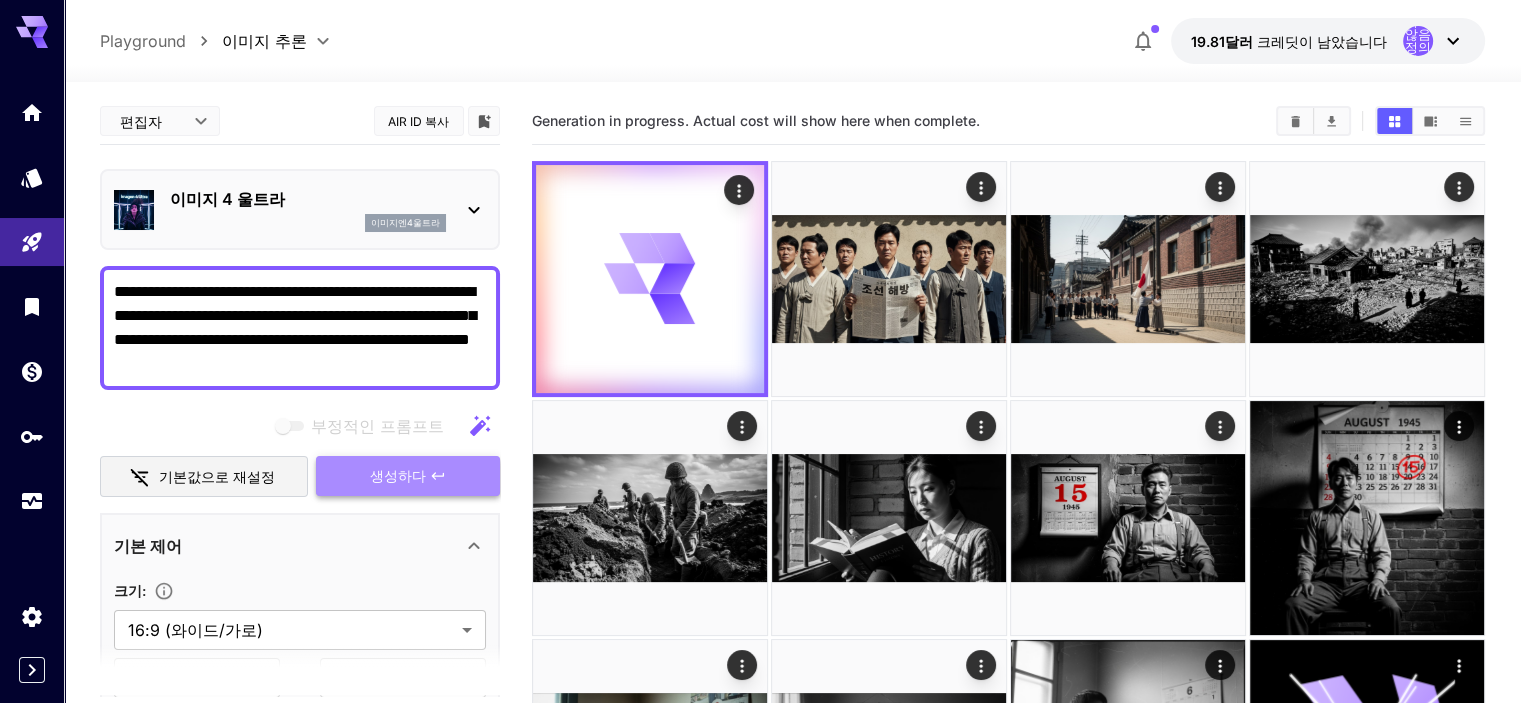 click on "생성하다" at bounding box center [398, 475] 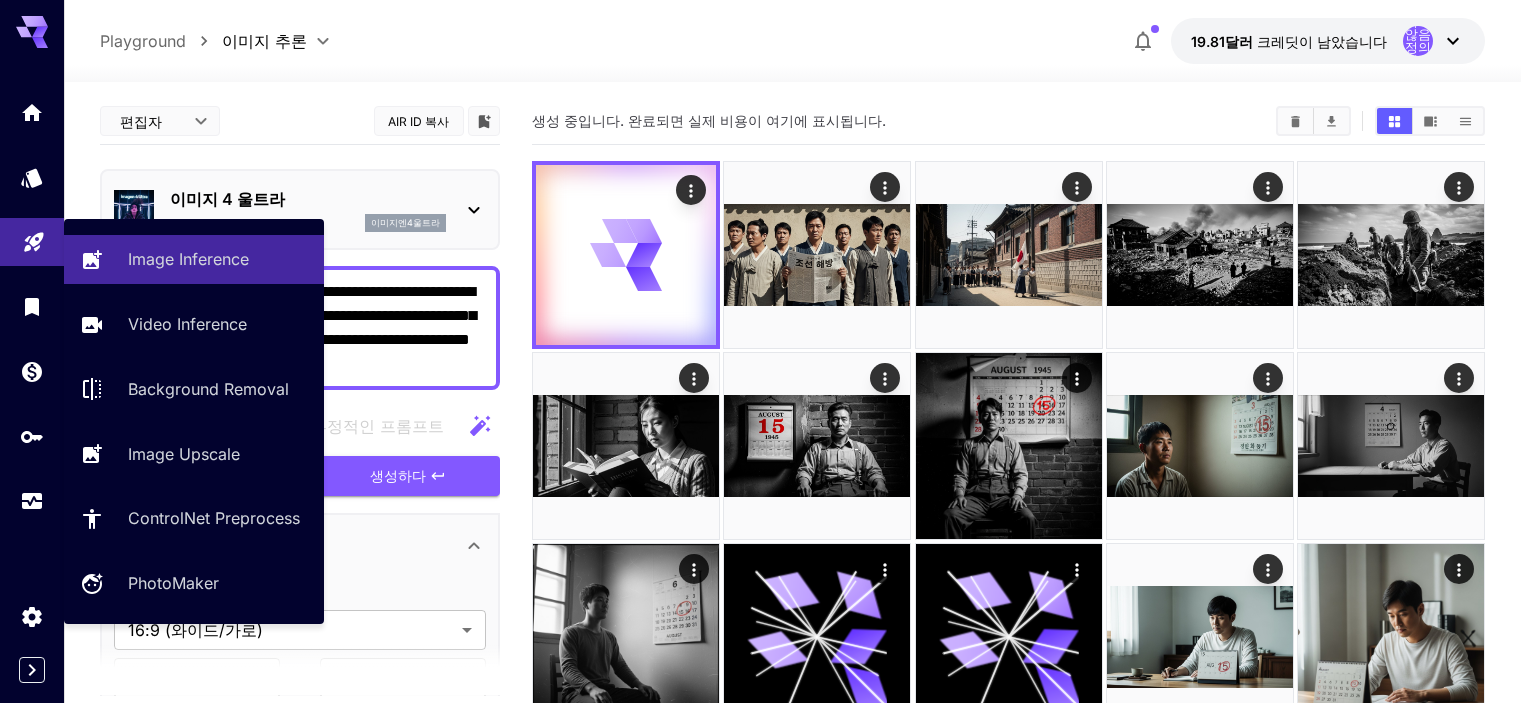 drag, startPoint x: 398, startPoint y: 359, endPoint x: 14, endPoint y: 267, distance: 394.86707 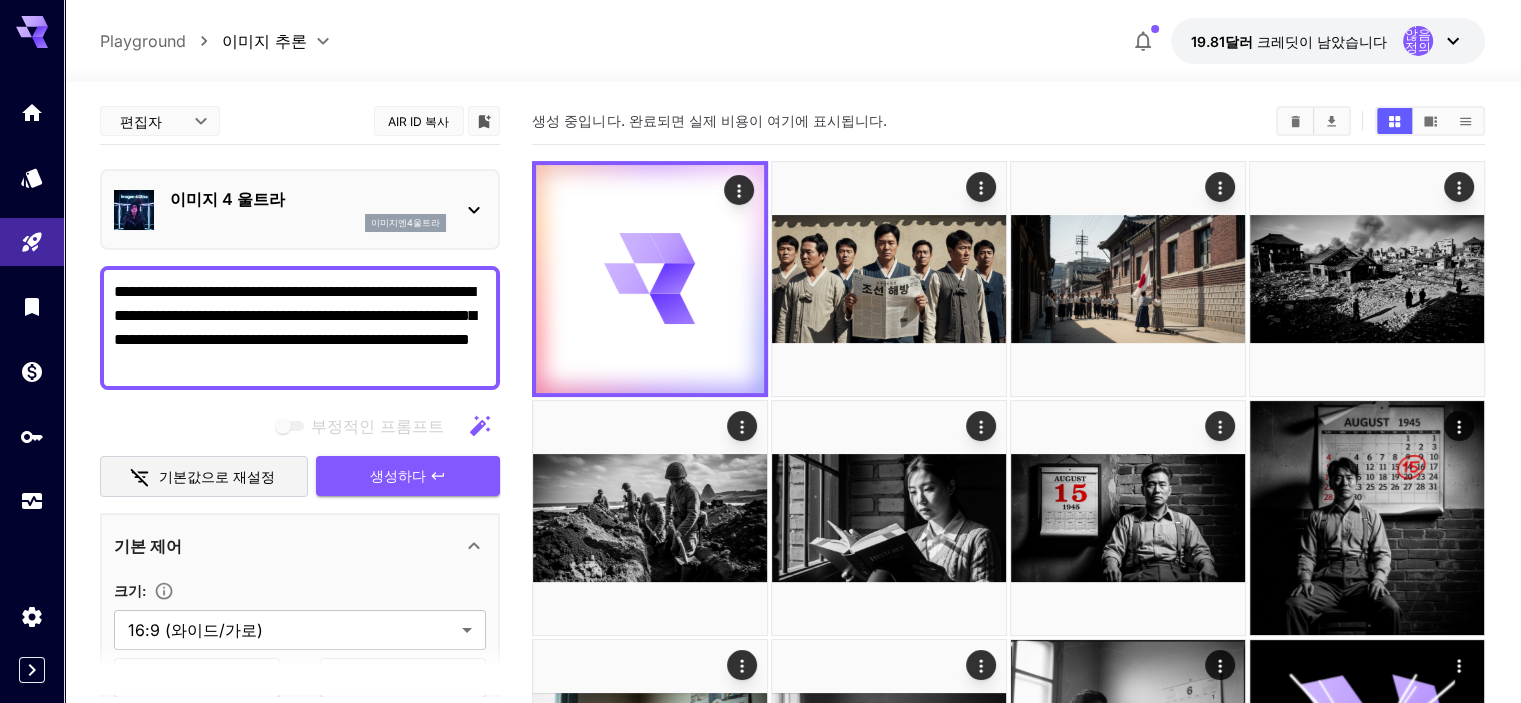 click on "**********" at bounding box center [300, 328] 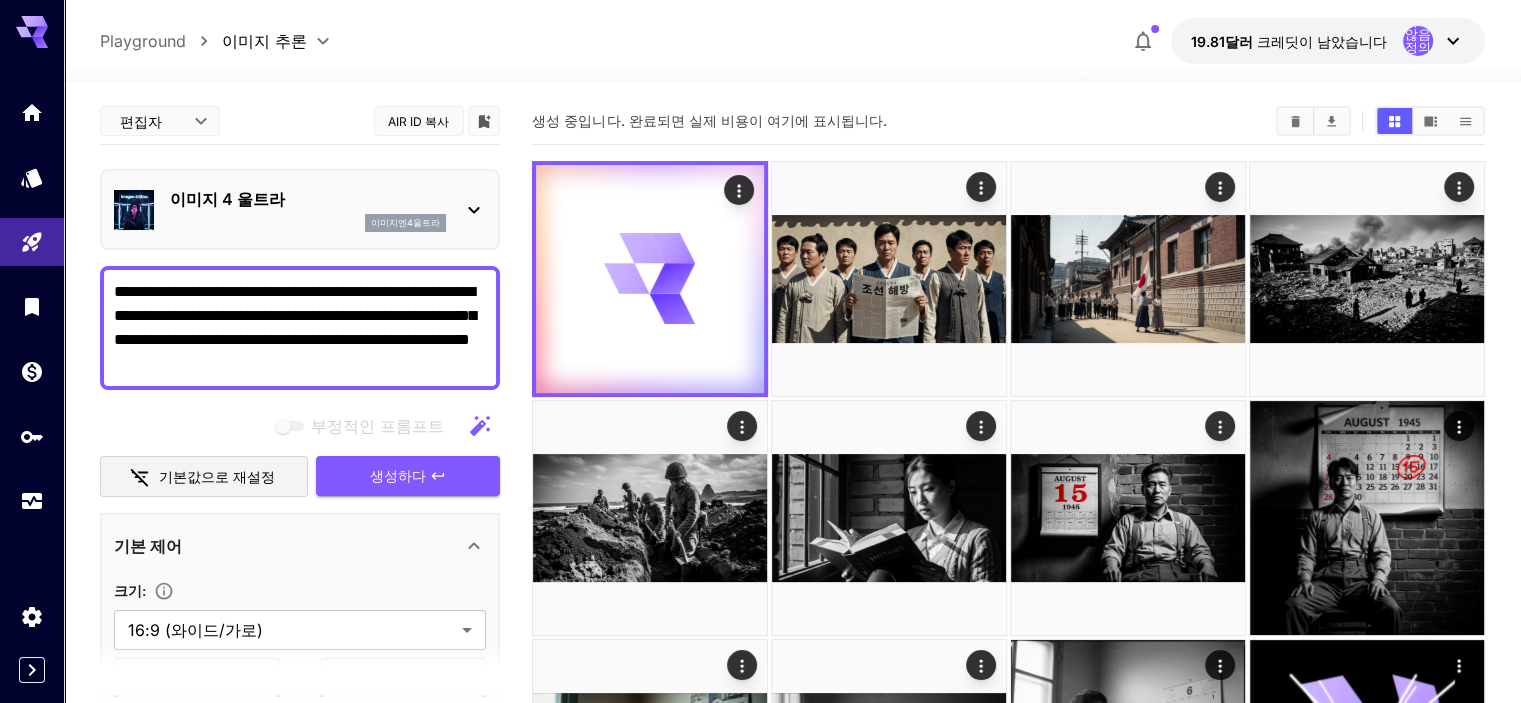 paste on "**********" 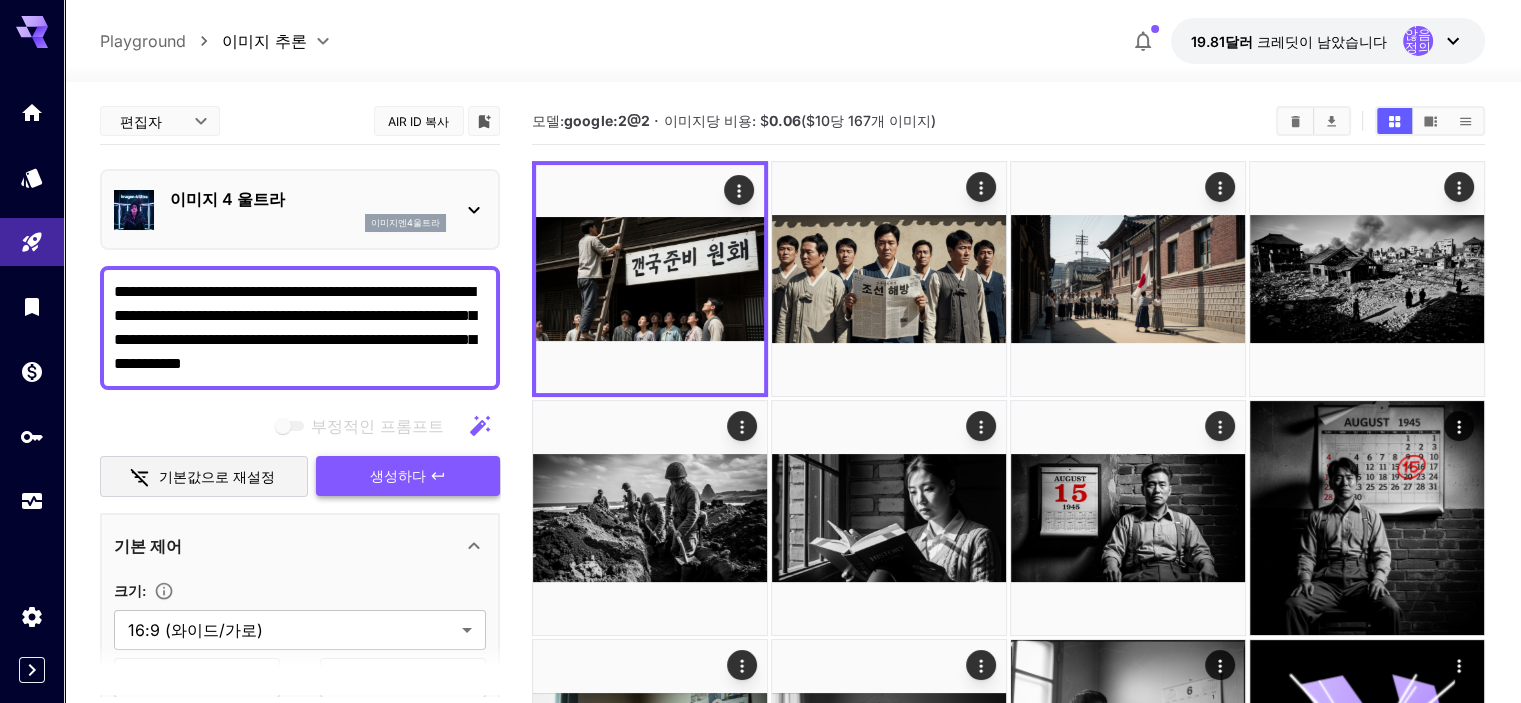 type on "**********" 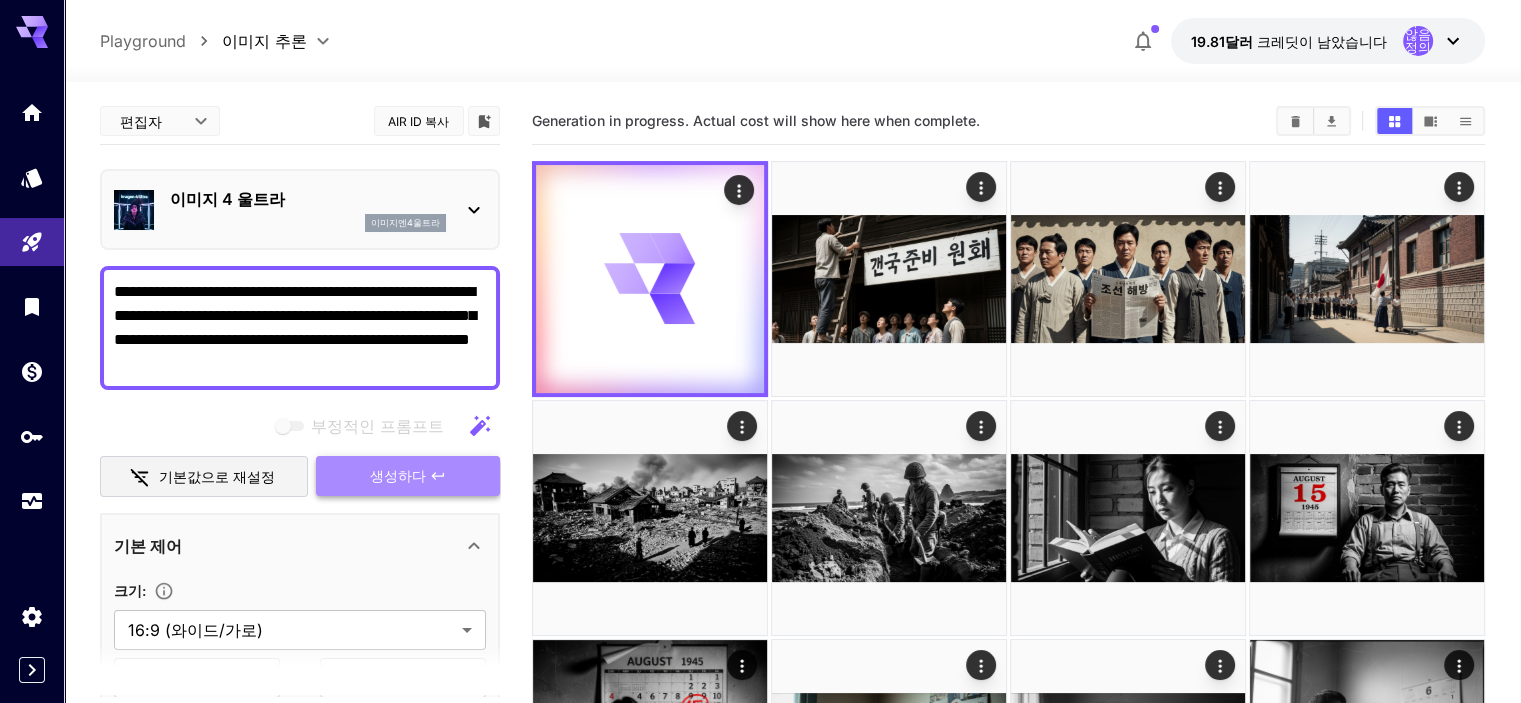 click on "생성하다" at bounding box center (398, 475) 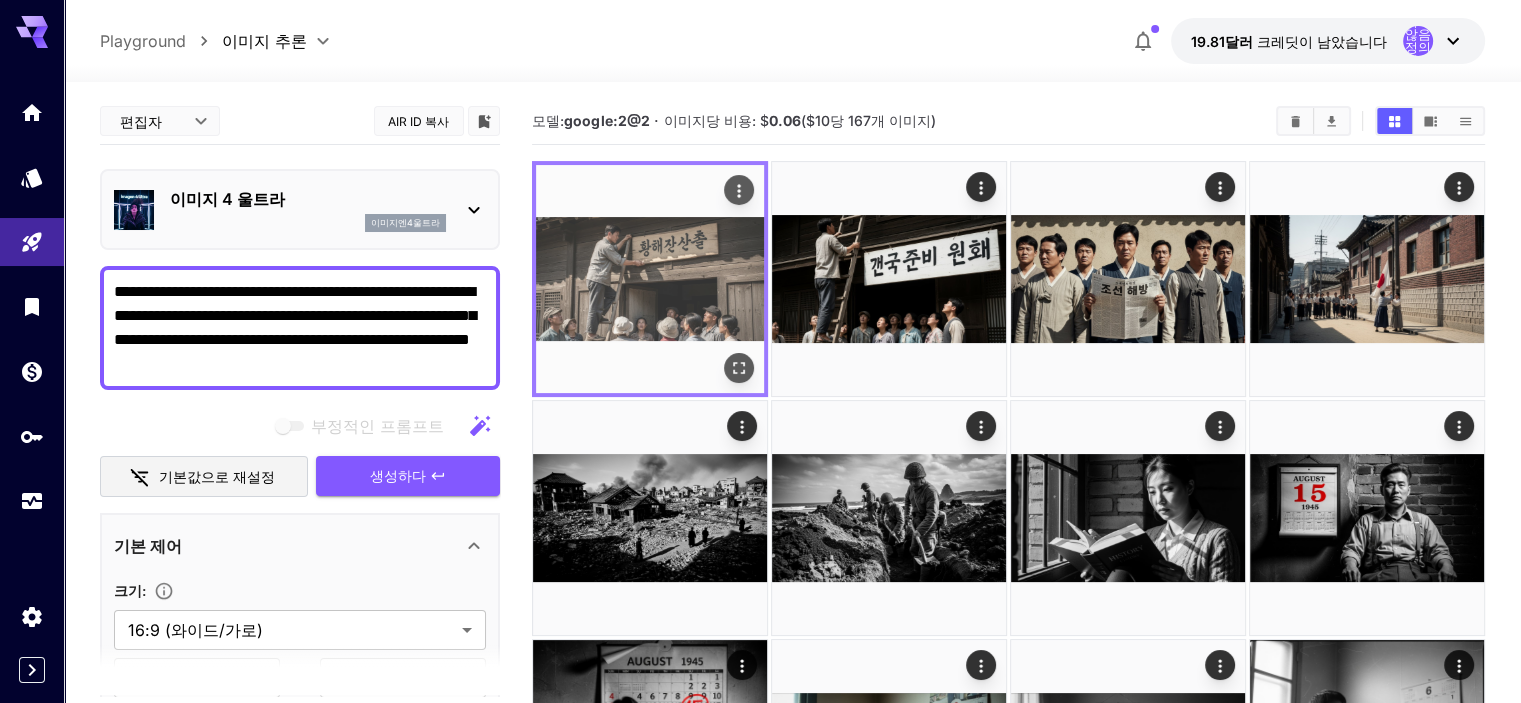 click 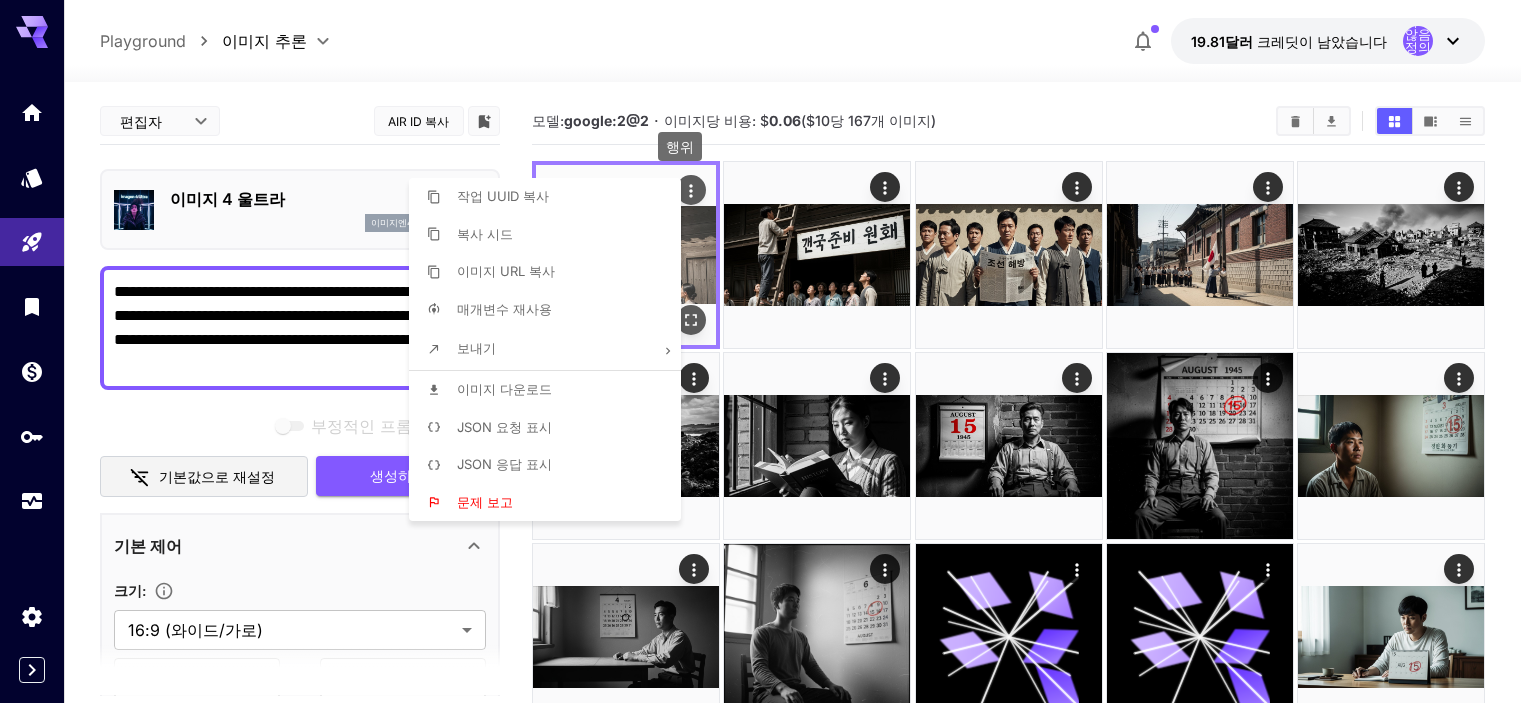 click at bounding box center (768, 351) 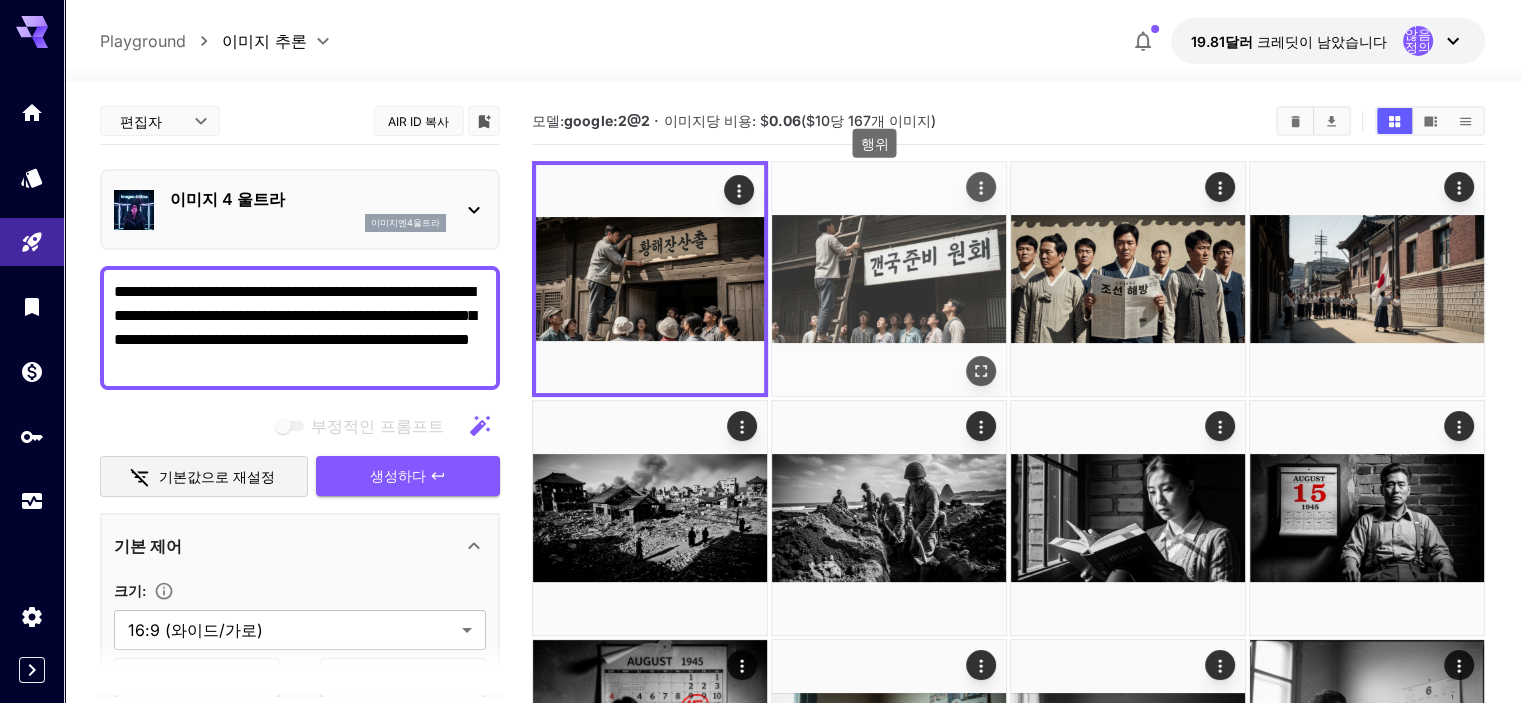 click 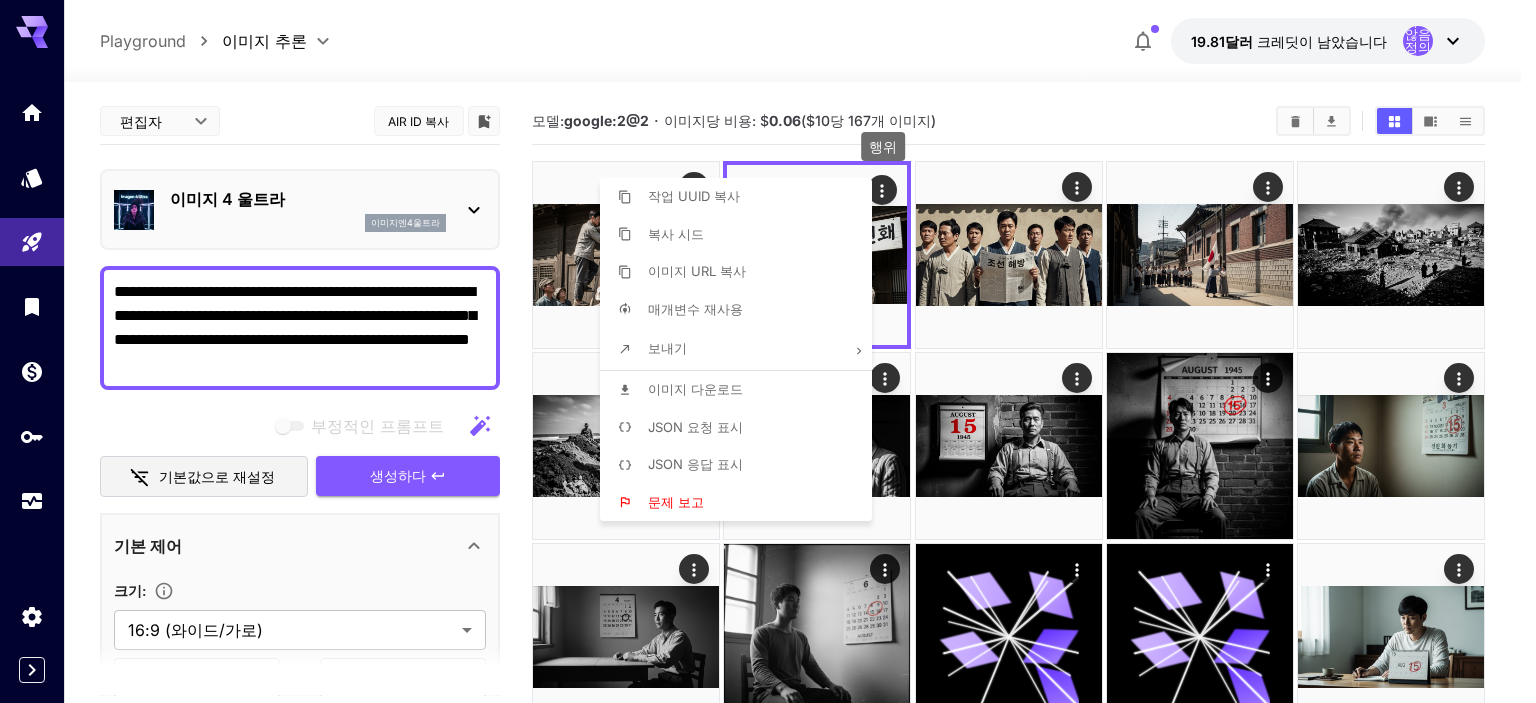 click on "문제 보고" at bounding box center [676, 502] 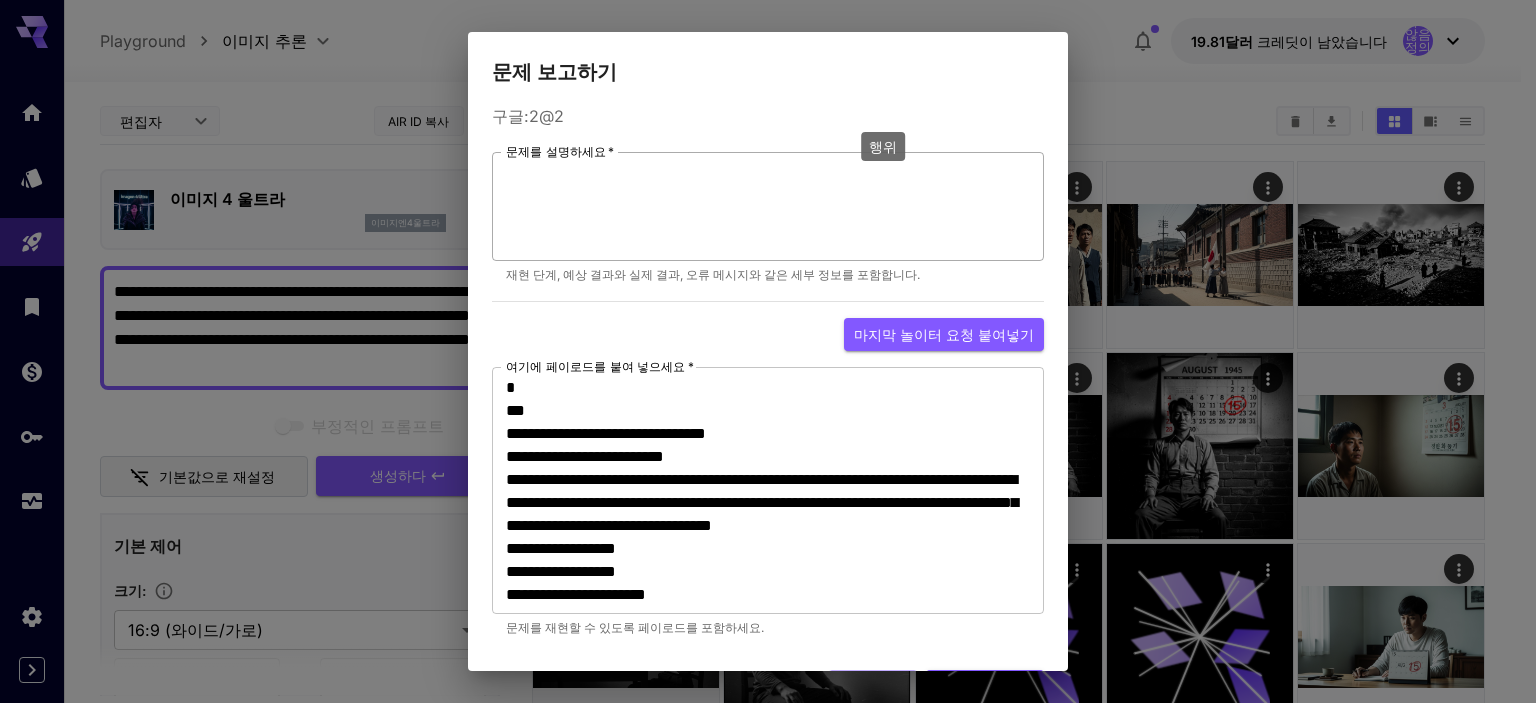 click on "문제를 설명하세요    *" at bounding box center (768, 207) 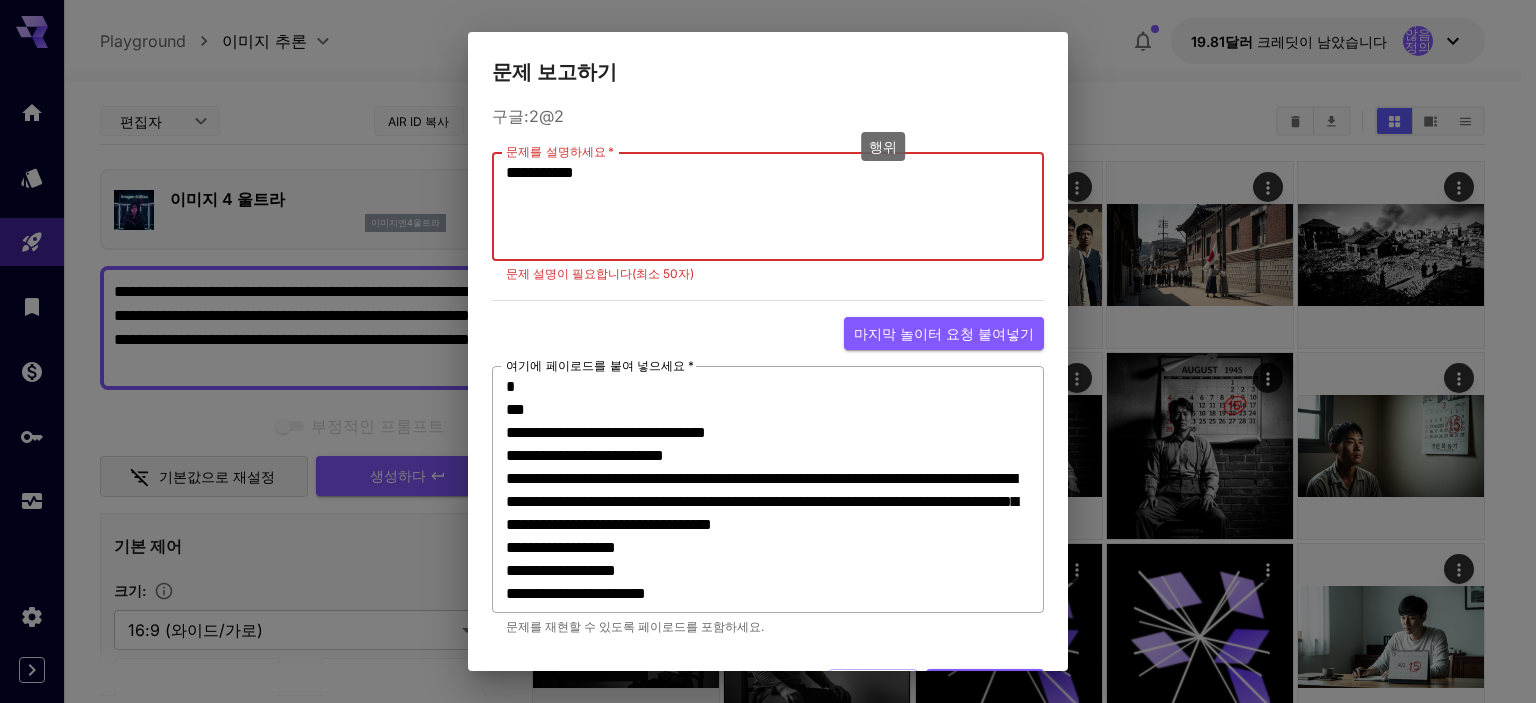 type on "**********" 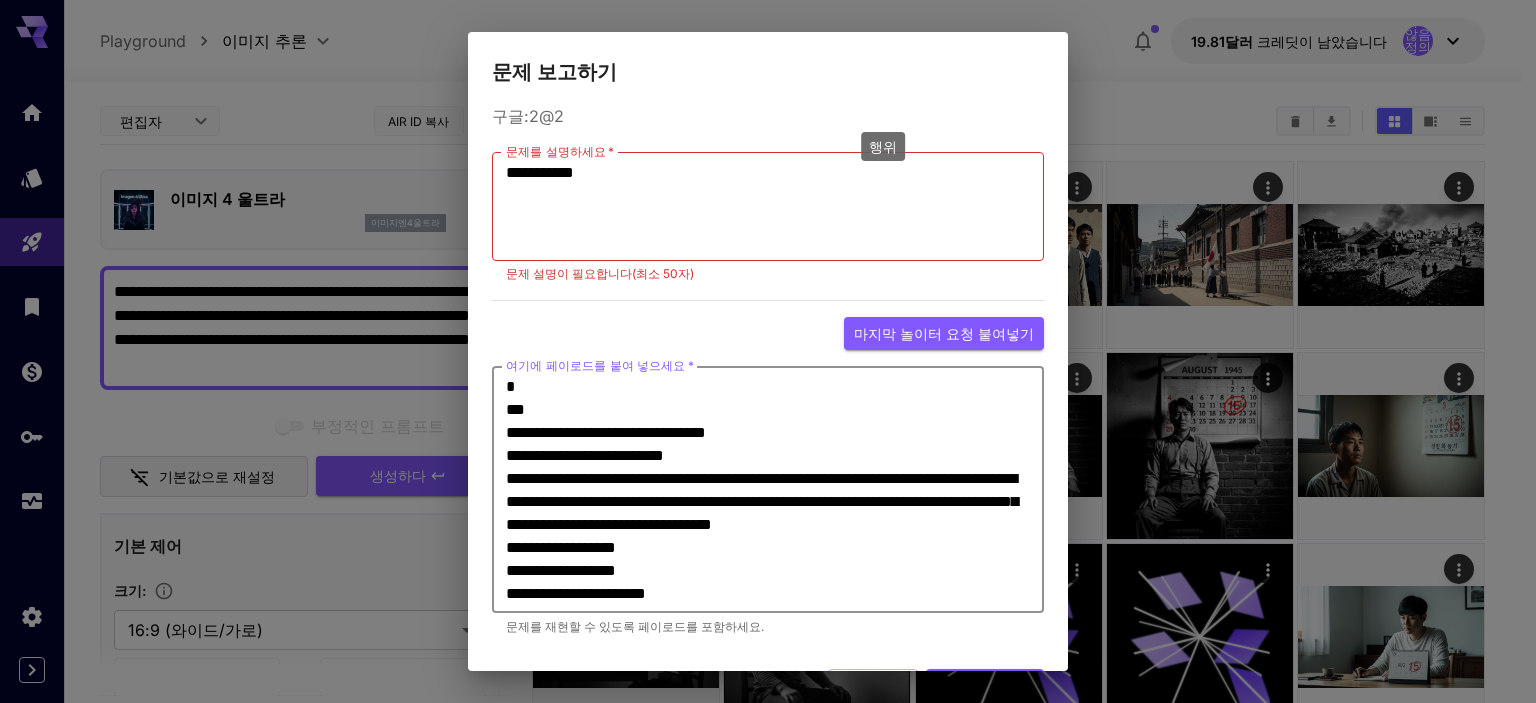 drag, startPoint x: 784, startPoint y: 490, endPoint x: 743, endPoint y: 506, distance: 44.011364 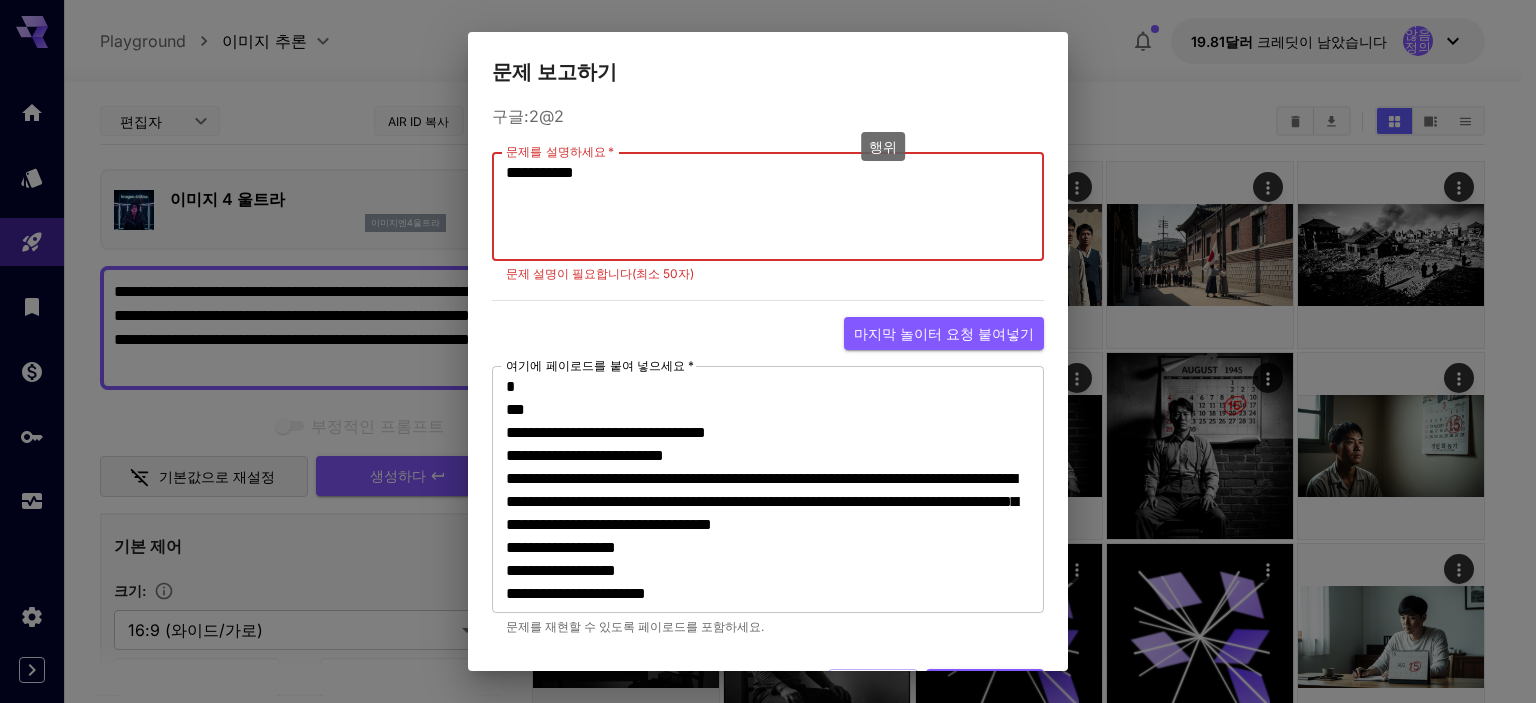 drag, startPoint x: 668, startPoint y: 177, endPoint x: 444, endPoint y: 172, distance: 224.0558 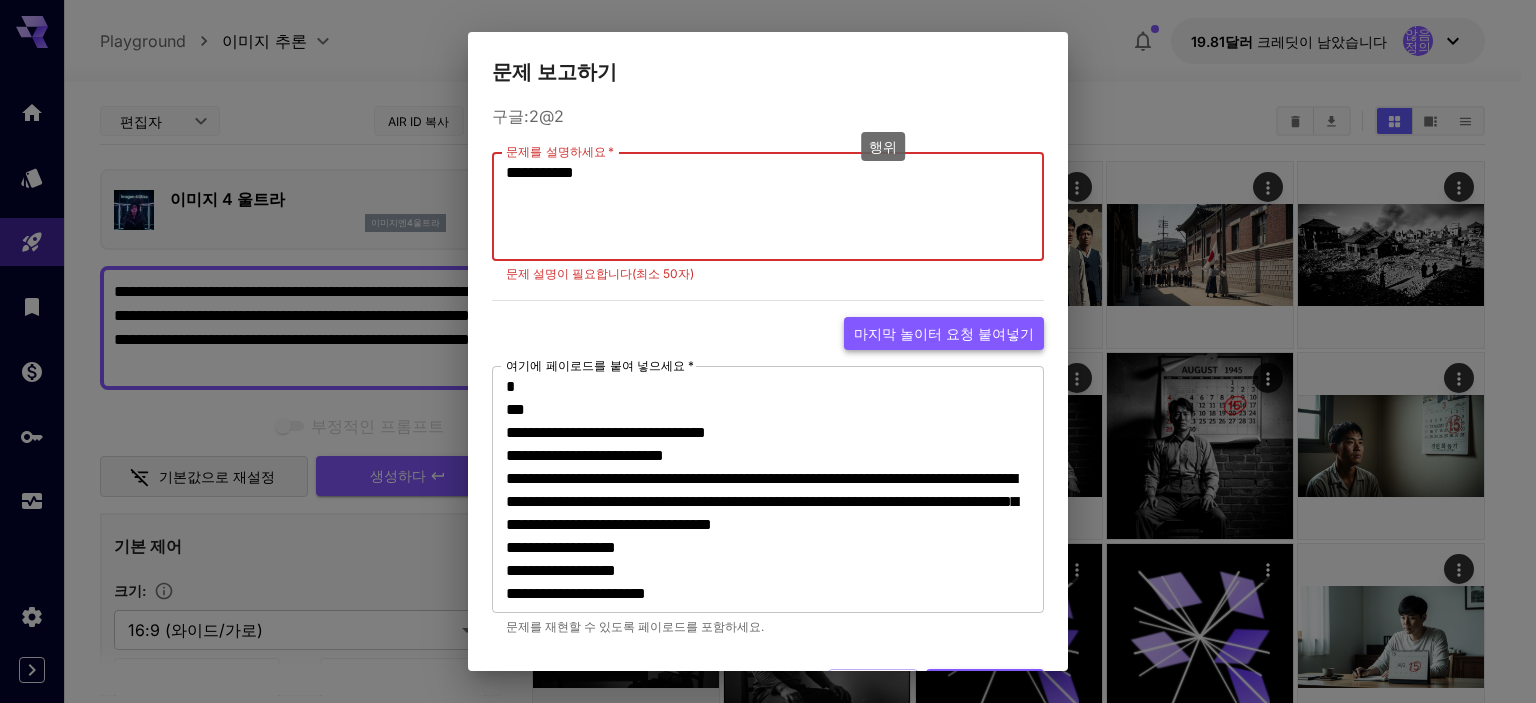 click on "마지막 놀이터 요청 붙여넣기" at bounding box center (944, 333) 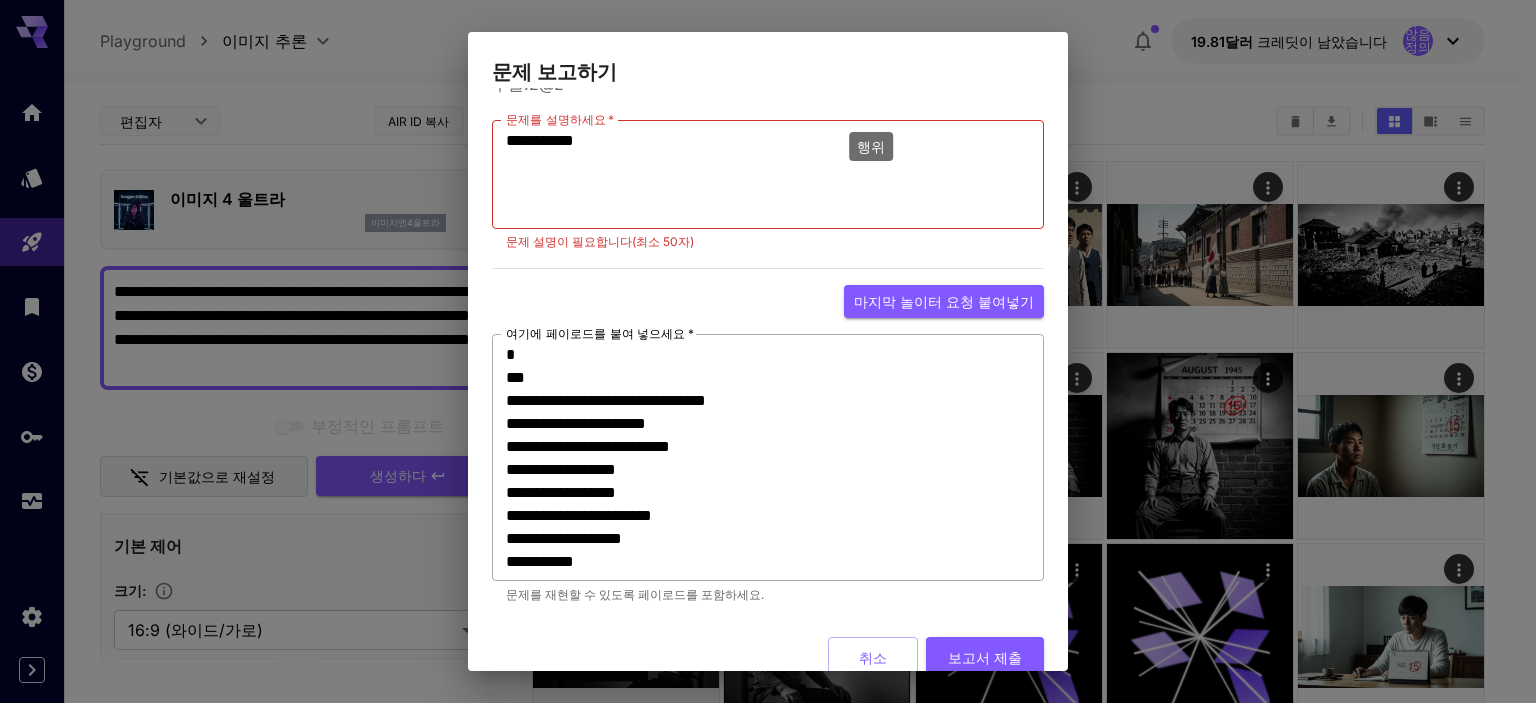 scroll, scrollTop: 75, scrollLeft: 0, axis: vertical 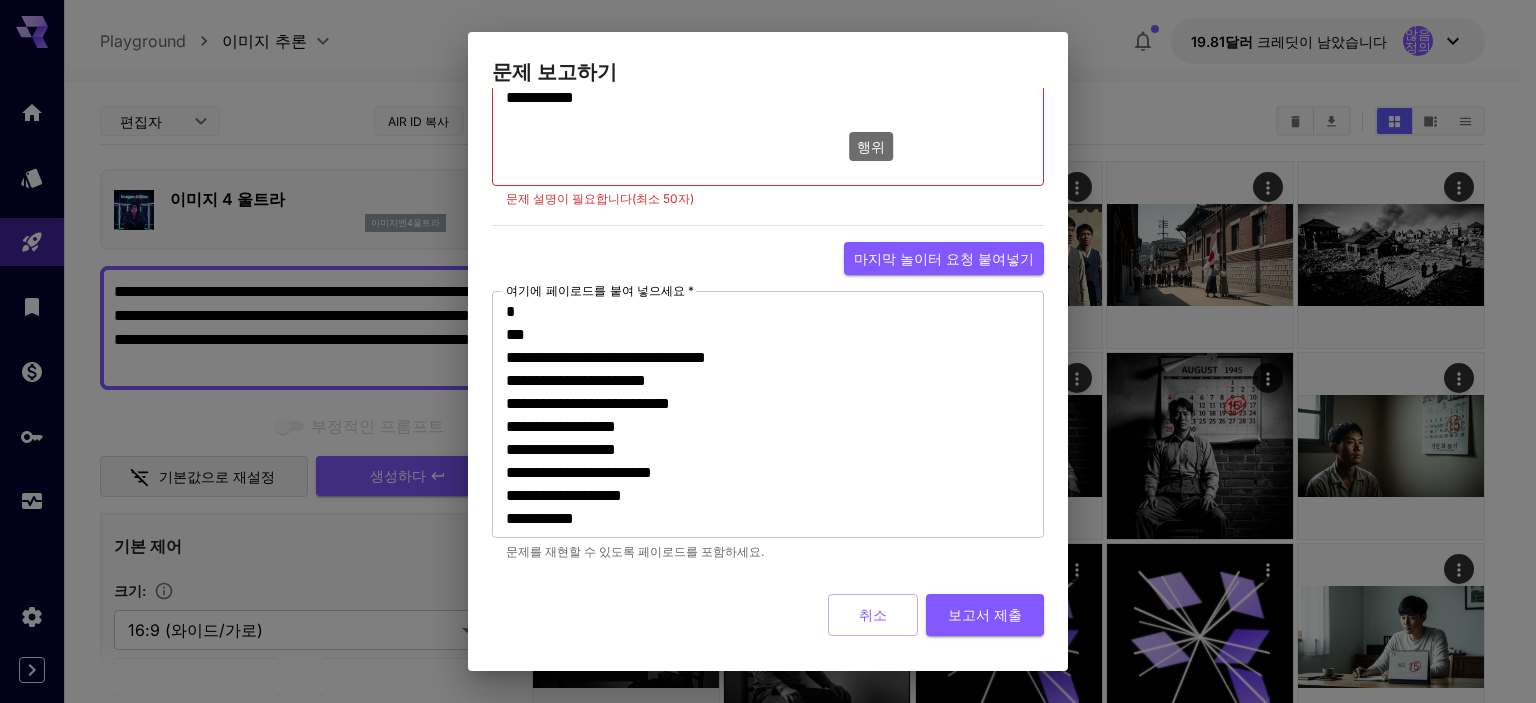 click on "**********" at bounding box center [768, 356] 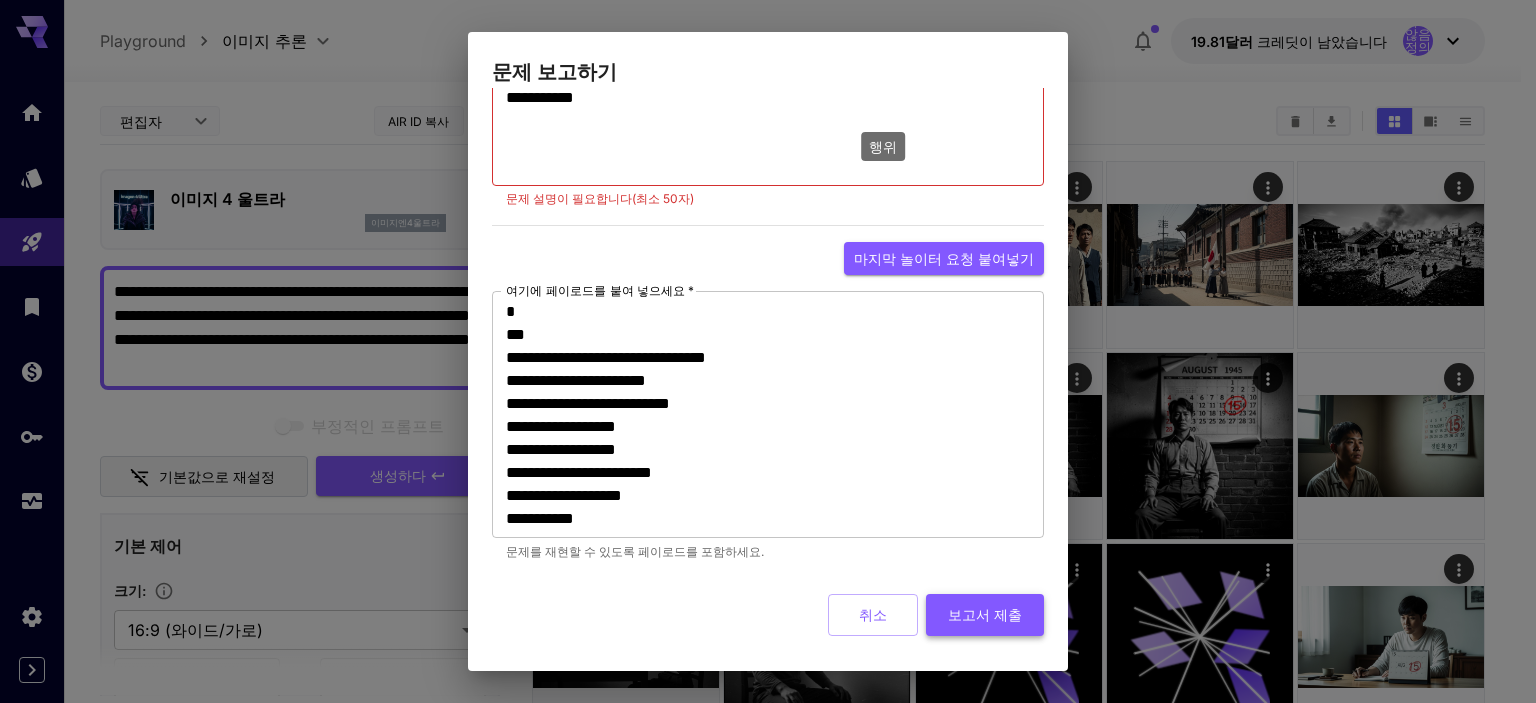 click on "보고서 제출" at bounding box center [985, 614] 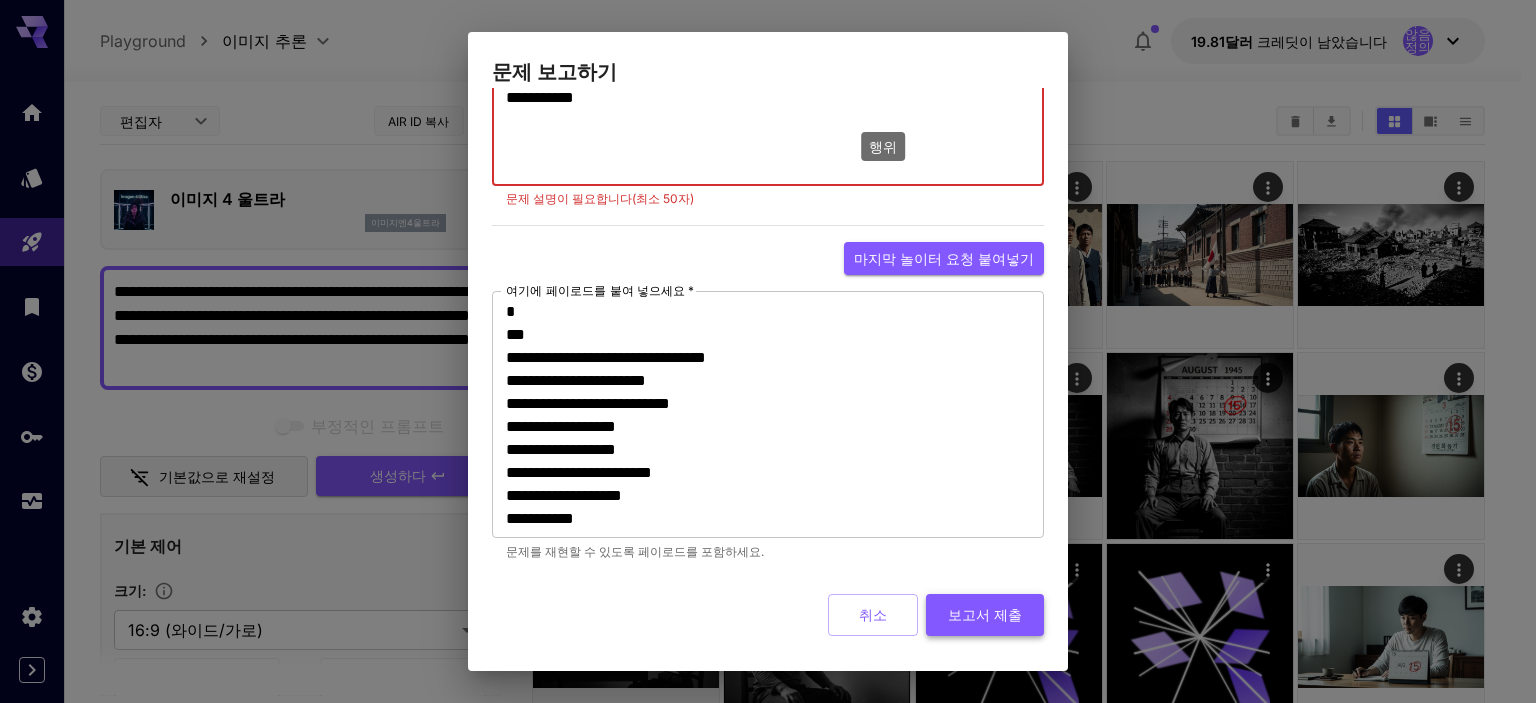 click on "보고서 제출" at bounding box center [985, 614] 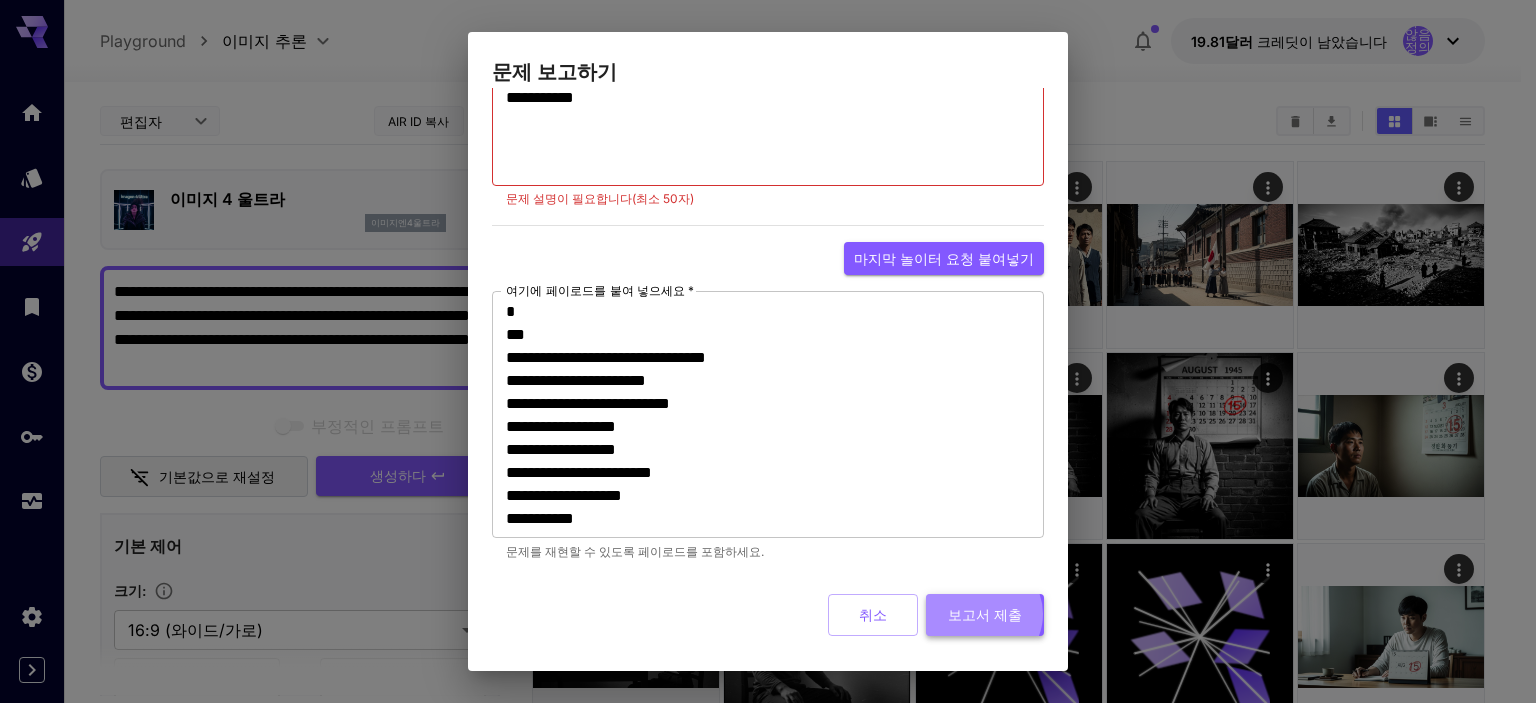 click on "보고서 제출" at bounding box center [985, 614] 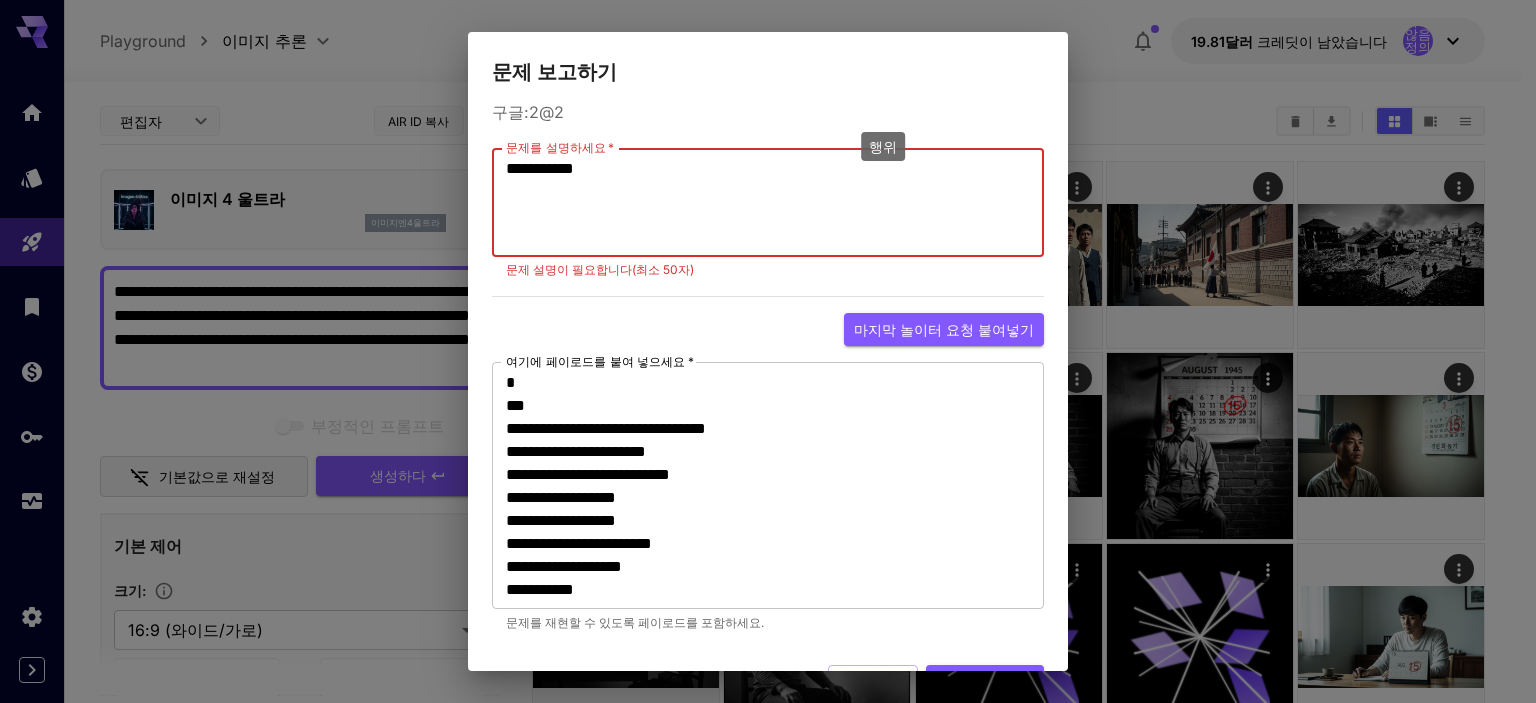scroll, scrollTop: 0, scrollLeft: 0, axis: both 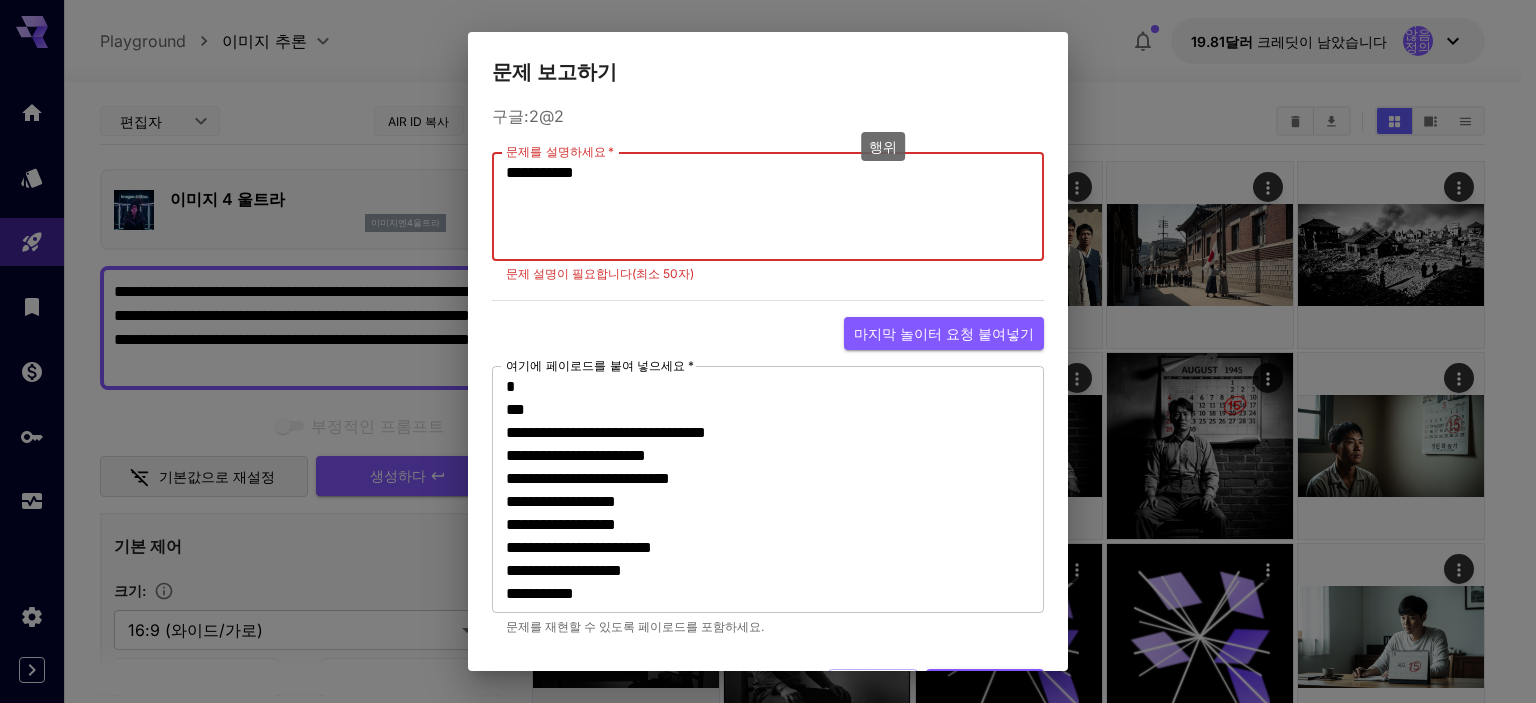 click on "**********" at bounding box center (768, 207) 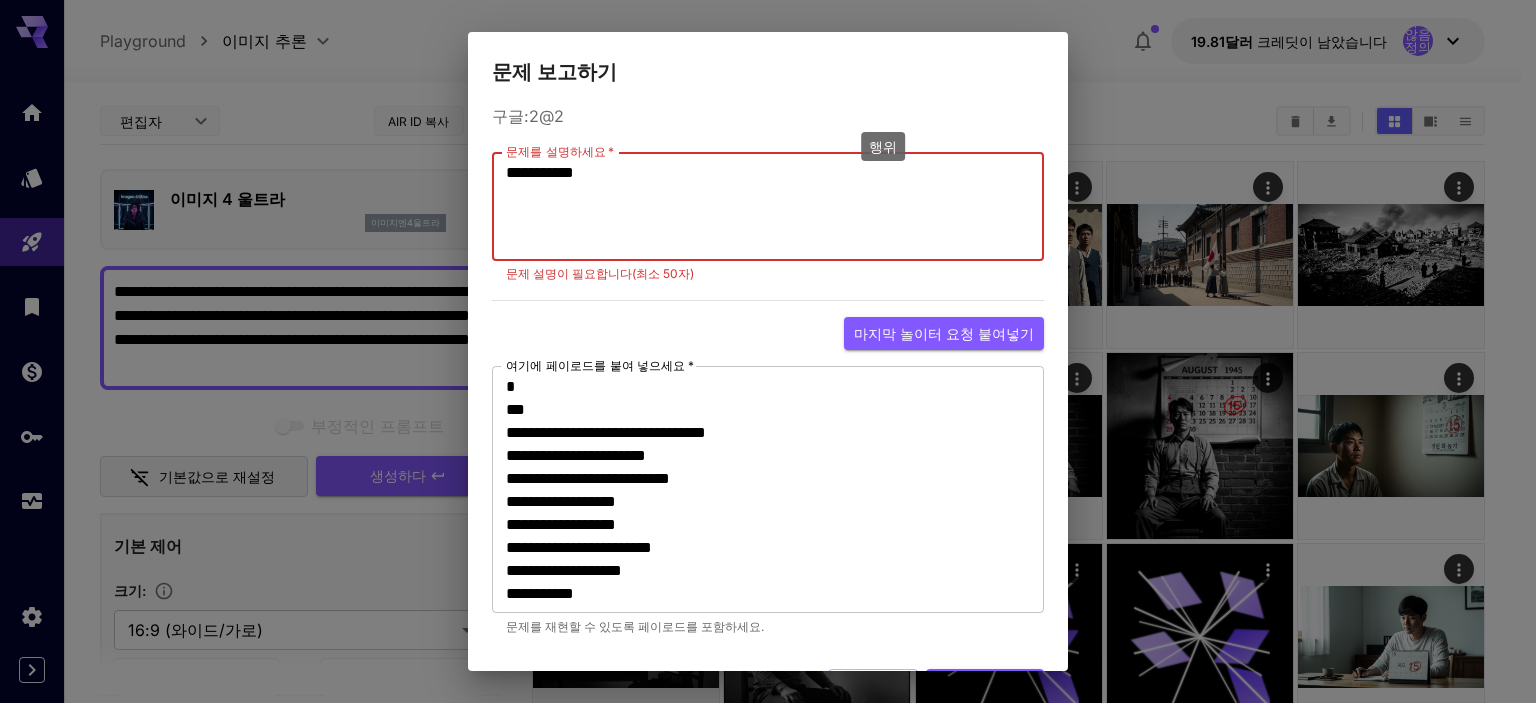 drag, startPoint x: 685, startPoint y: 175, endPoint x: 397, endPoint y: 171, distance: 288.02777 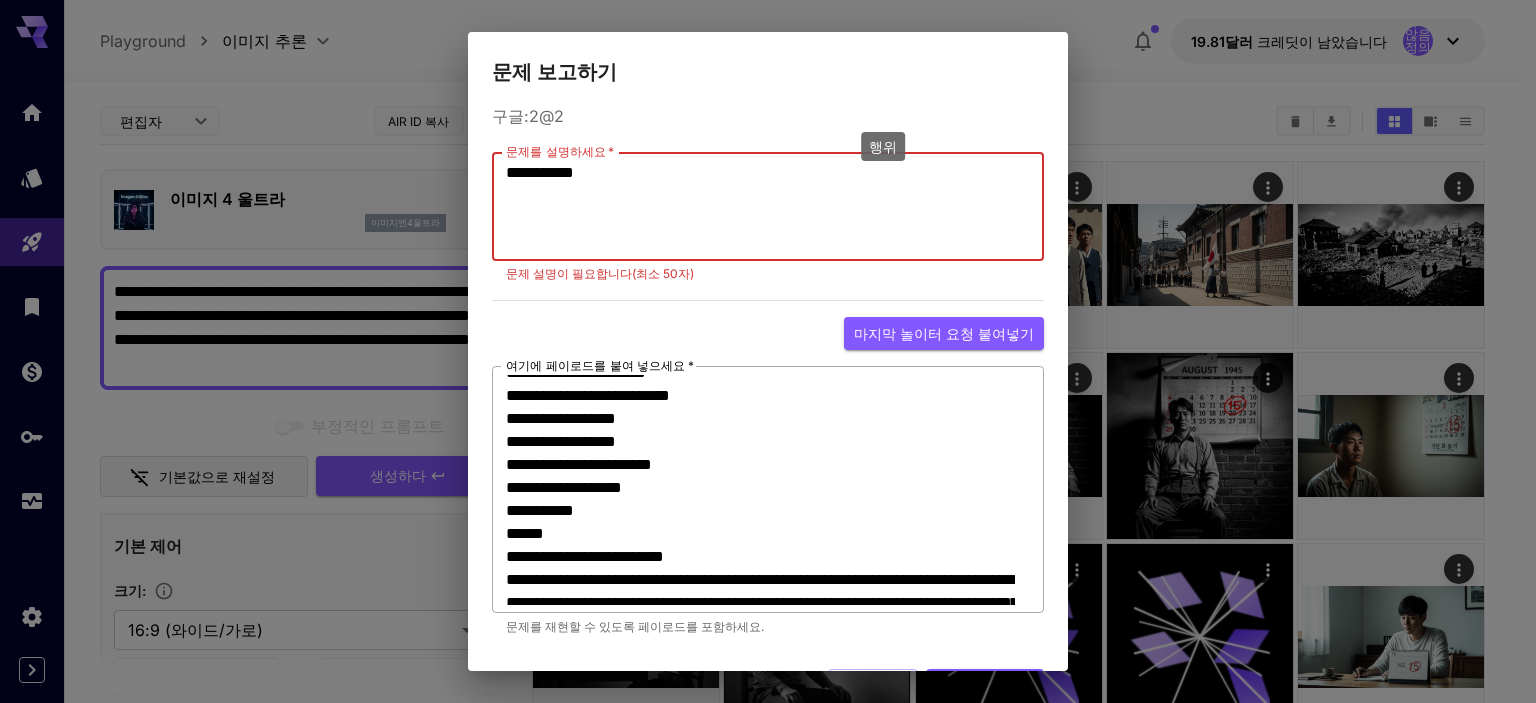 scroll, scrollTop: 206, scrollLeft: 0, axis: vertical 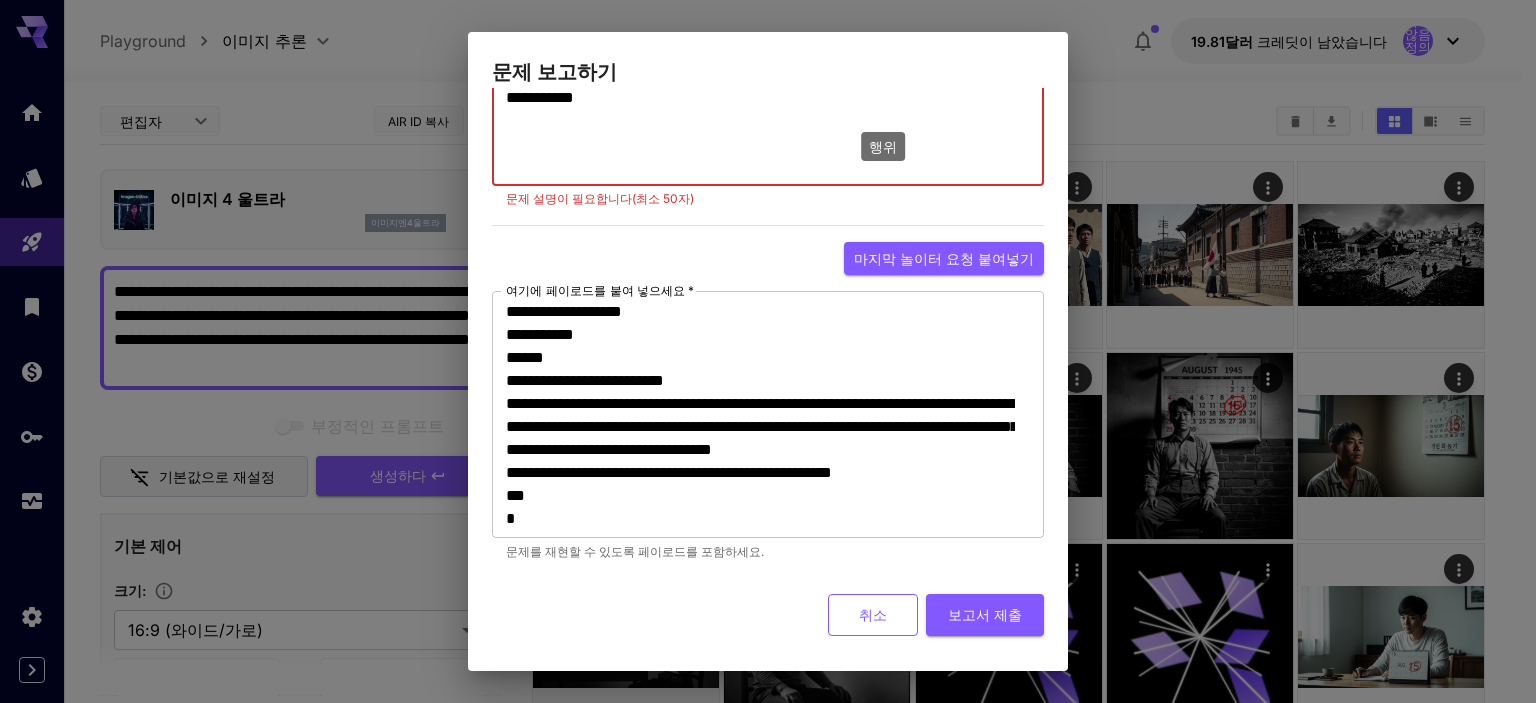 click on "취소" at bounding box center [873, 614] 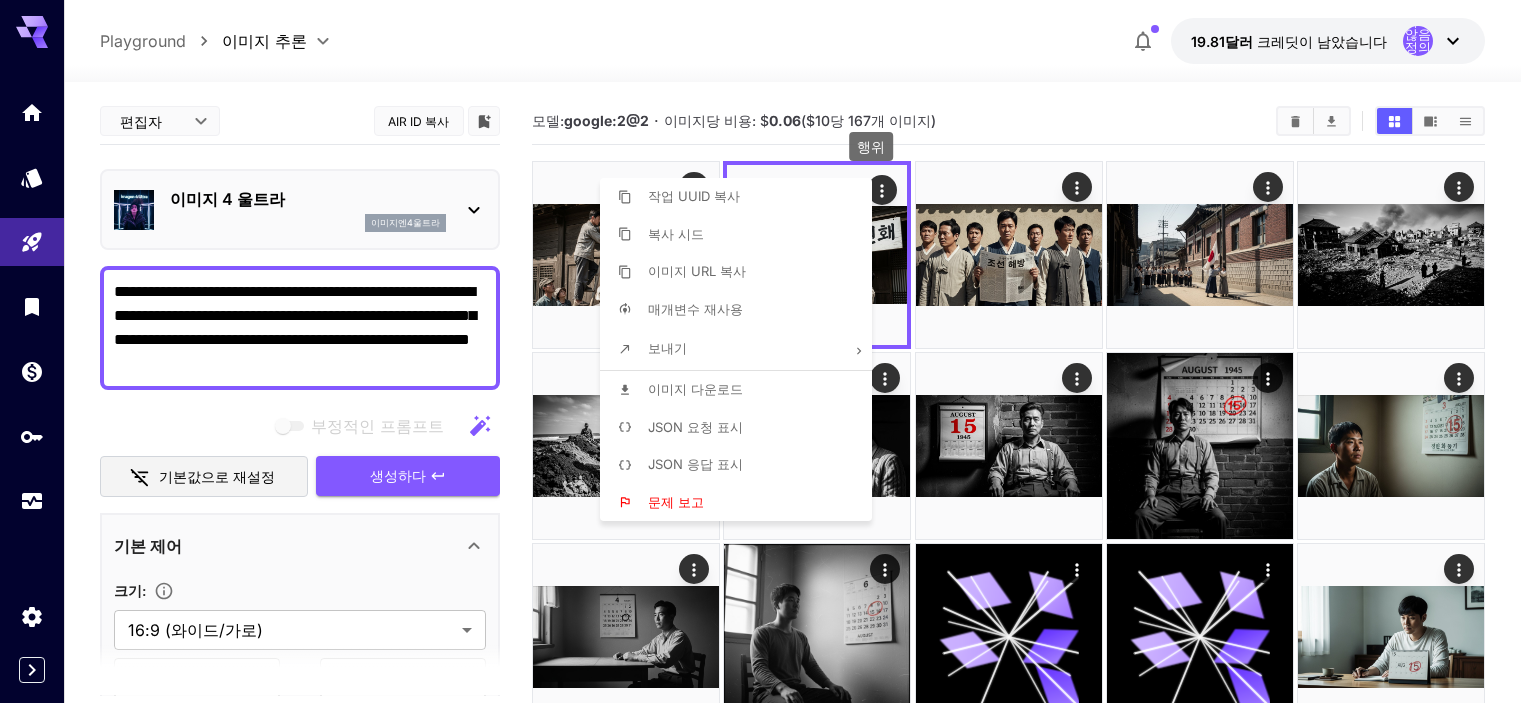 click at bounding box center [768, 351] 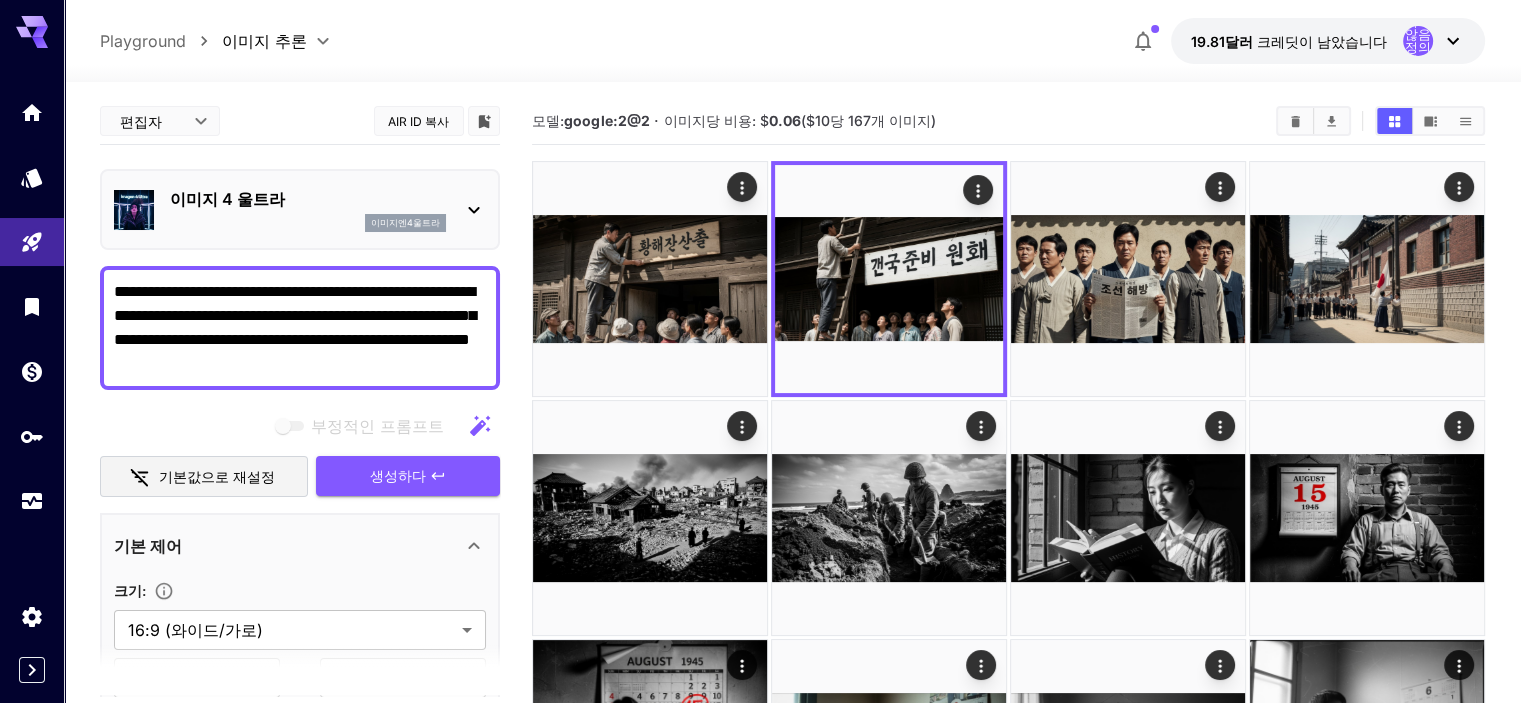 drag, startPoint x: 381, startPoint y: 364, endPoint x: 80, endPoint y: 289, distance: 310.20316 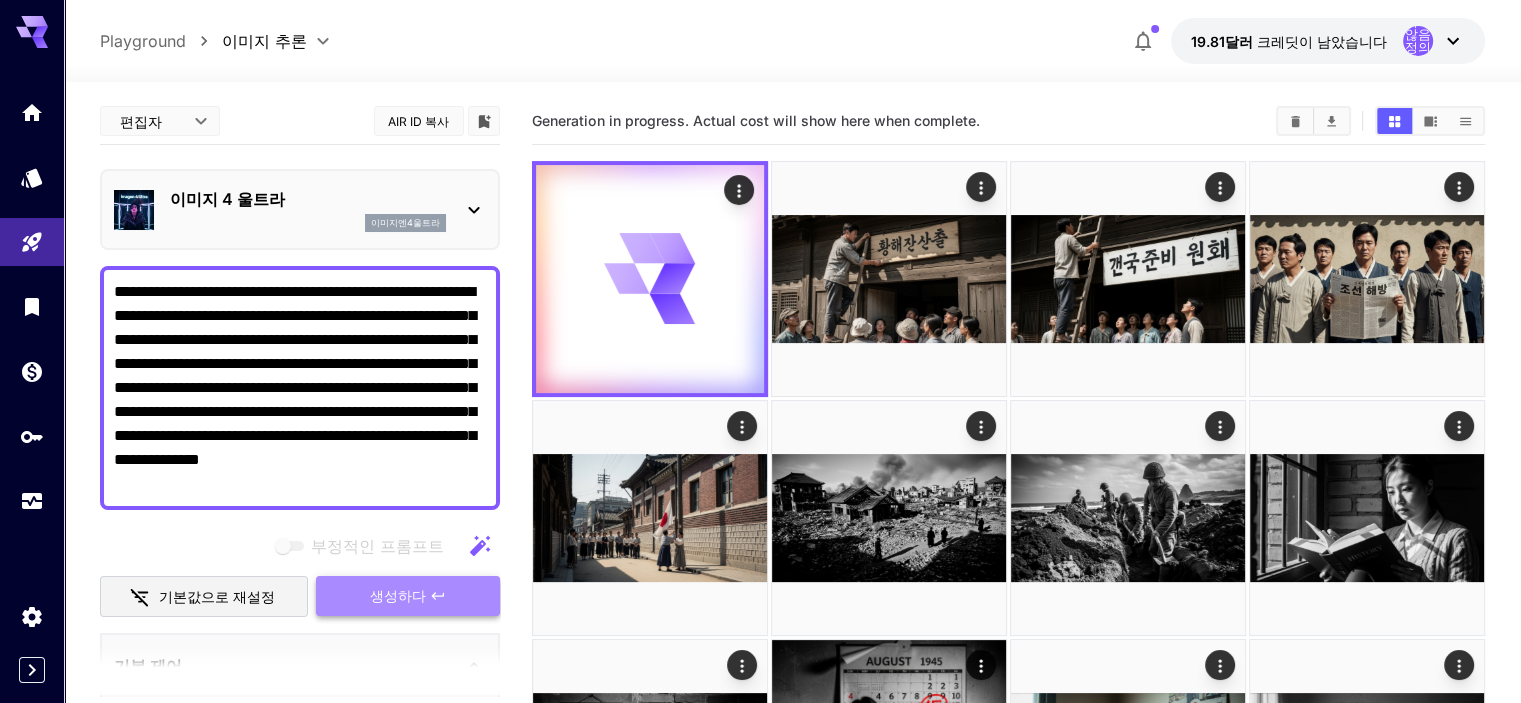 click on "생성하다" at bounding box center (398, 595) 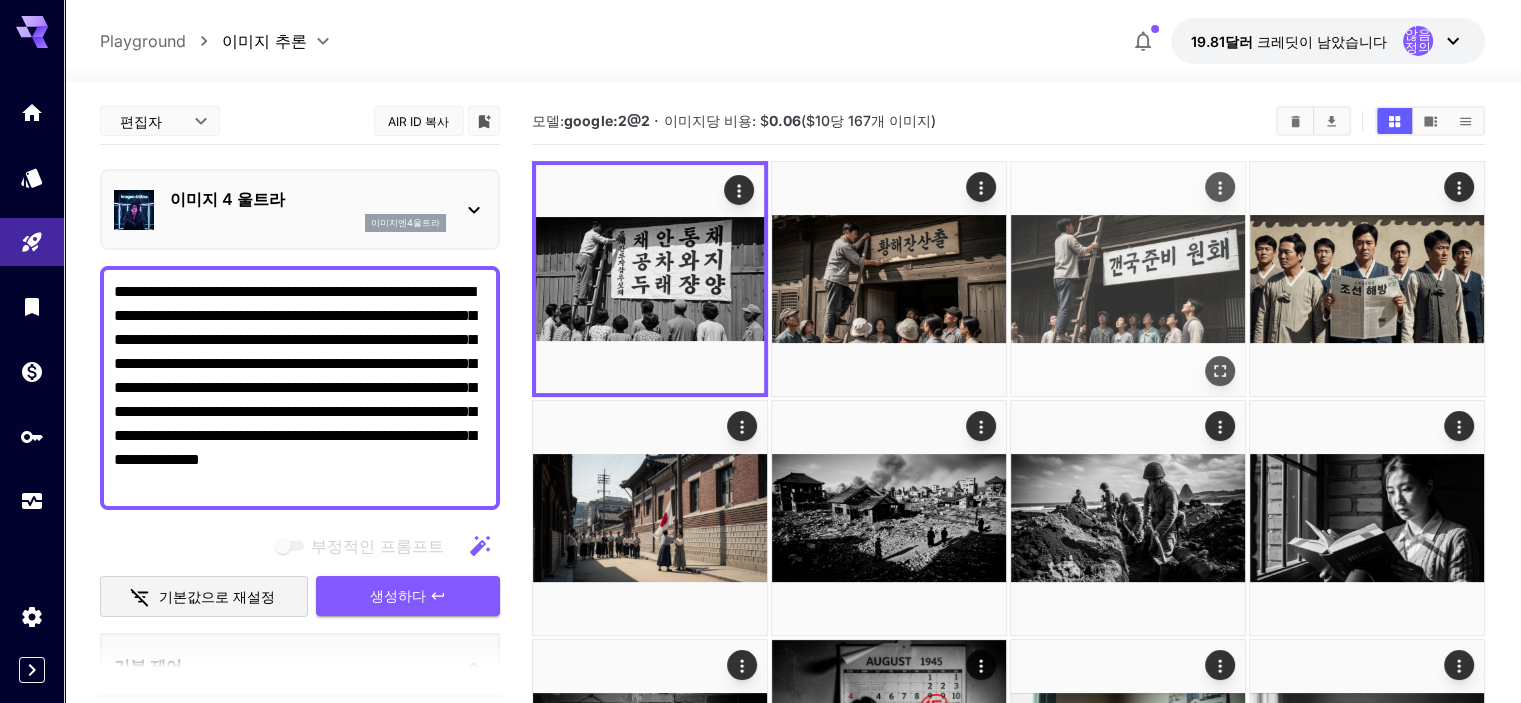 click at bounding box center (1128, 279) 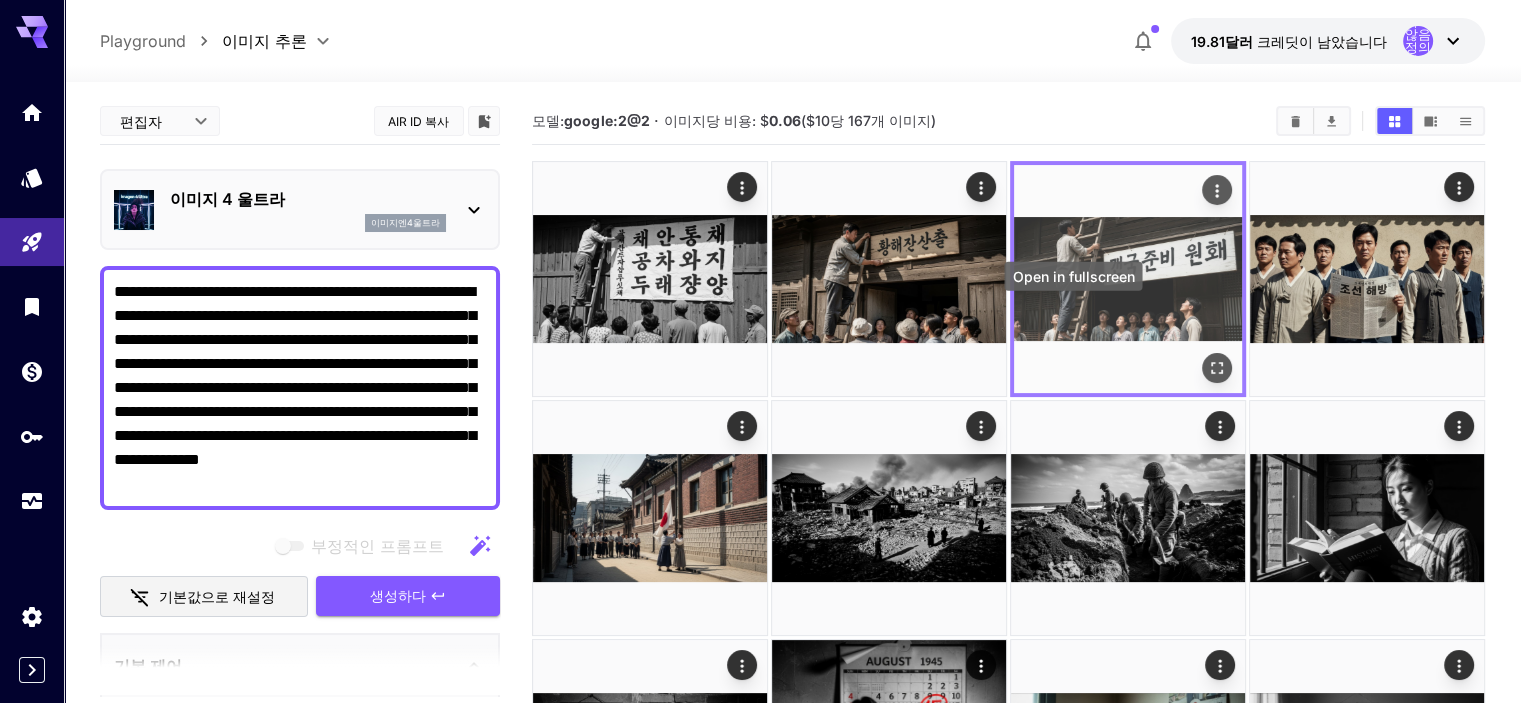 click 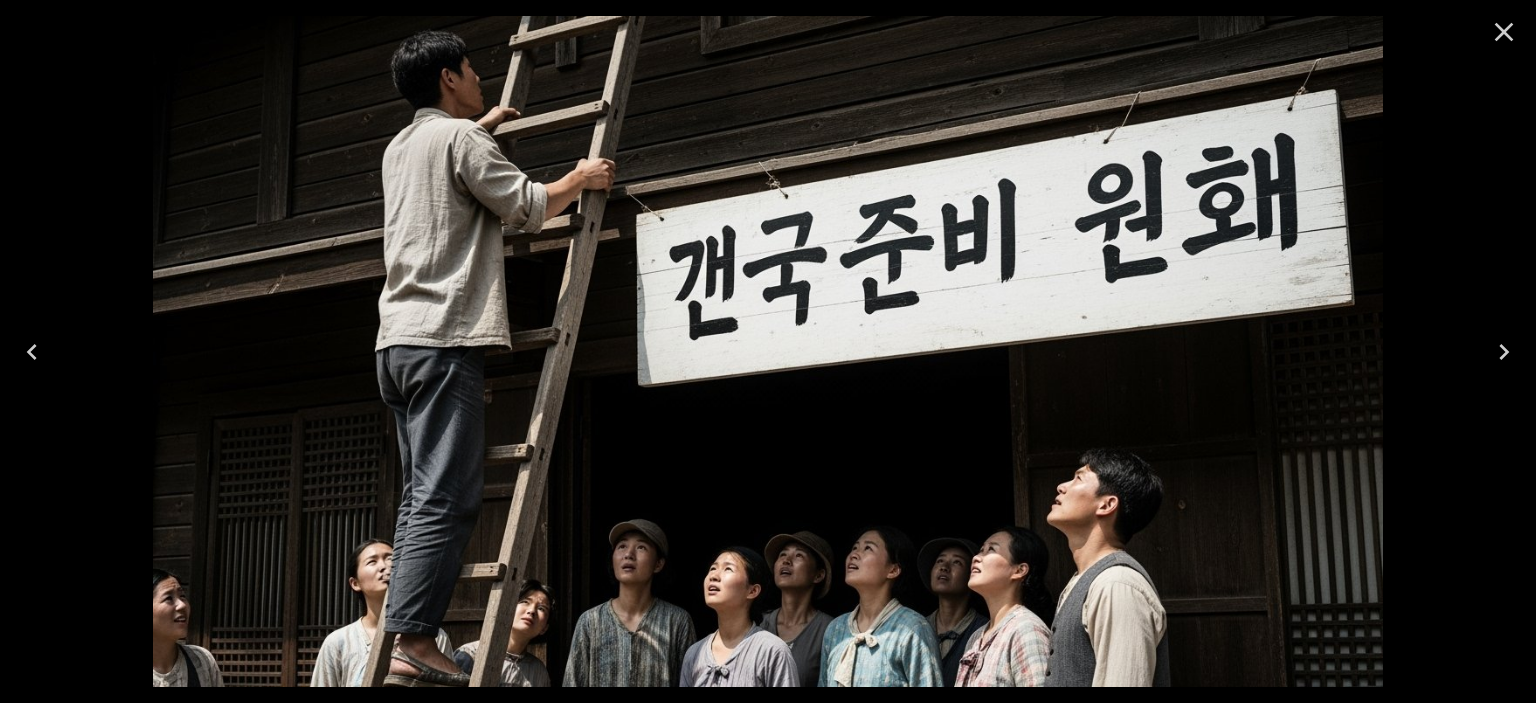 click at bounding box center [768, 351] 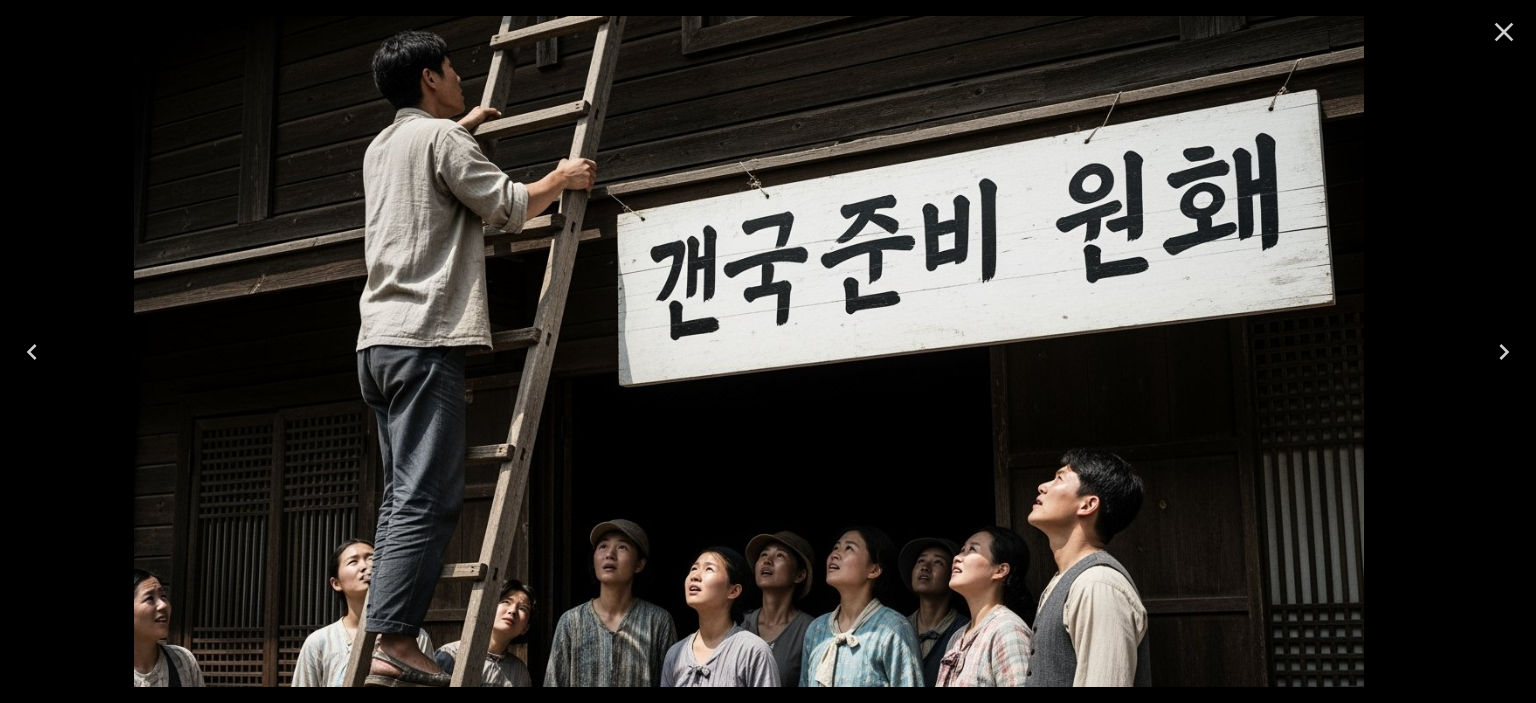 drag, startPoint x: 660, startPoint y: 243, endPoint x: 733, endPoint y: 261, distance: 75.18643 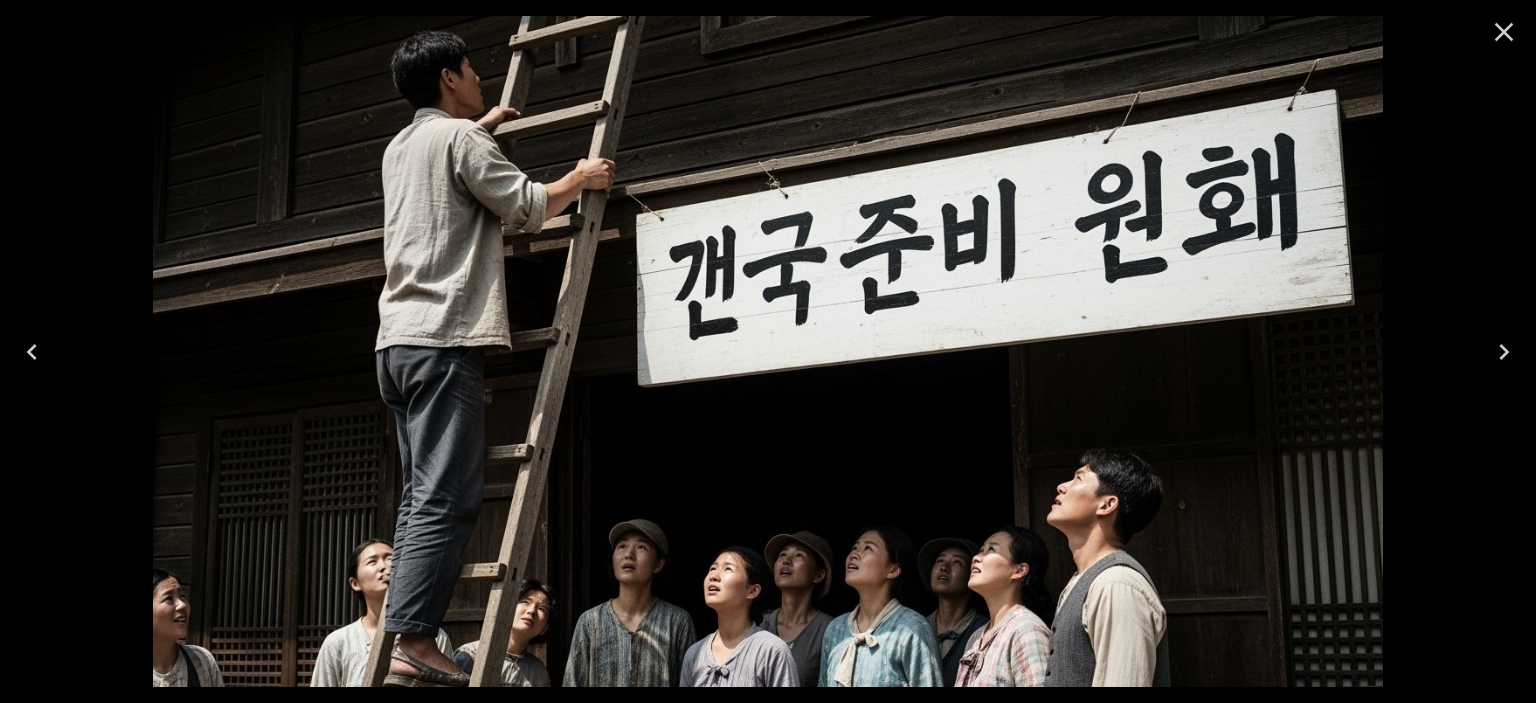 click at bounding box center (768, 351) 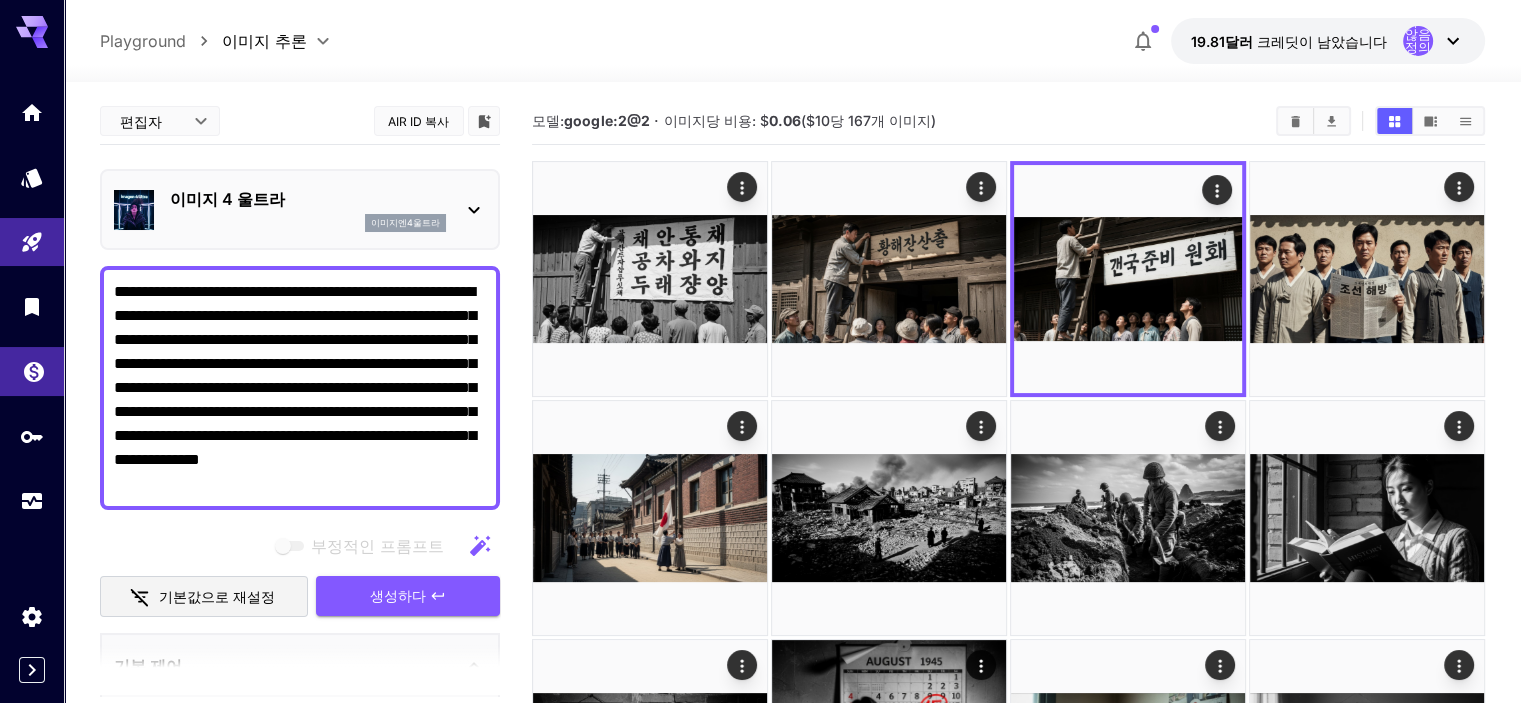 drag, startPoint x: 356, startPoint y: 482, endPoint x: 2, endPoint y: 375, distance: 369.81754 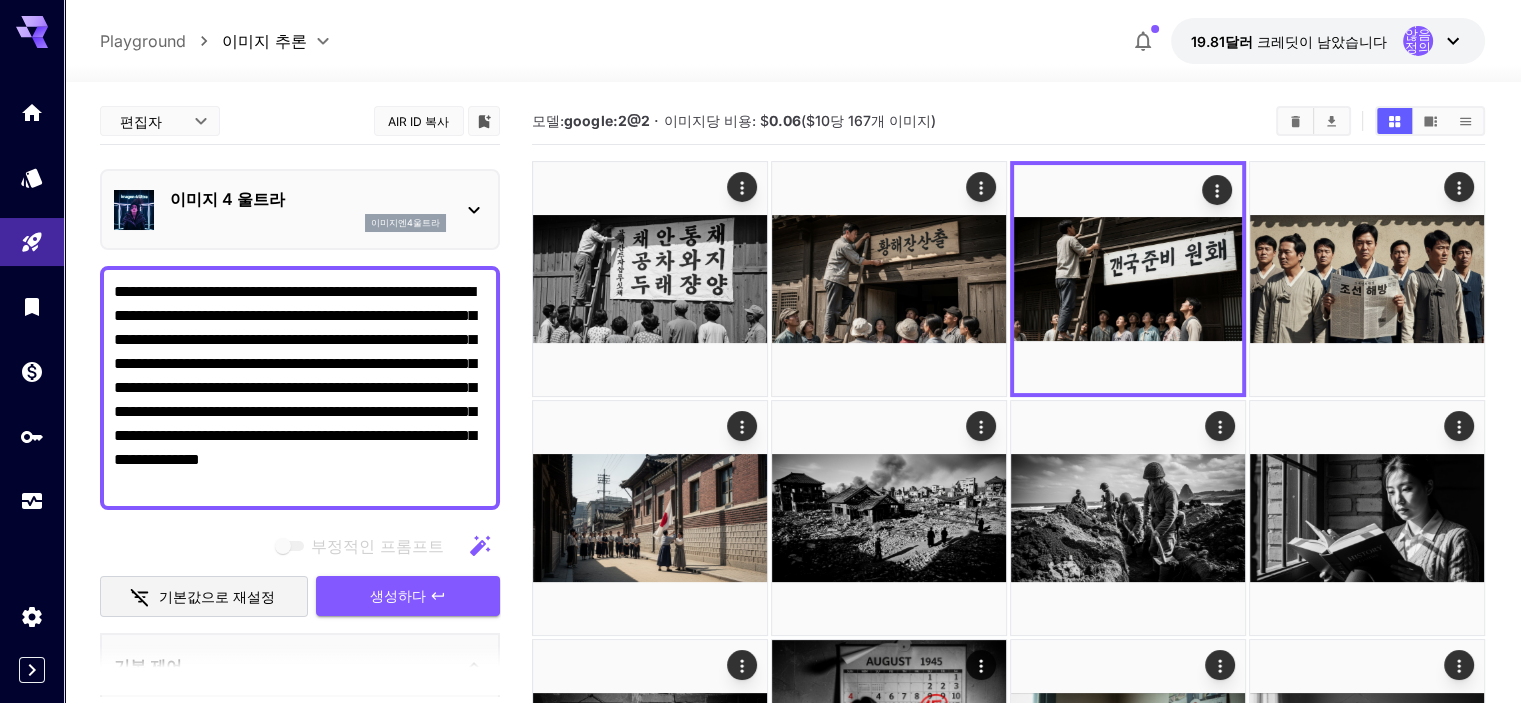 click on "**********" at bounding box center [300, 388] 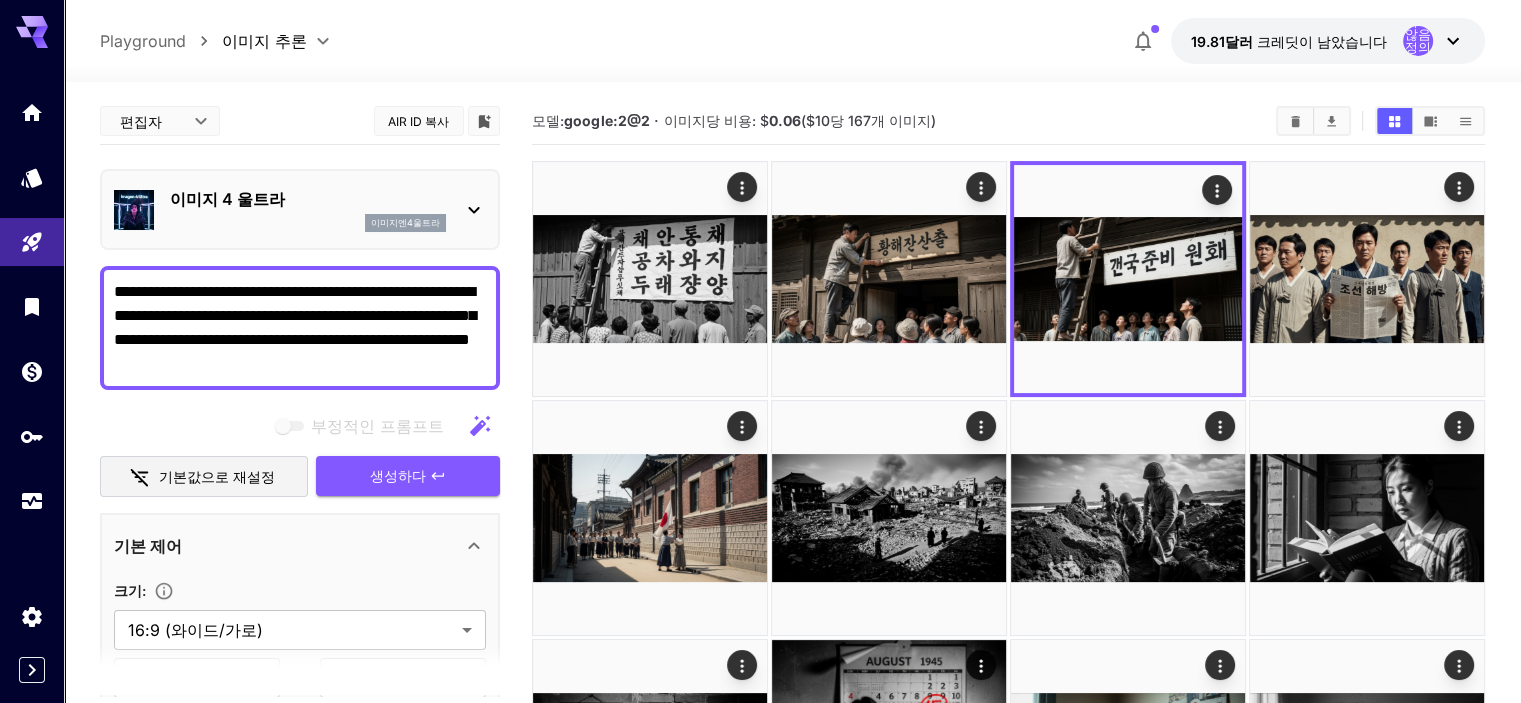 click on "**********" at bounding box center [300, 328] 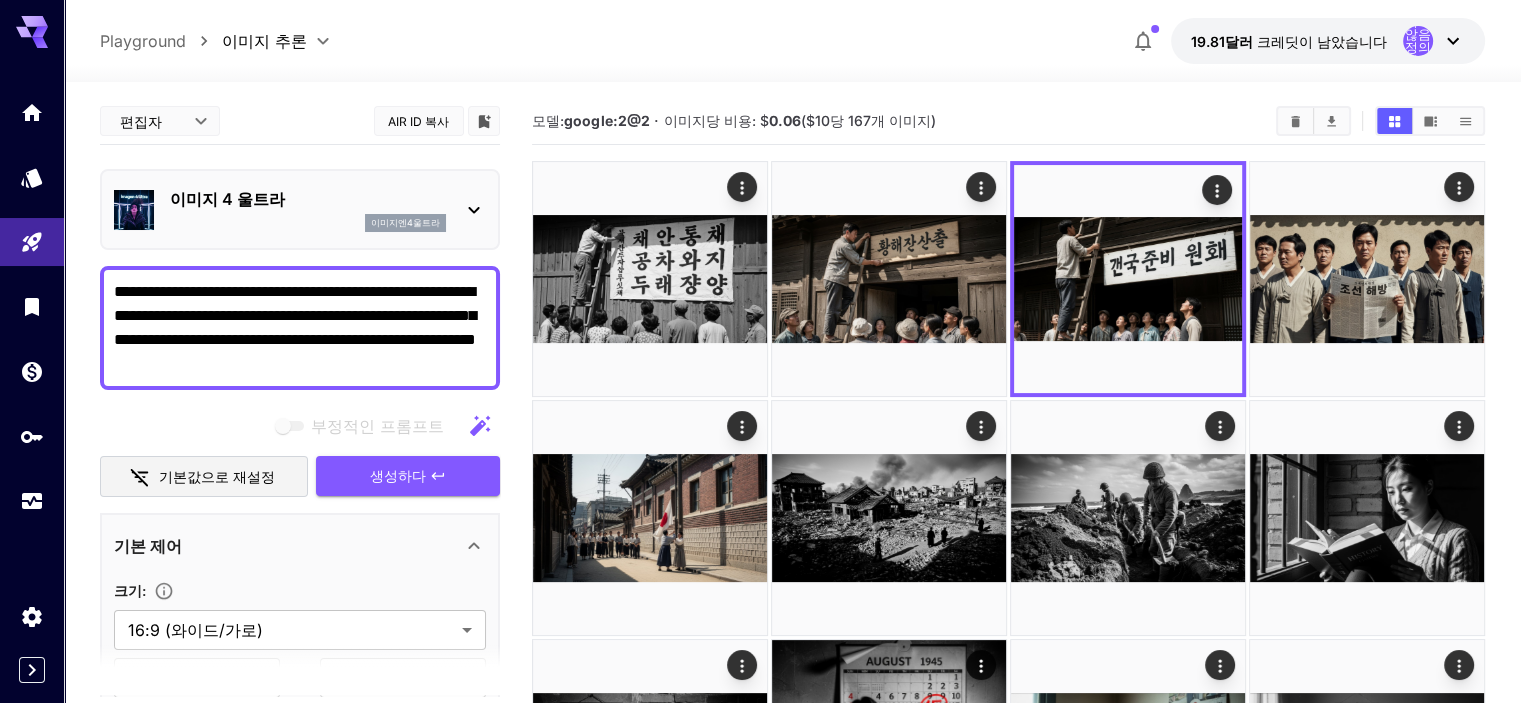 click on "**********" at bounding box center (300, 328) 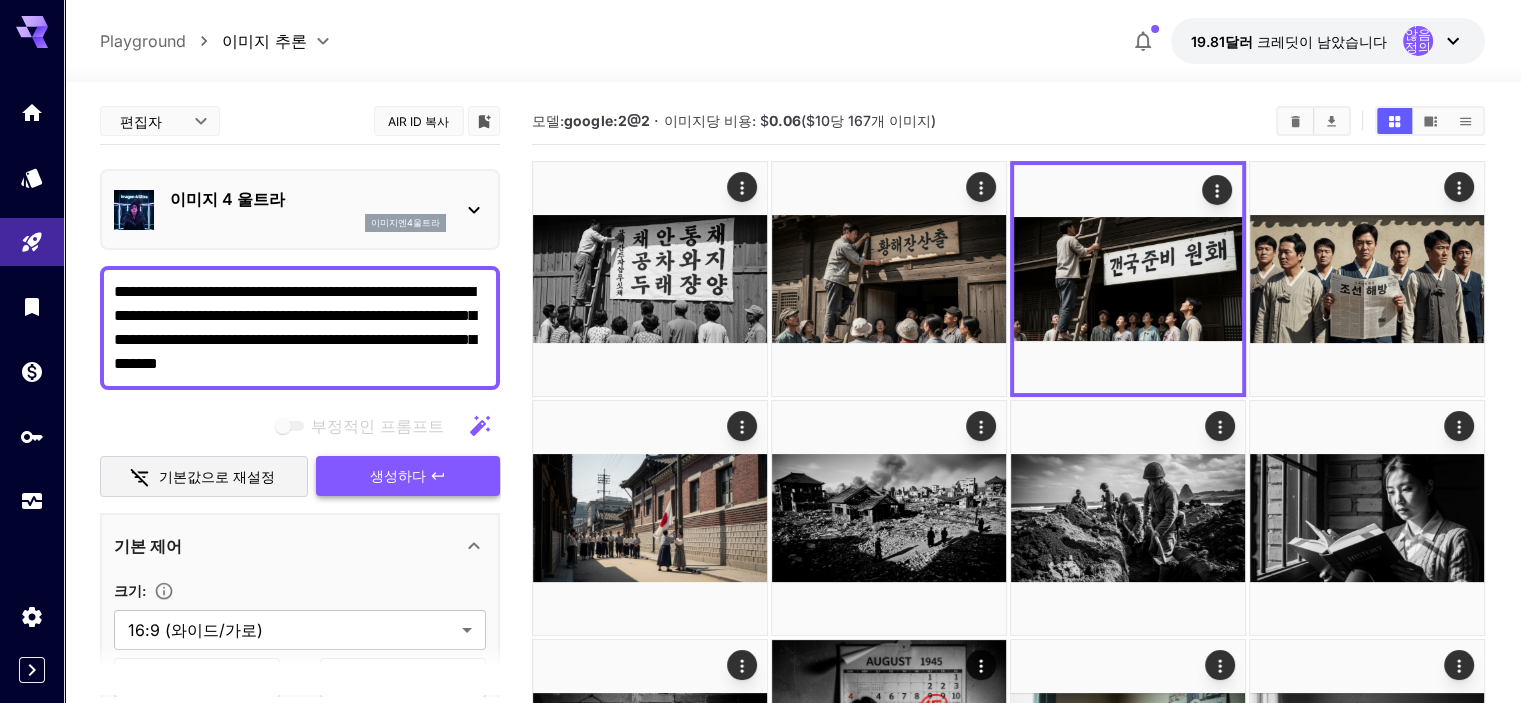 type on "**********" 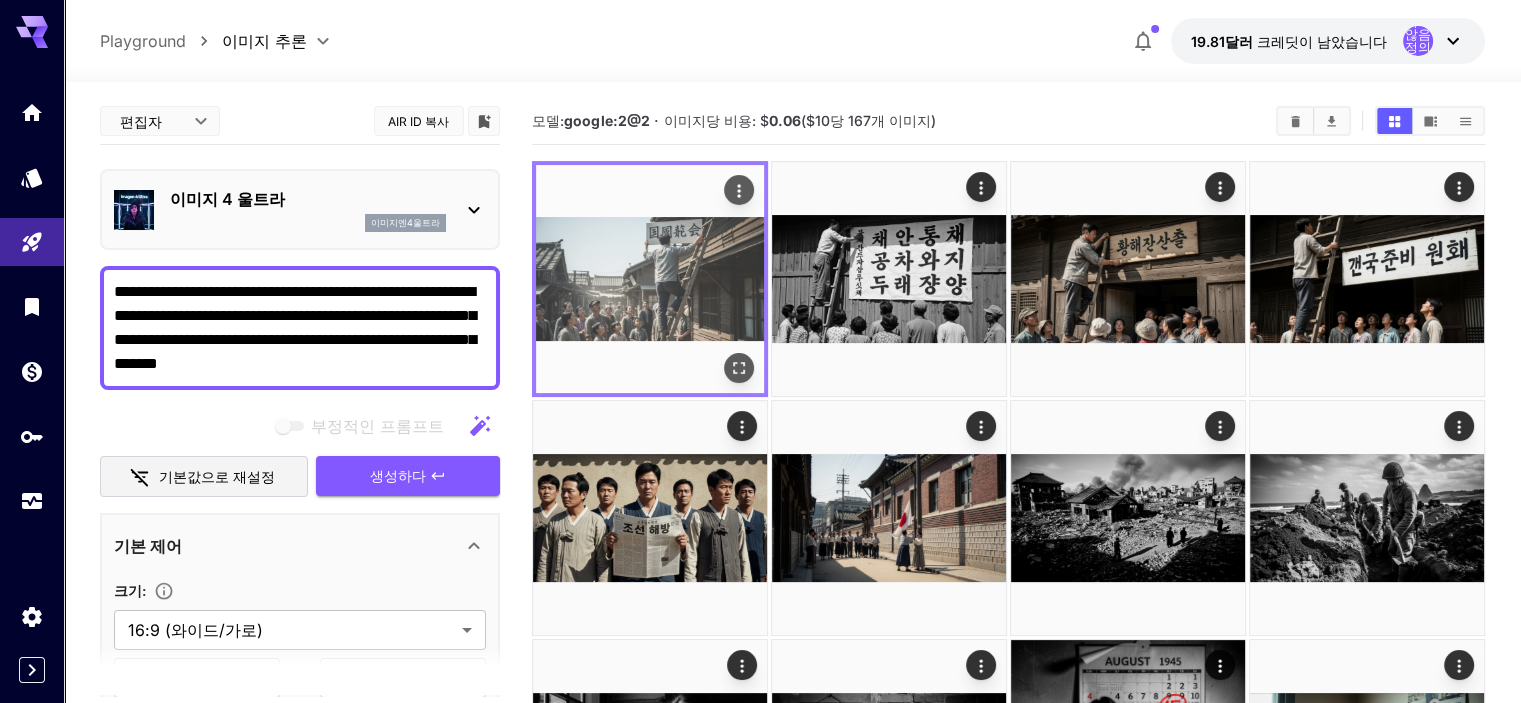 click at bounding box center [650, 279] 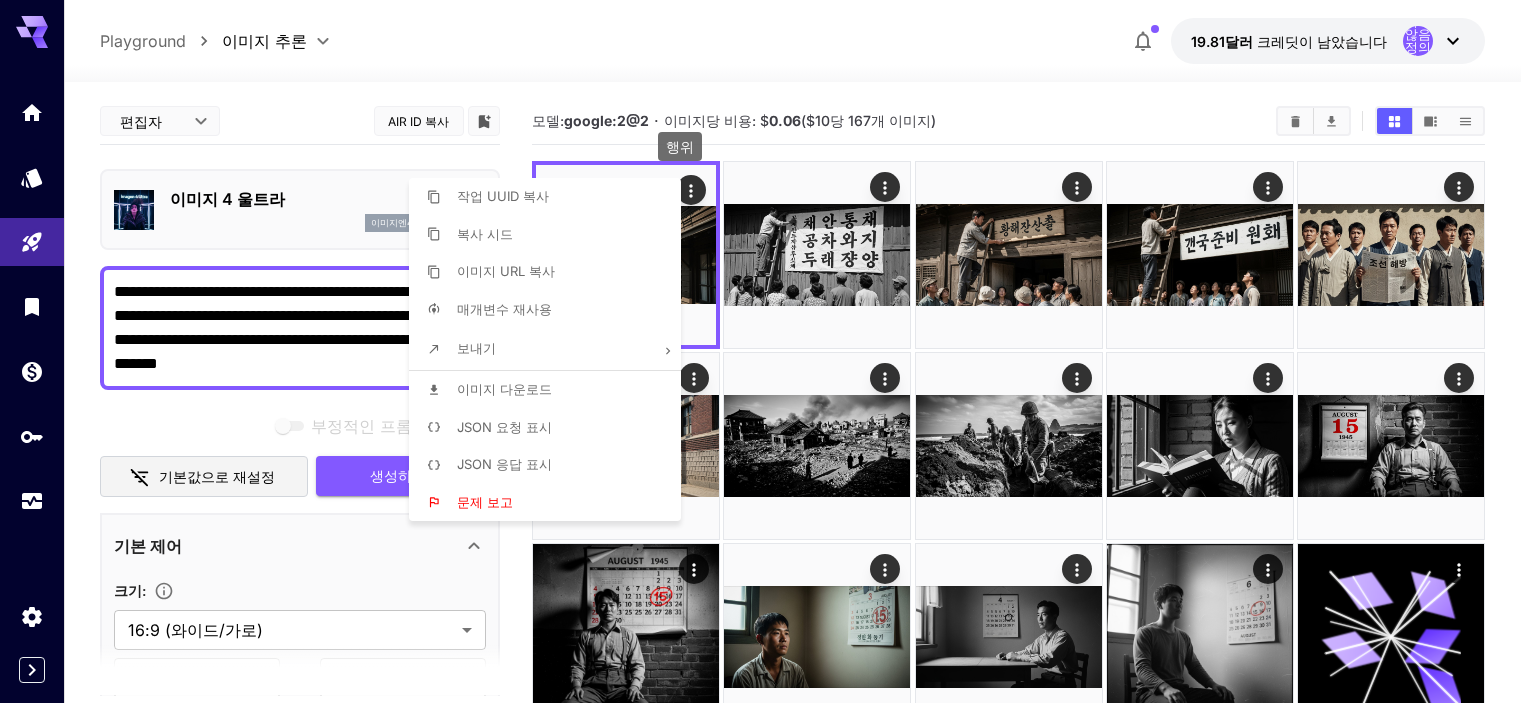 click on "이미지 다운로드" at bounding box center (551, 390) 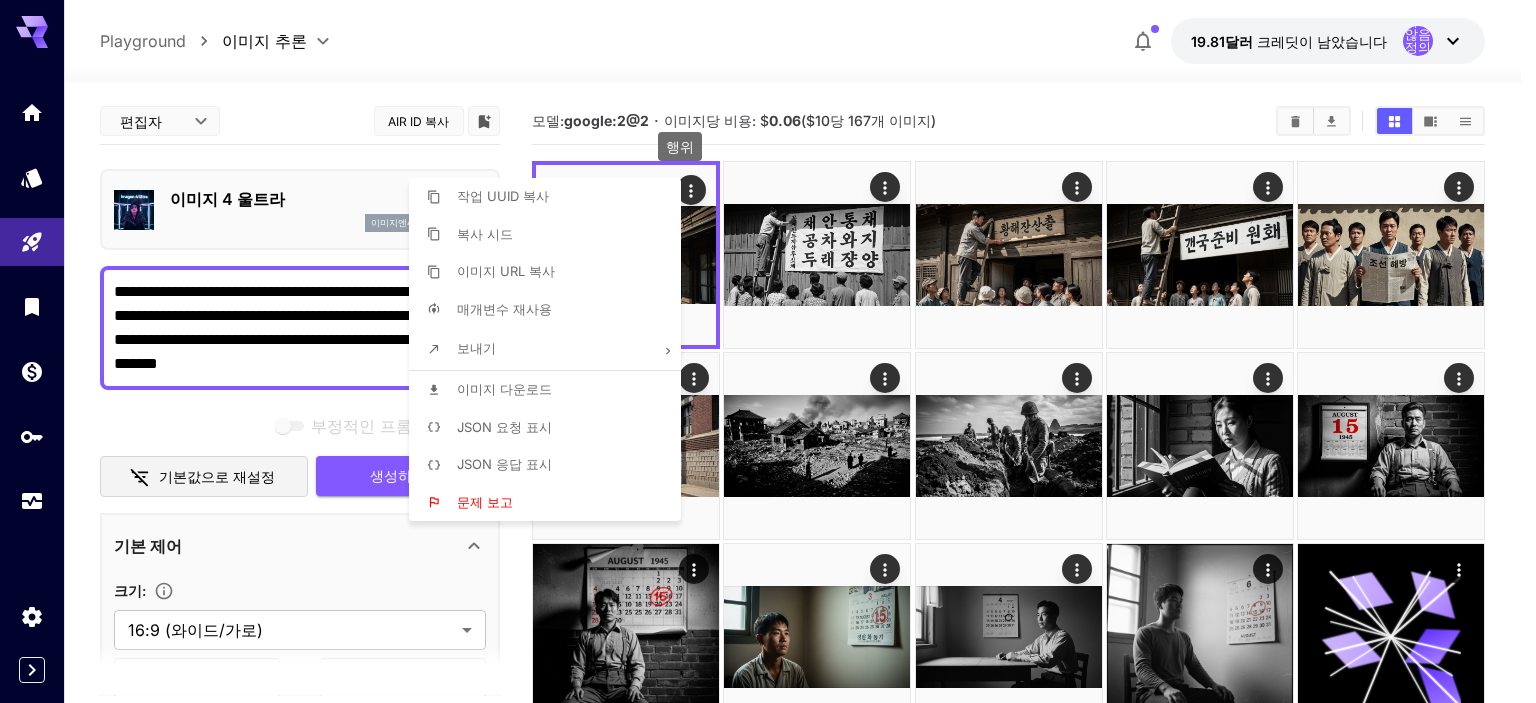 click at bounding box center [768, 351] 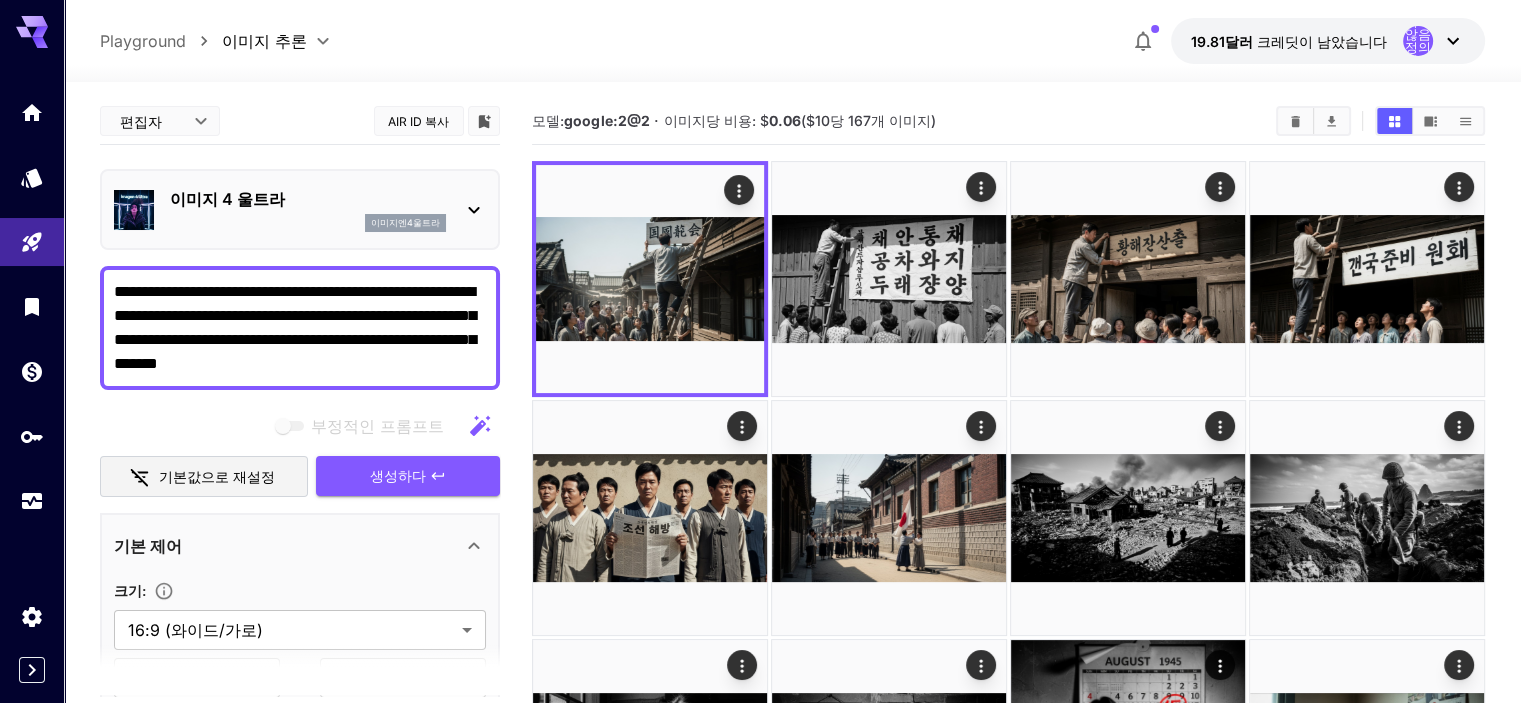 type 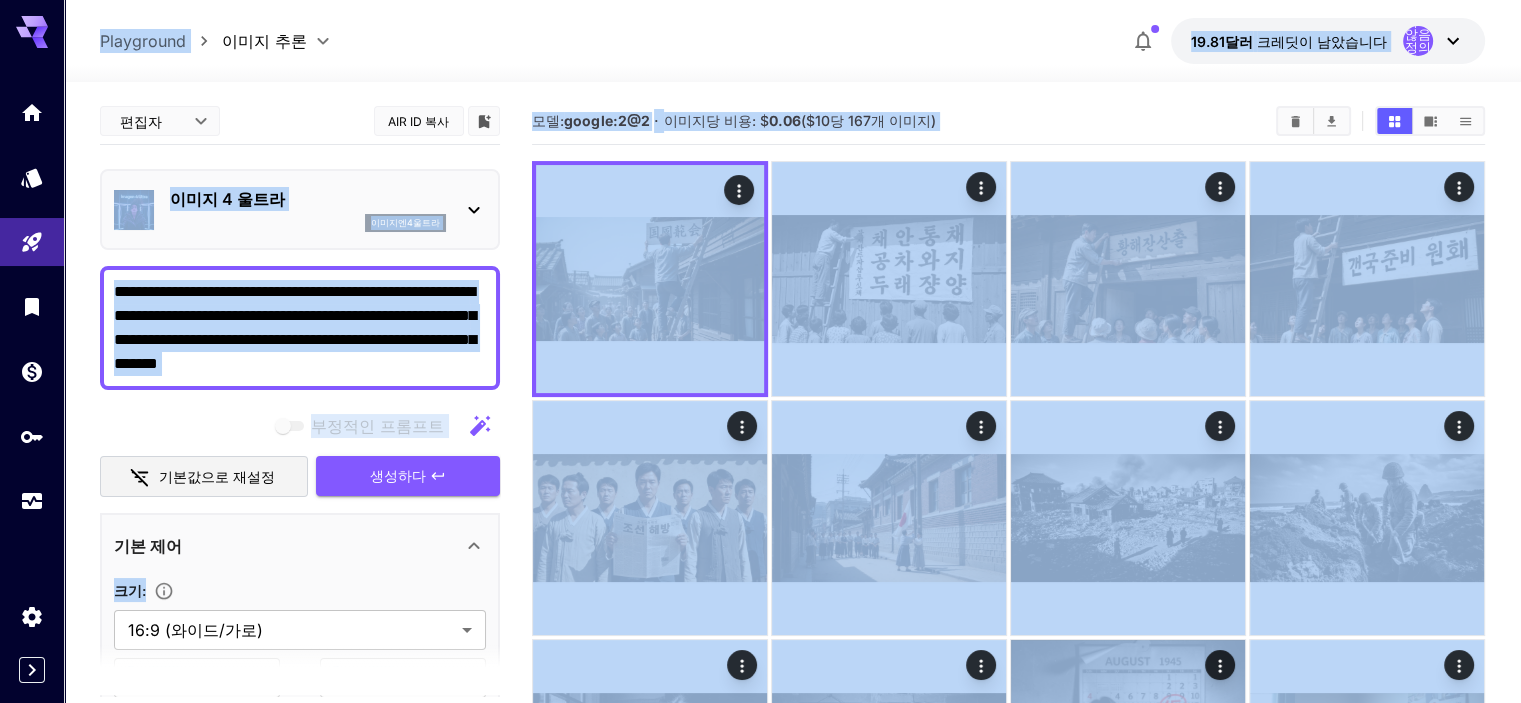 click on "**********" at bounding box center [300, 328] 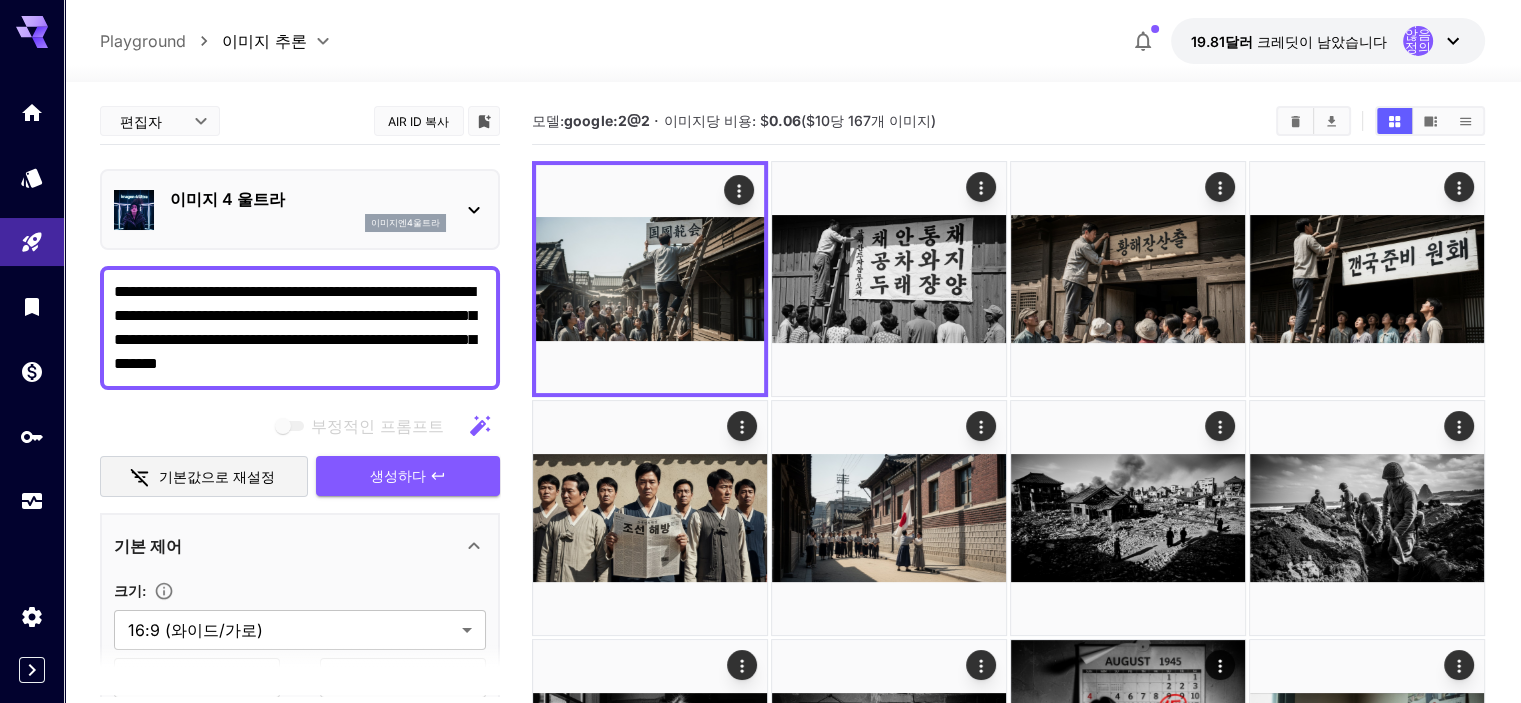 paste on "****" 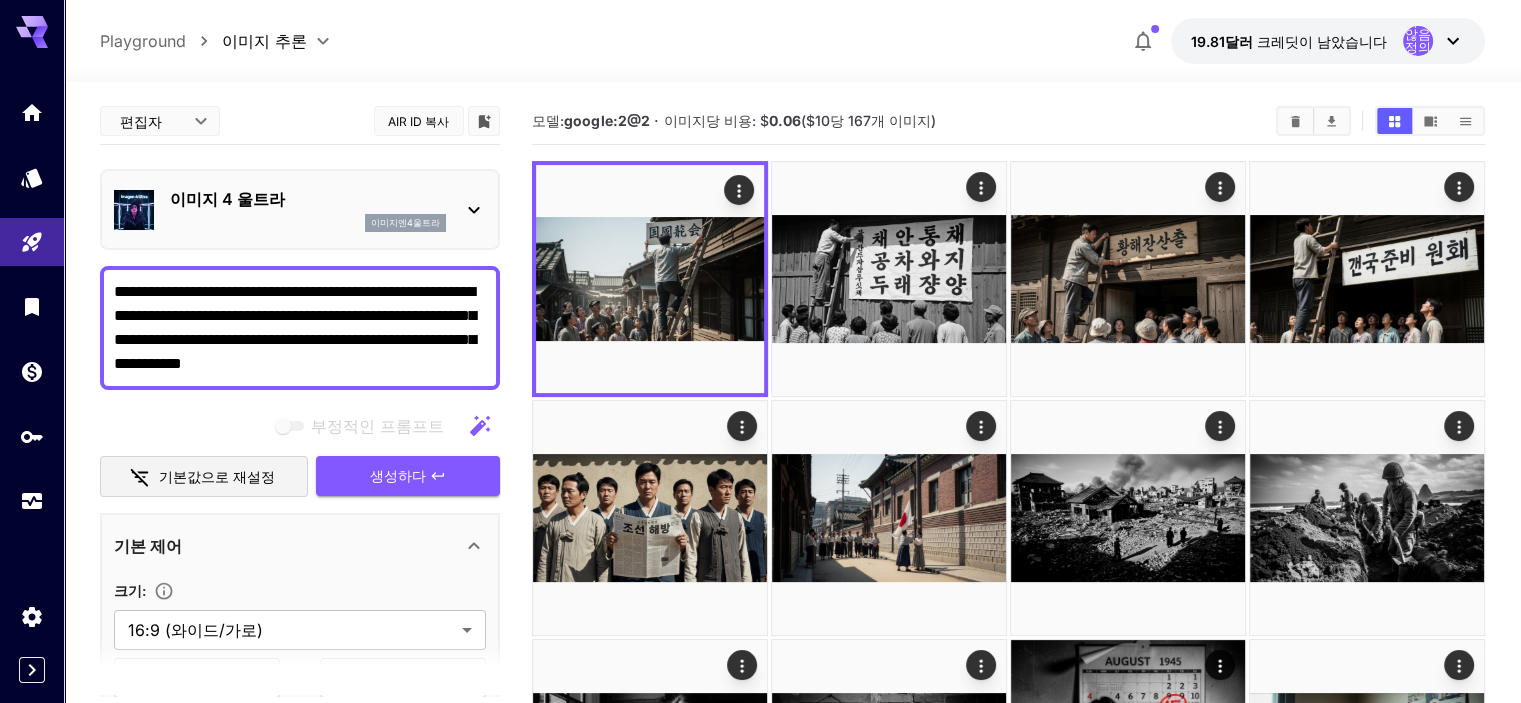 click on "**********" at bounding box center [300, 328] 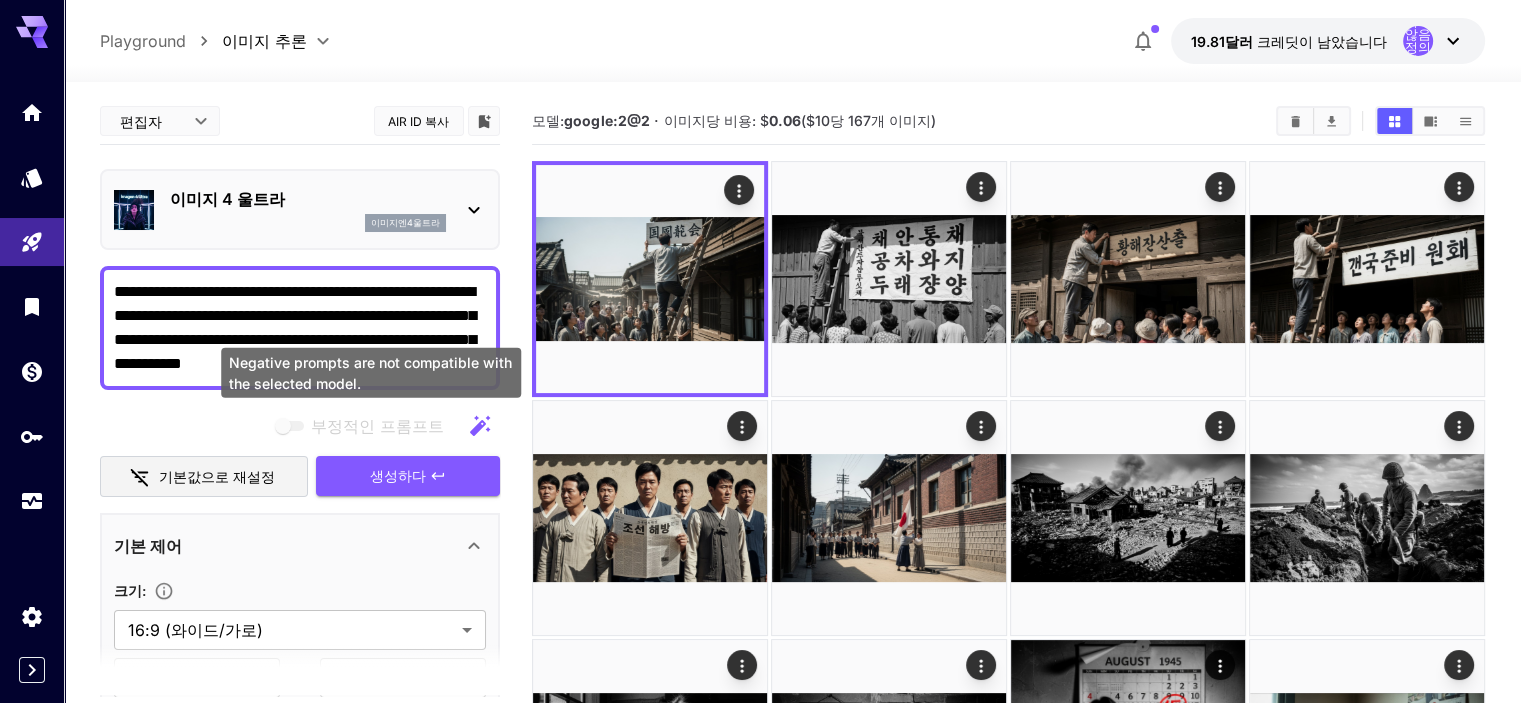 click on "Negative prompts are not compatible with the selected model." at bounding box center (371, 373) 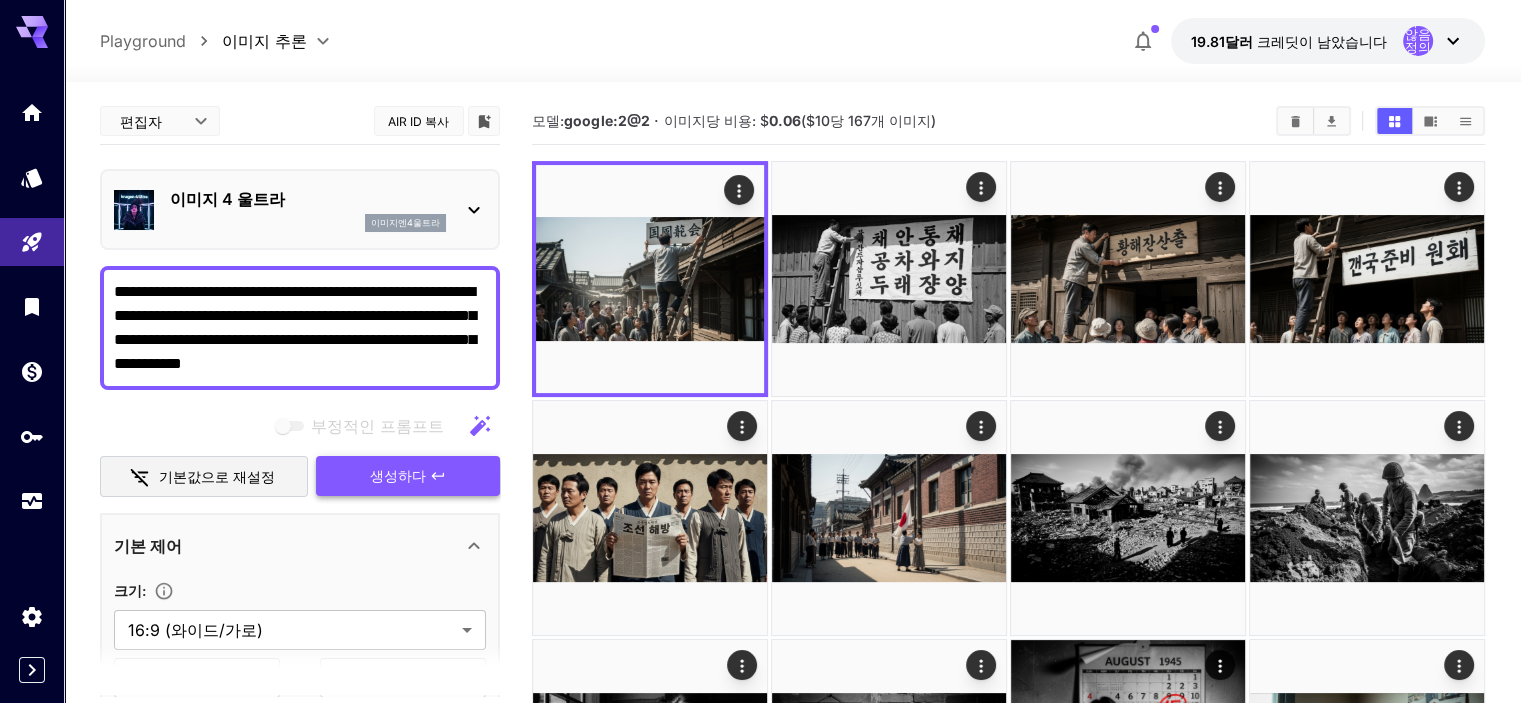 click on "생성하다" at bounding box center [408, 476] 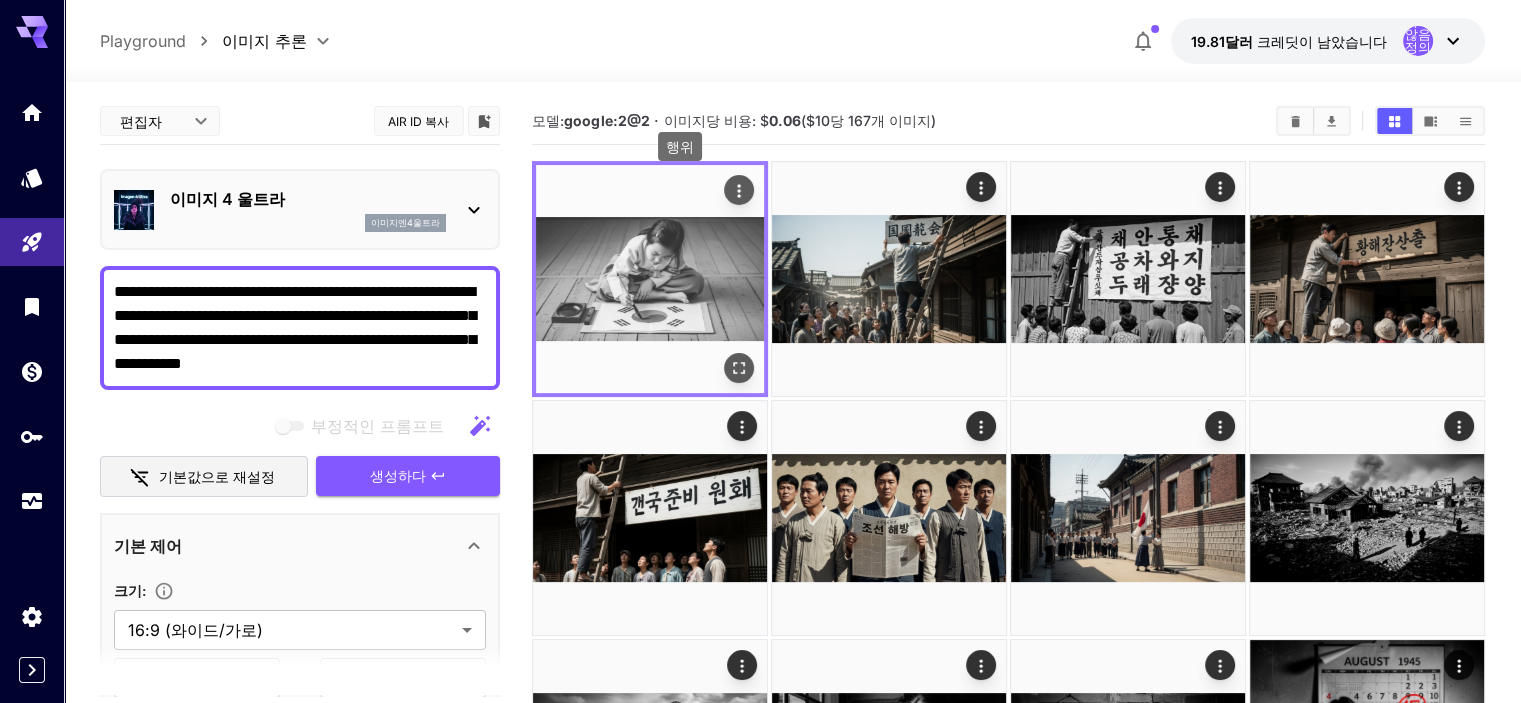 click 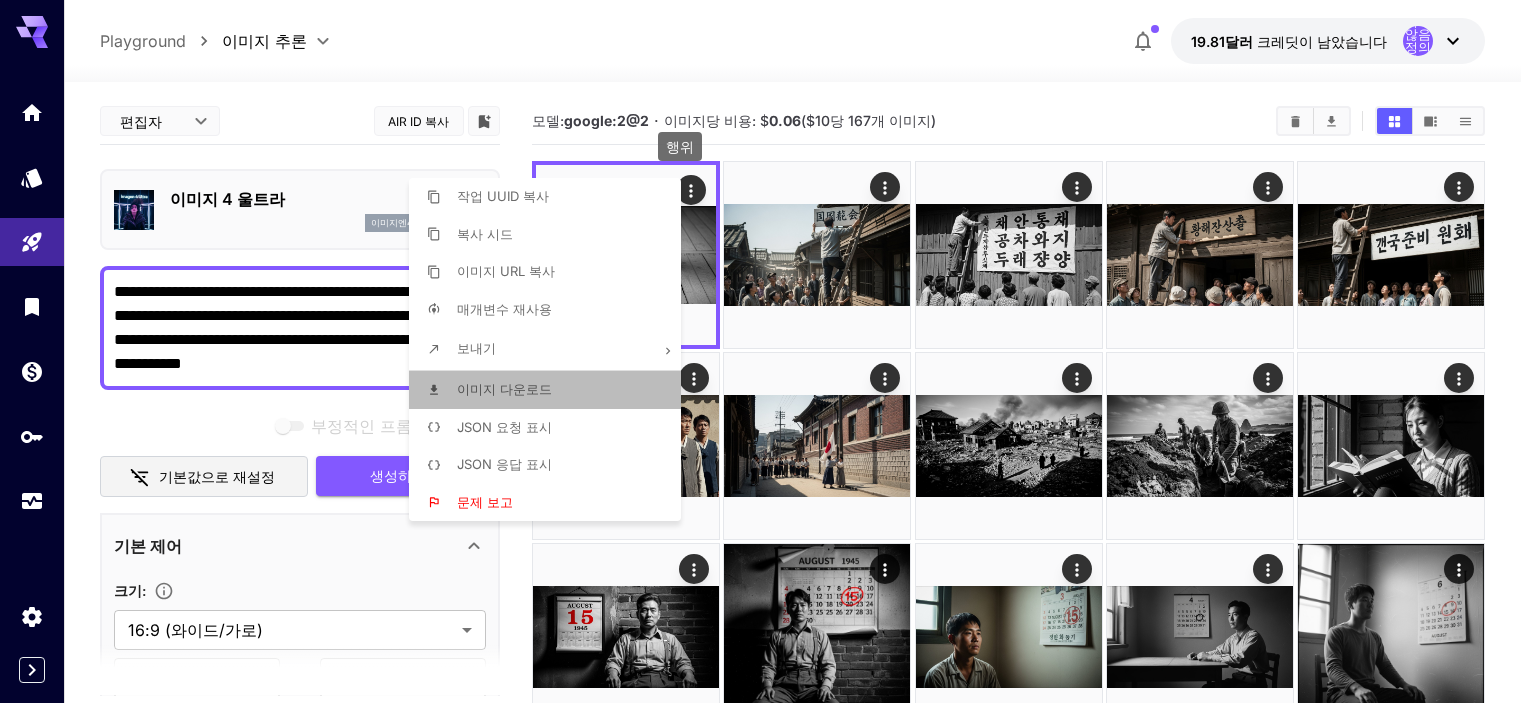 click on "이미지 다운로드" at bounding box center [504, 389] 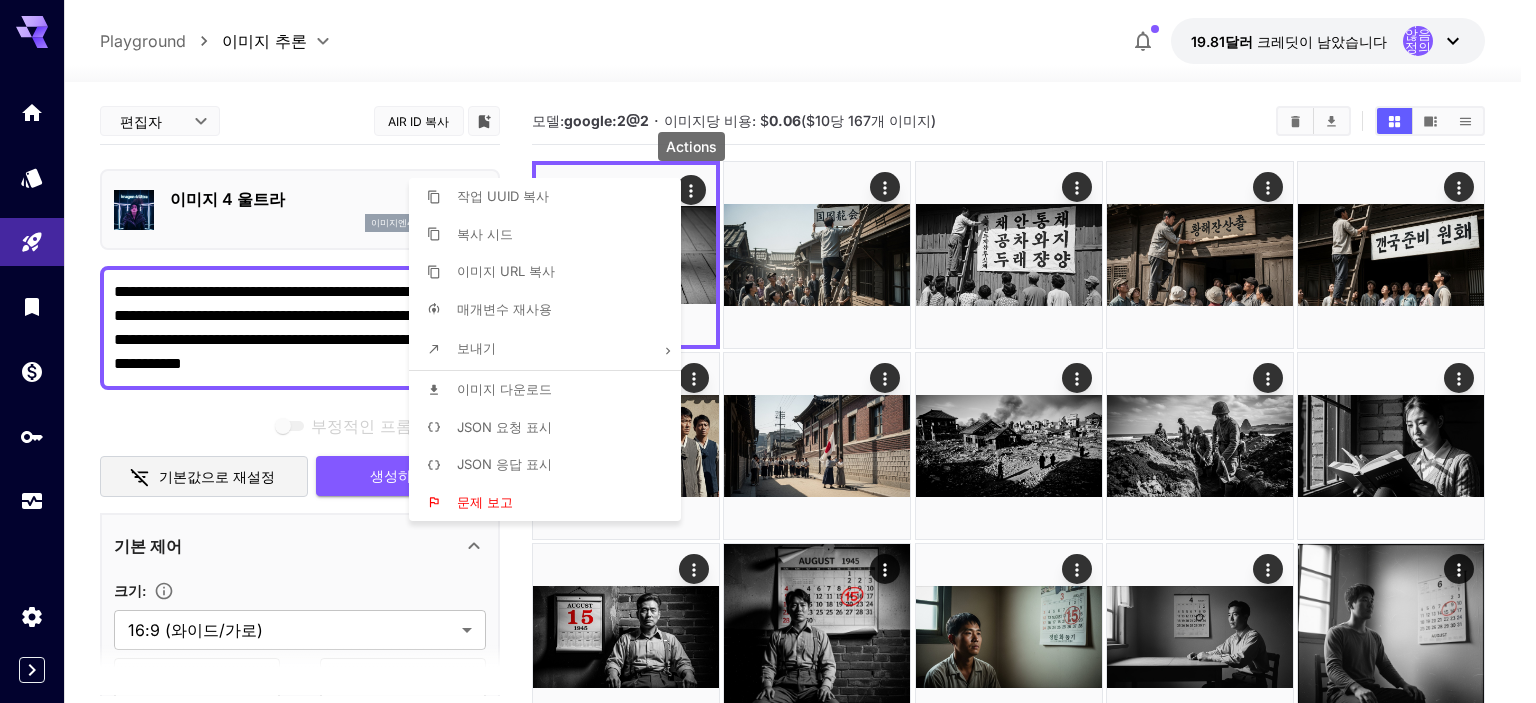 click at bounding box center [768, 351] 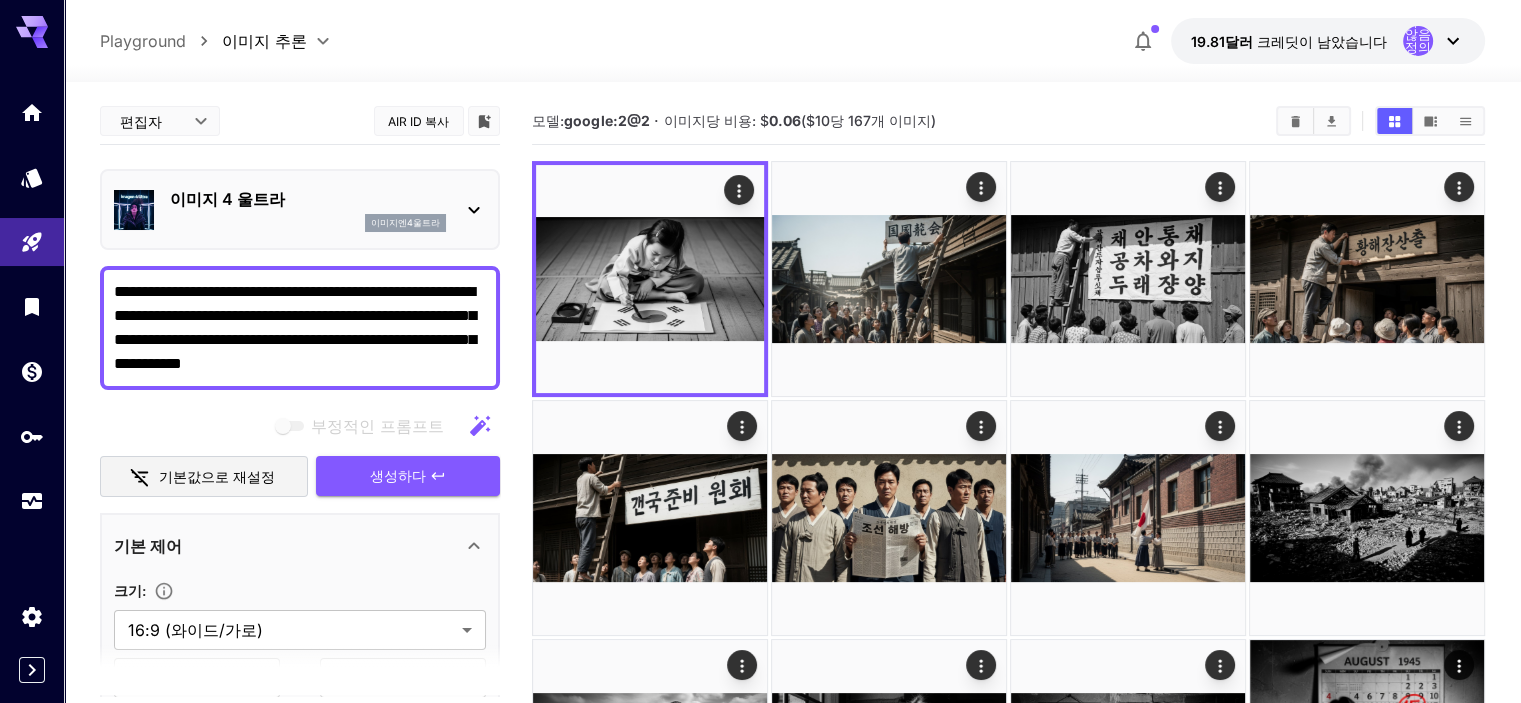 click on "**********" at bounding box center (300, 328) 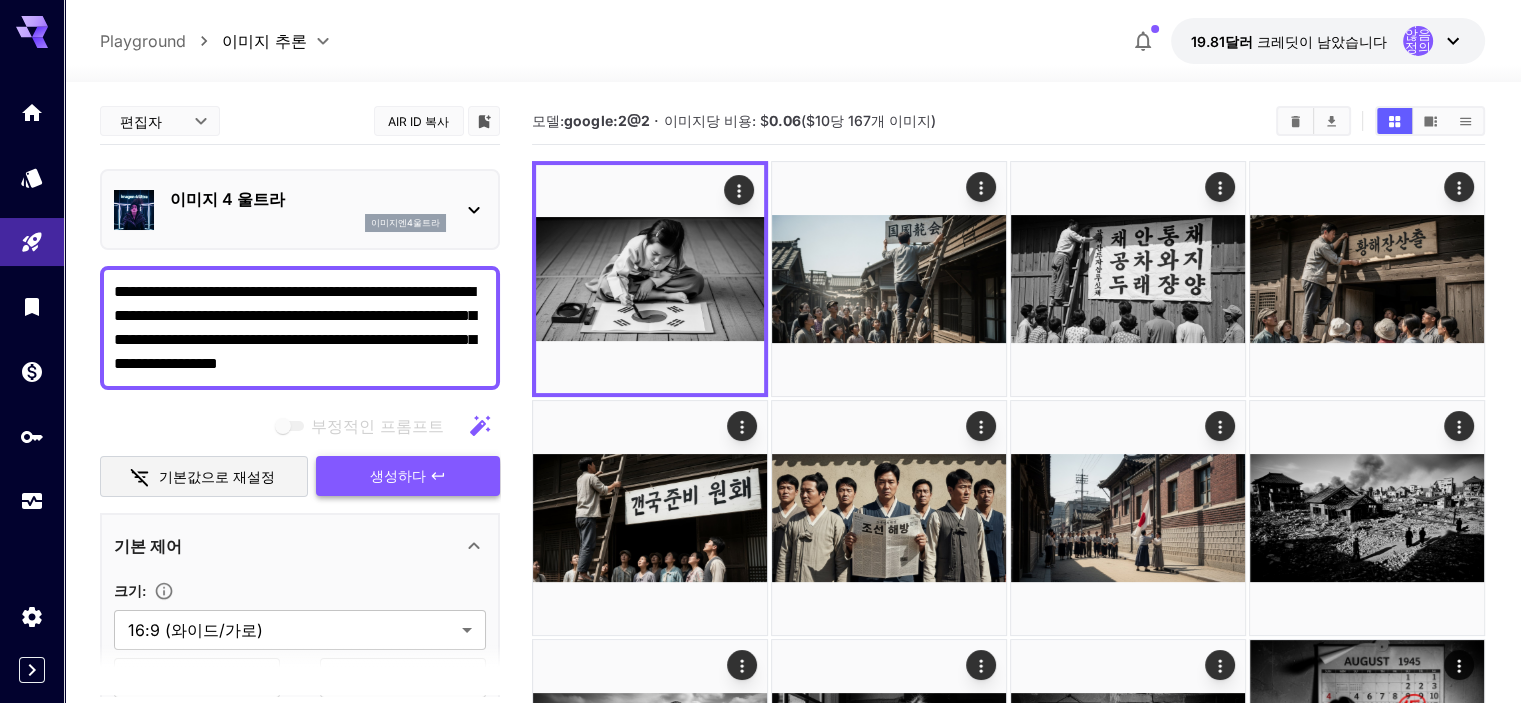 click on "생성하다" at bounding box center (398, 475) 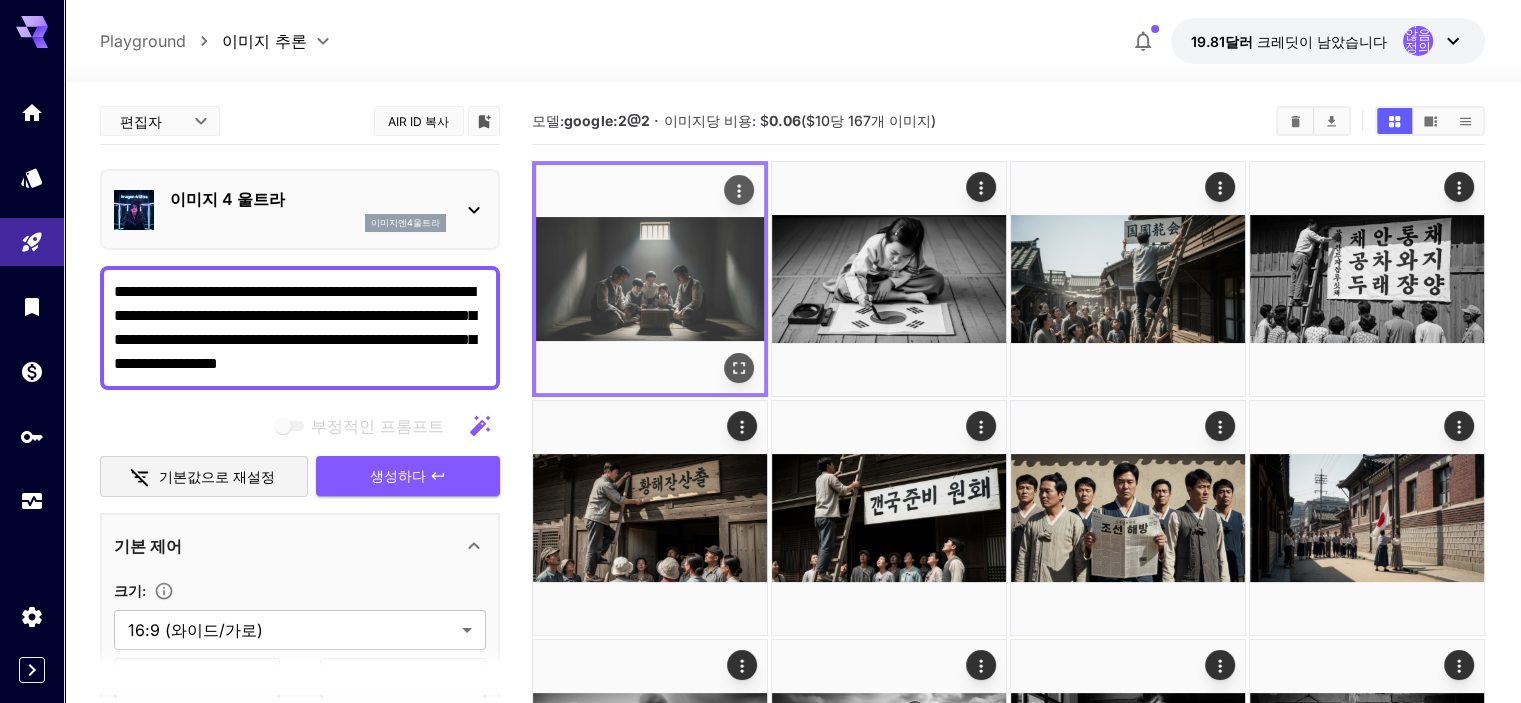 click 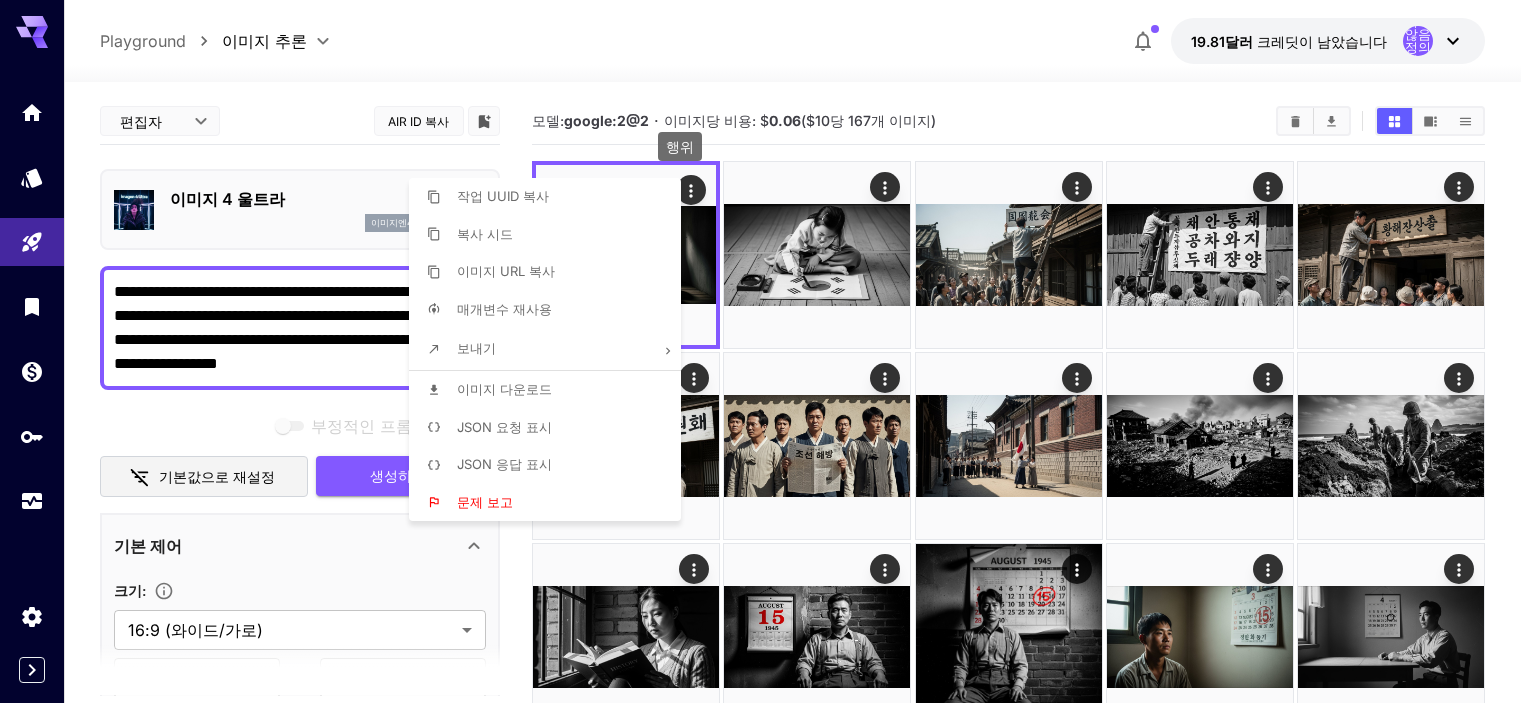 click on "이미지 다운로드" at bounding box center [551, 390] 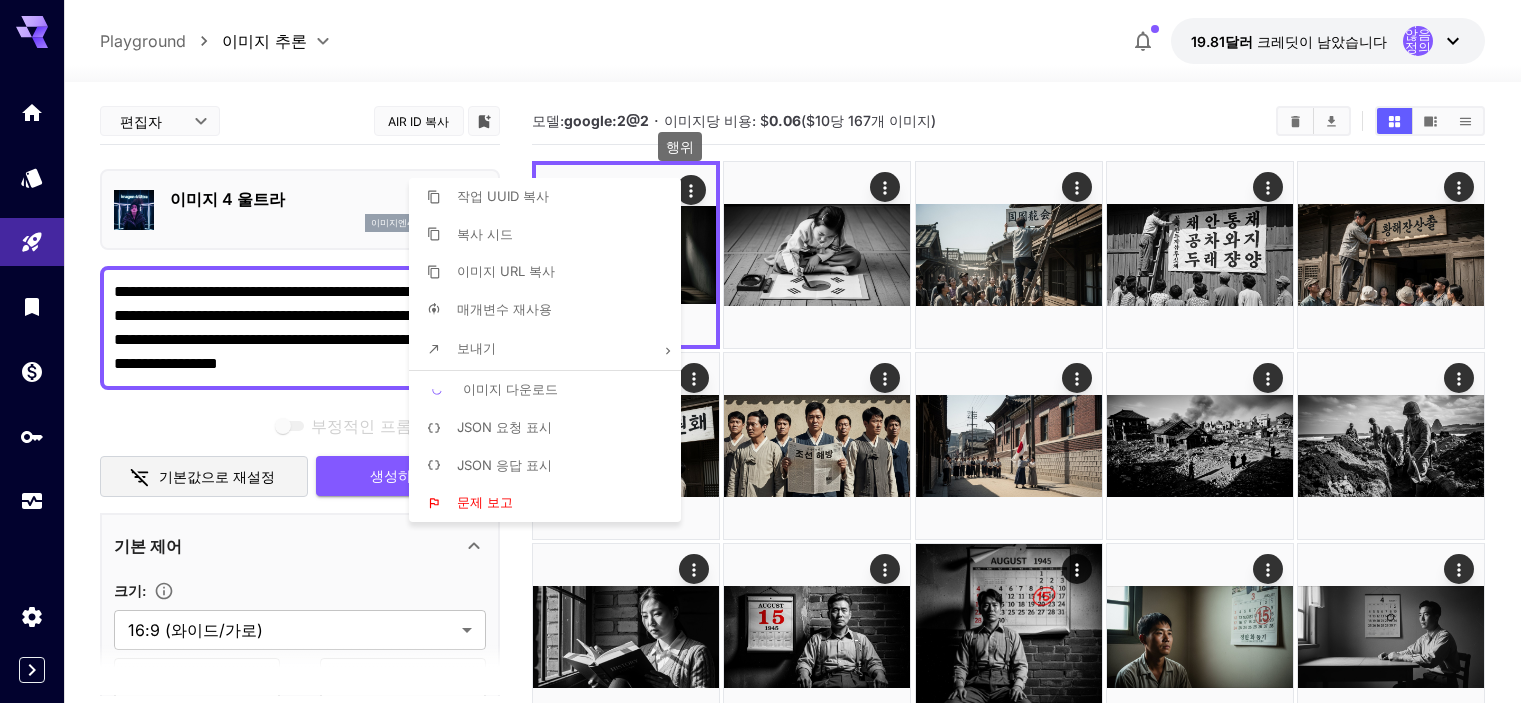 click at bounding box center (768, 351) 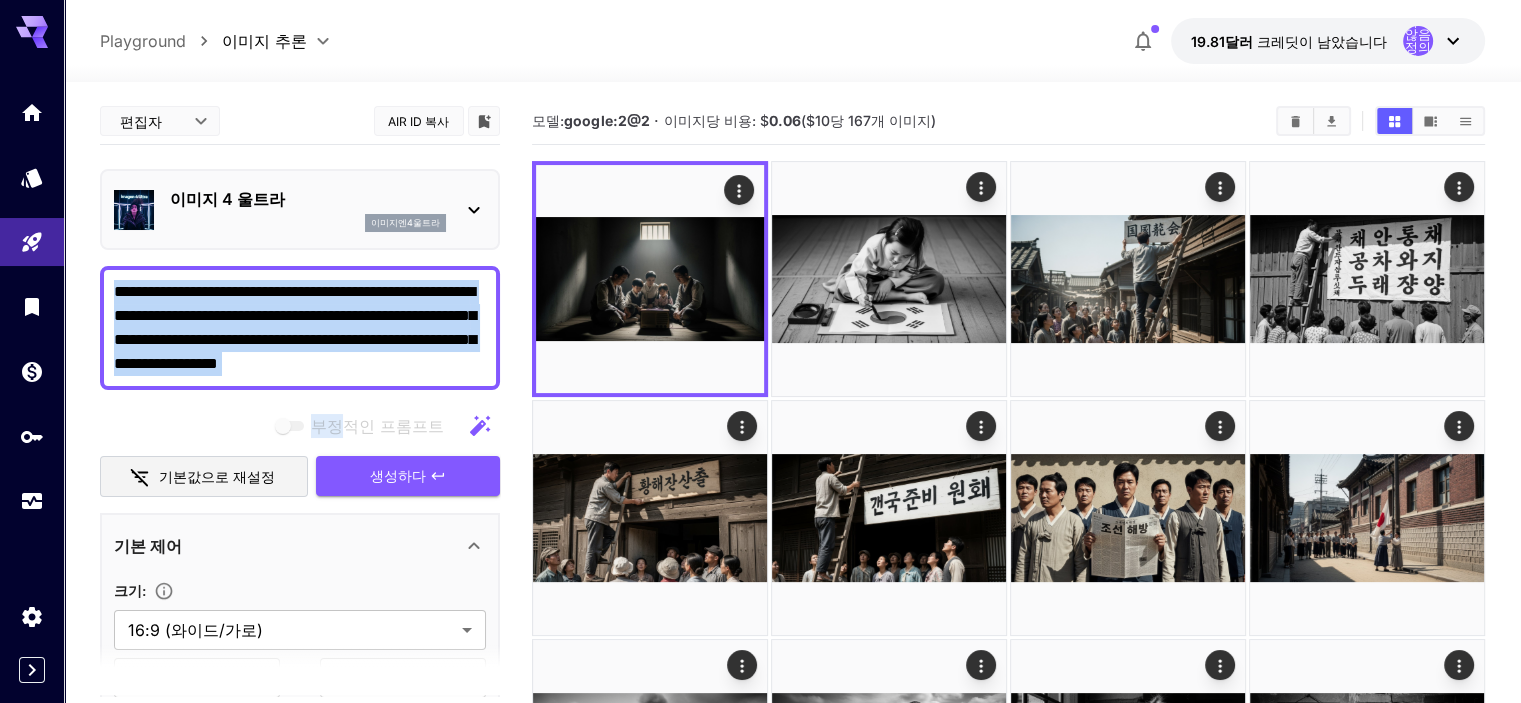 drag, startPoint x: 363, startPoint y: 423, endPoint x: 445, endPoint y: 384, distance: 90.80198 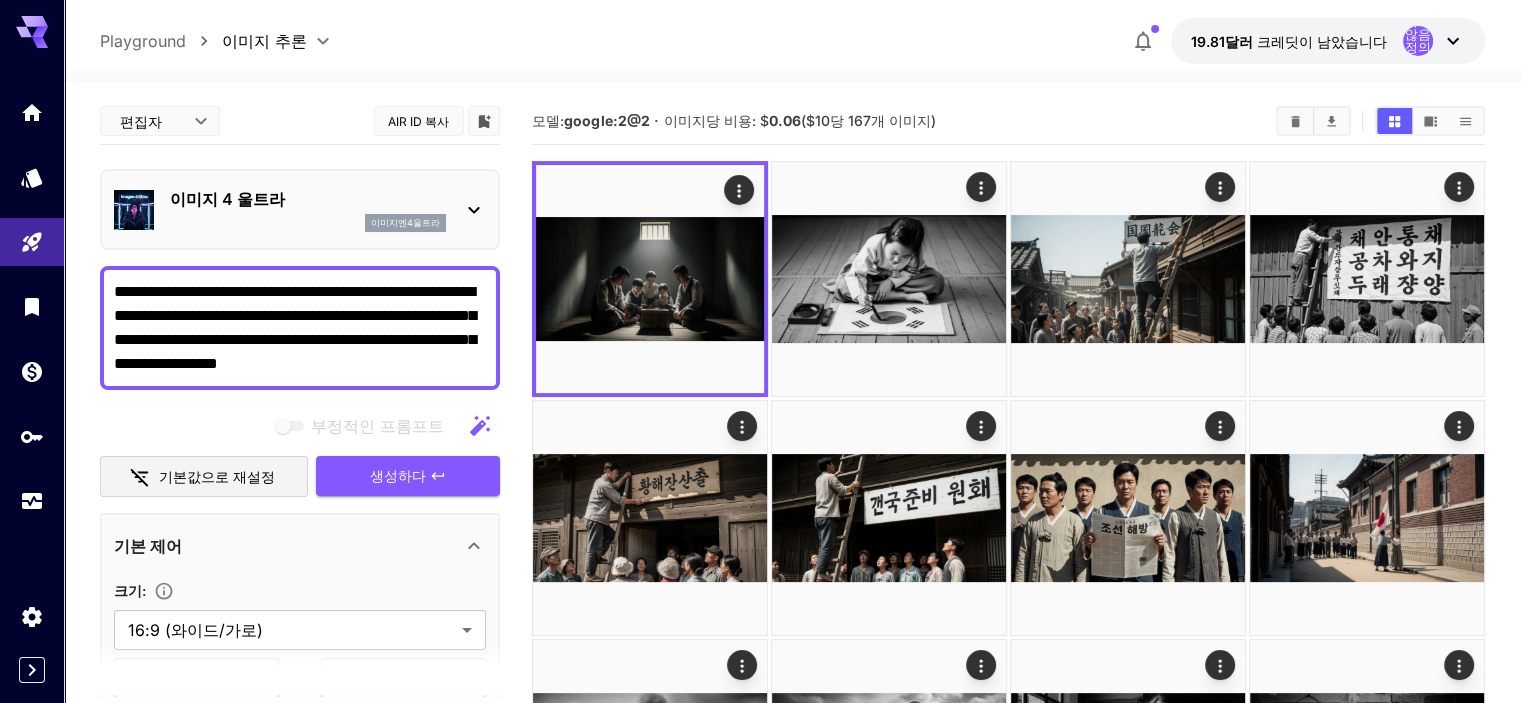 click on "**********" at bounding box center (300, 328) 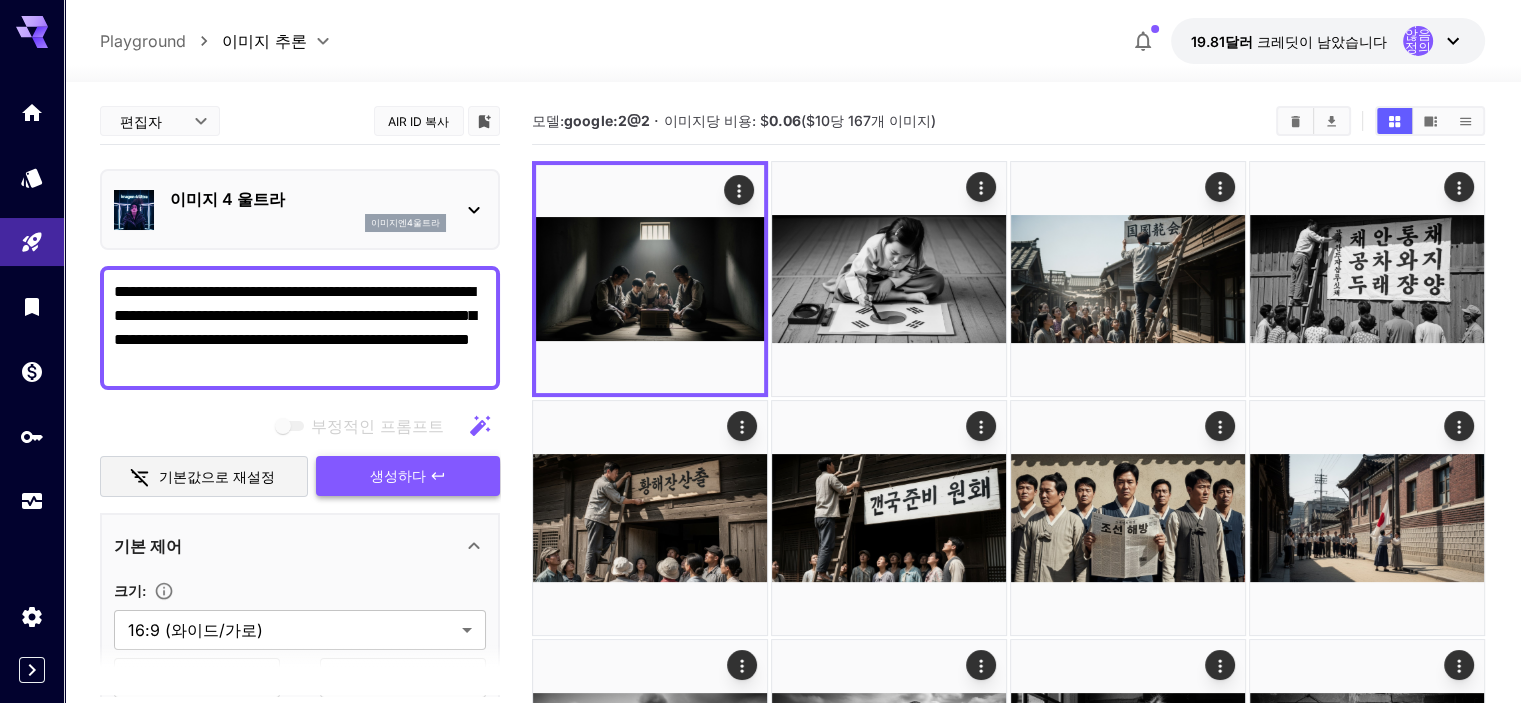 type on "**********" 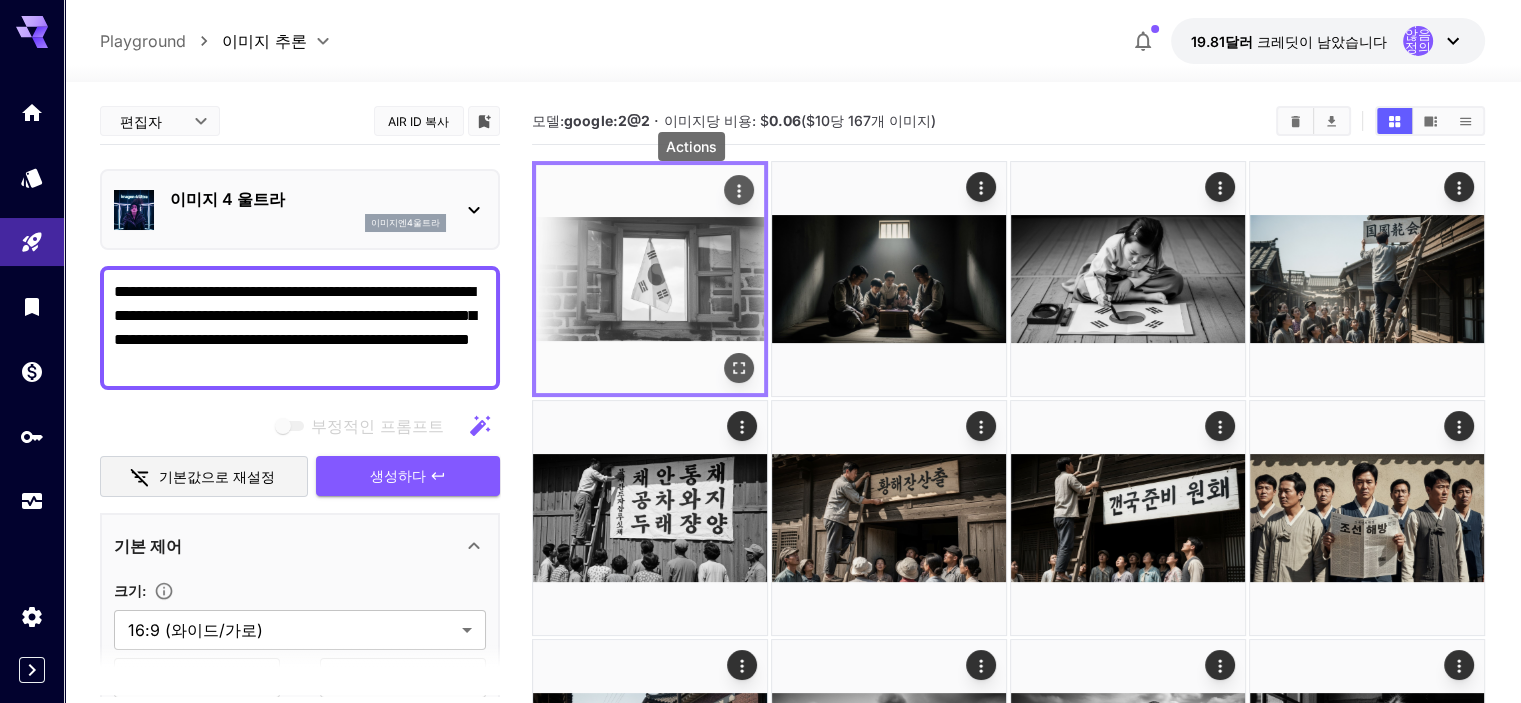 click 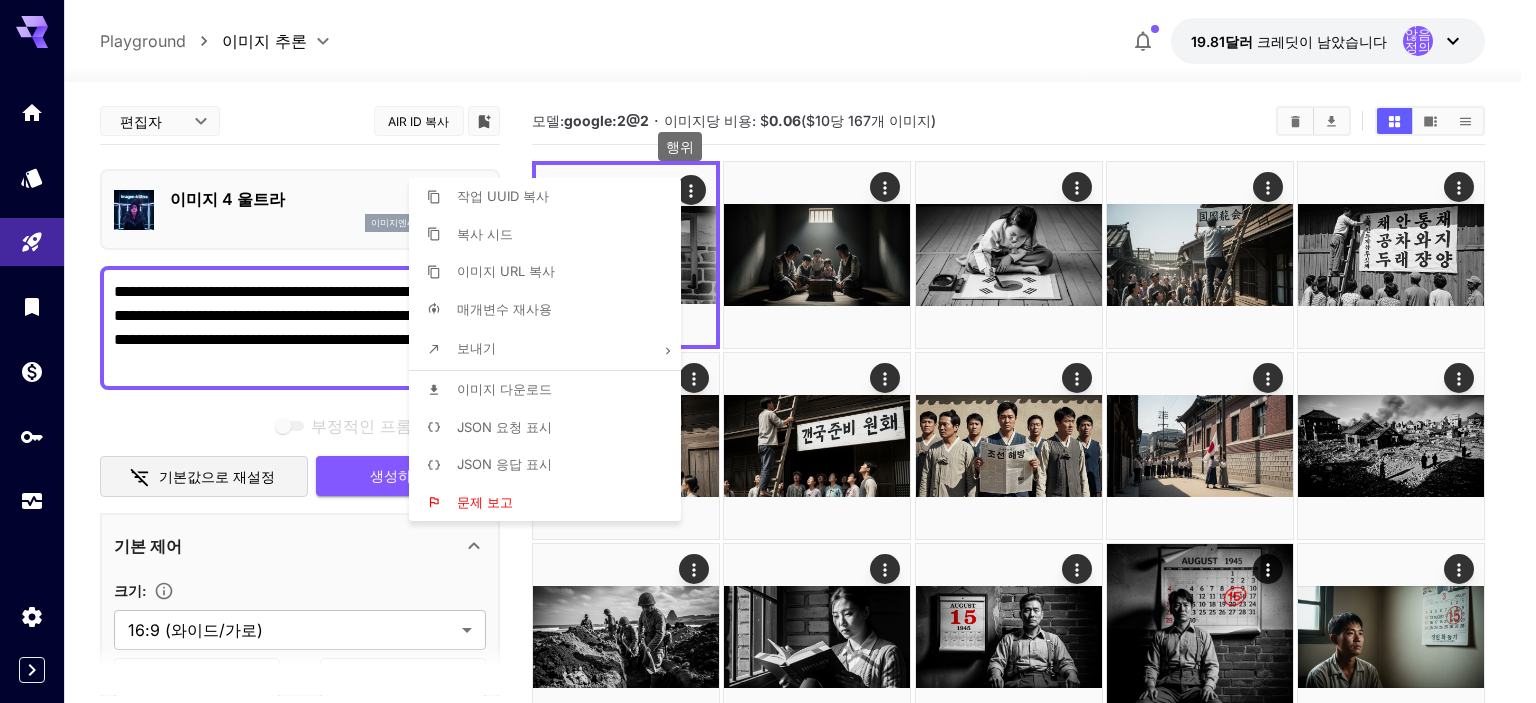 click on "이미지 다운로드" at bounding box center [551, 390] 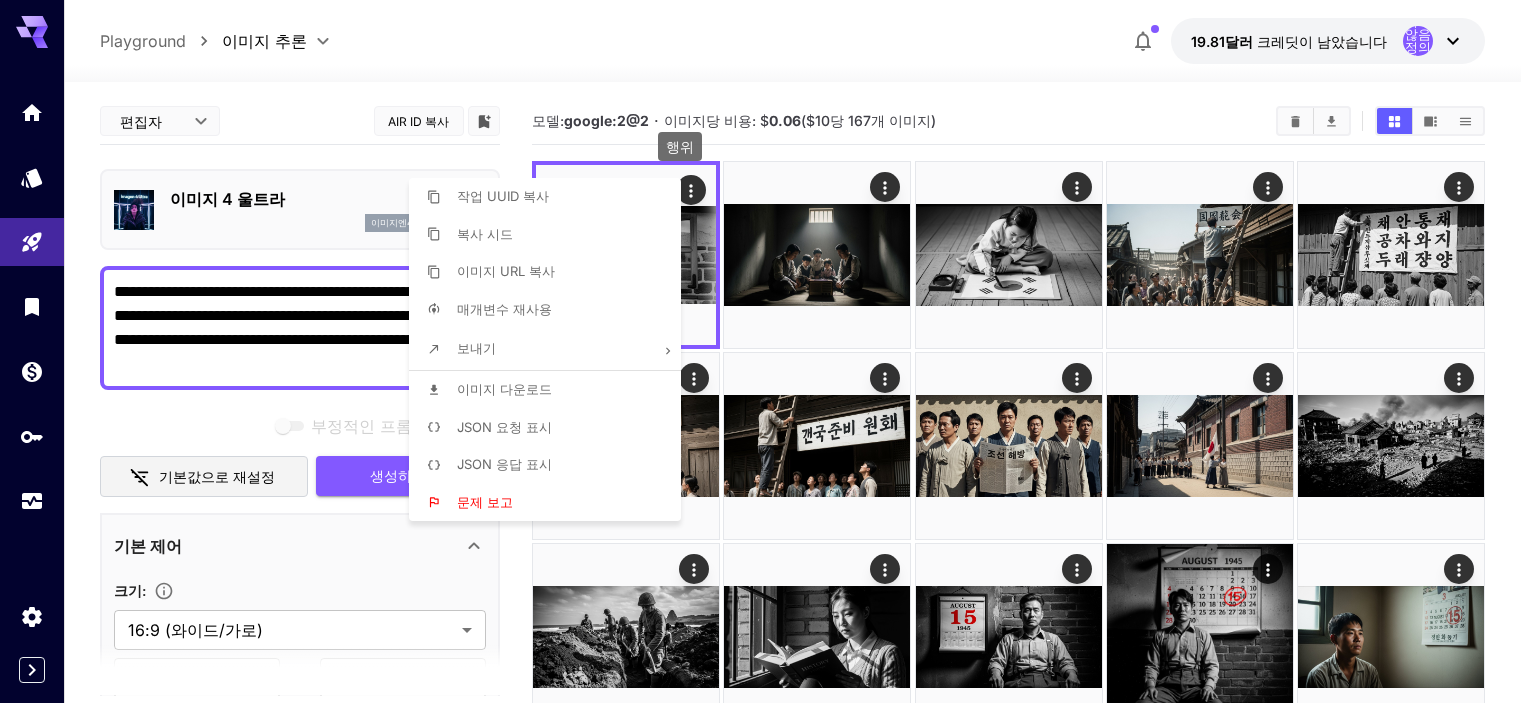 click at bounding box center [768, 351] 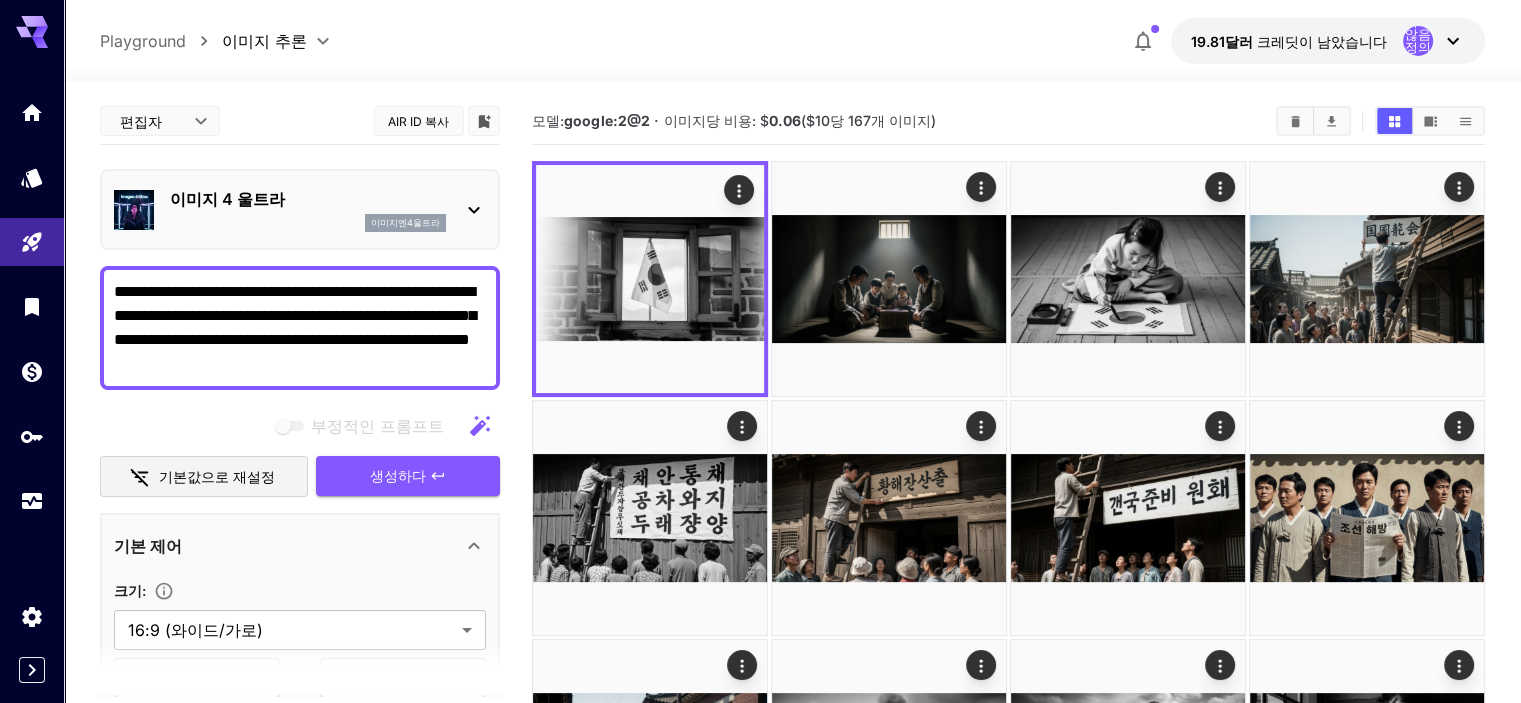 type 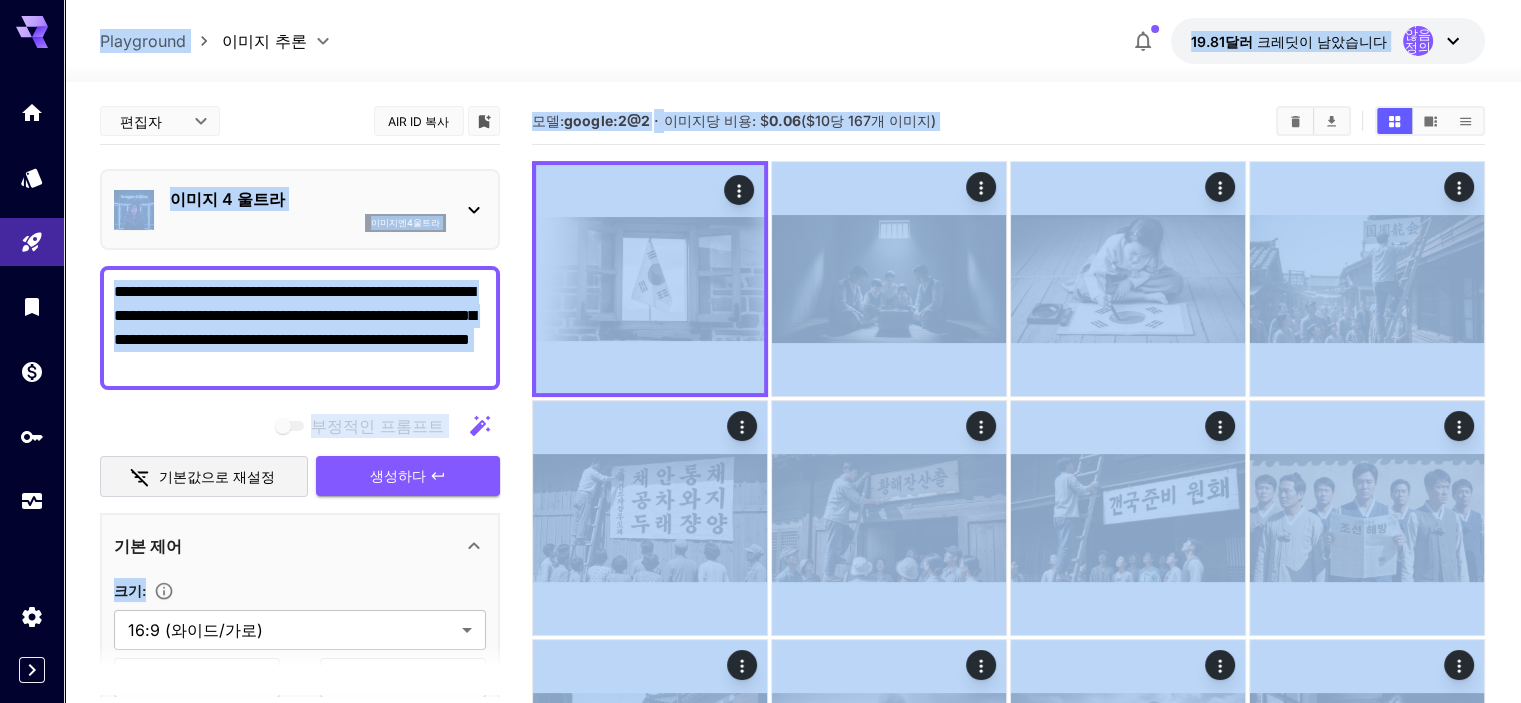 click on "**********" at bounding box center [300, 328] 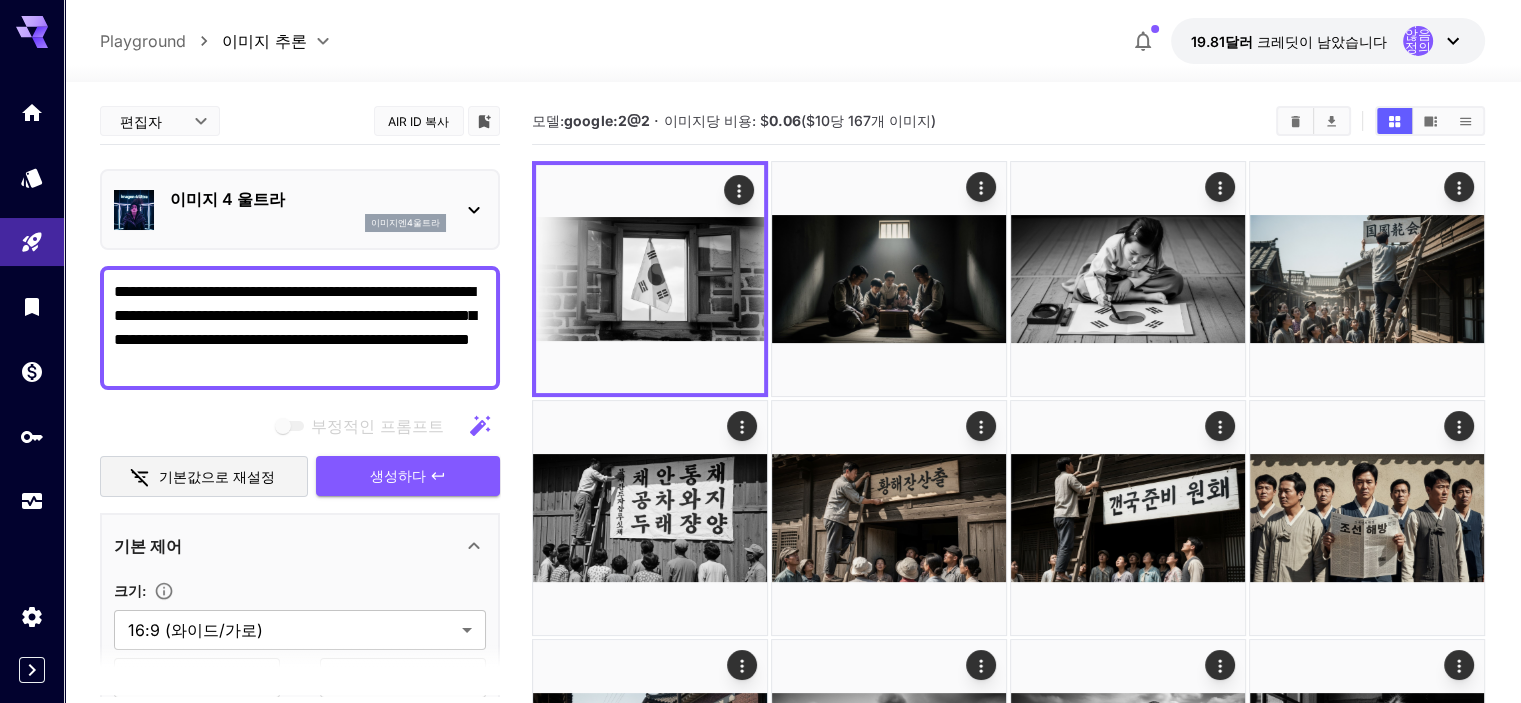 paste on "**********" 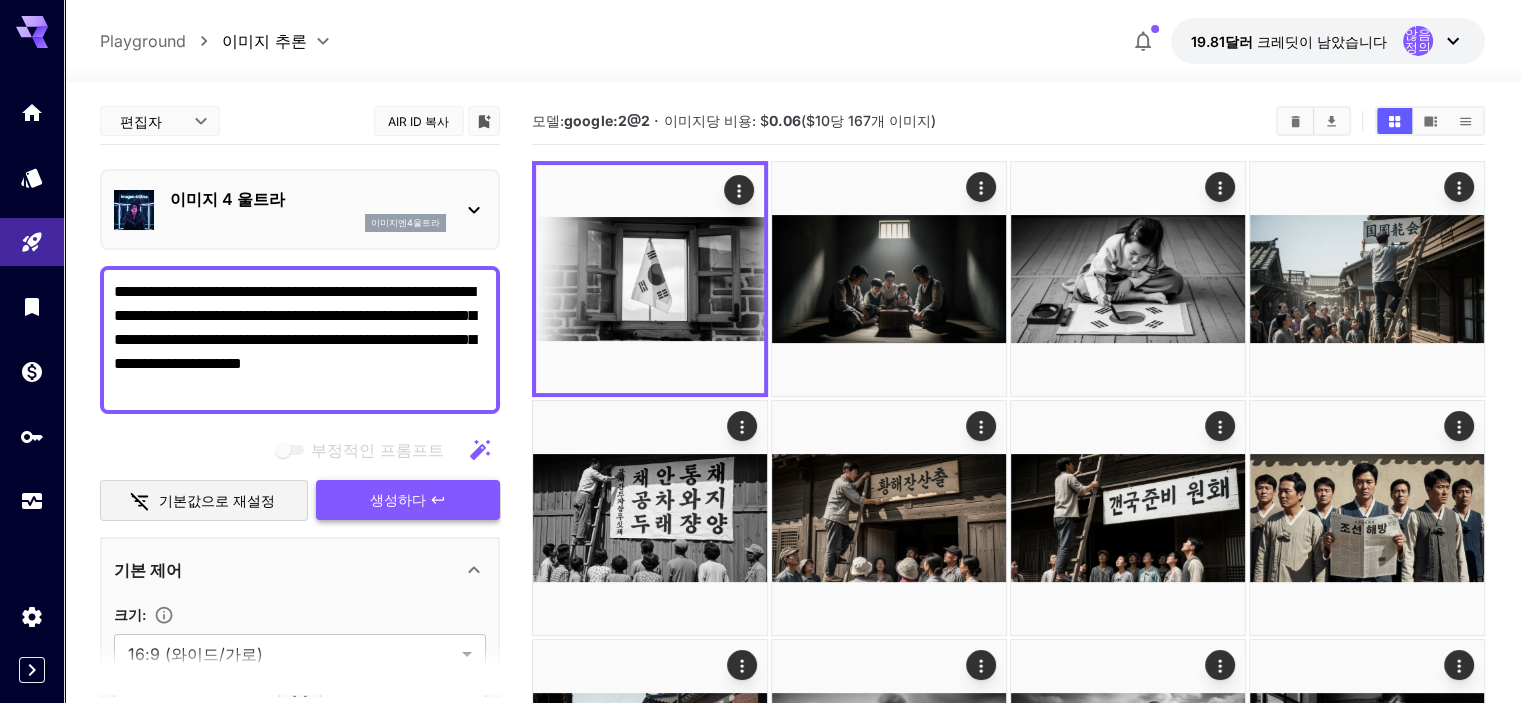 click on "생성하다" at bounding box center [408, 500] 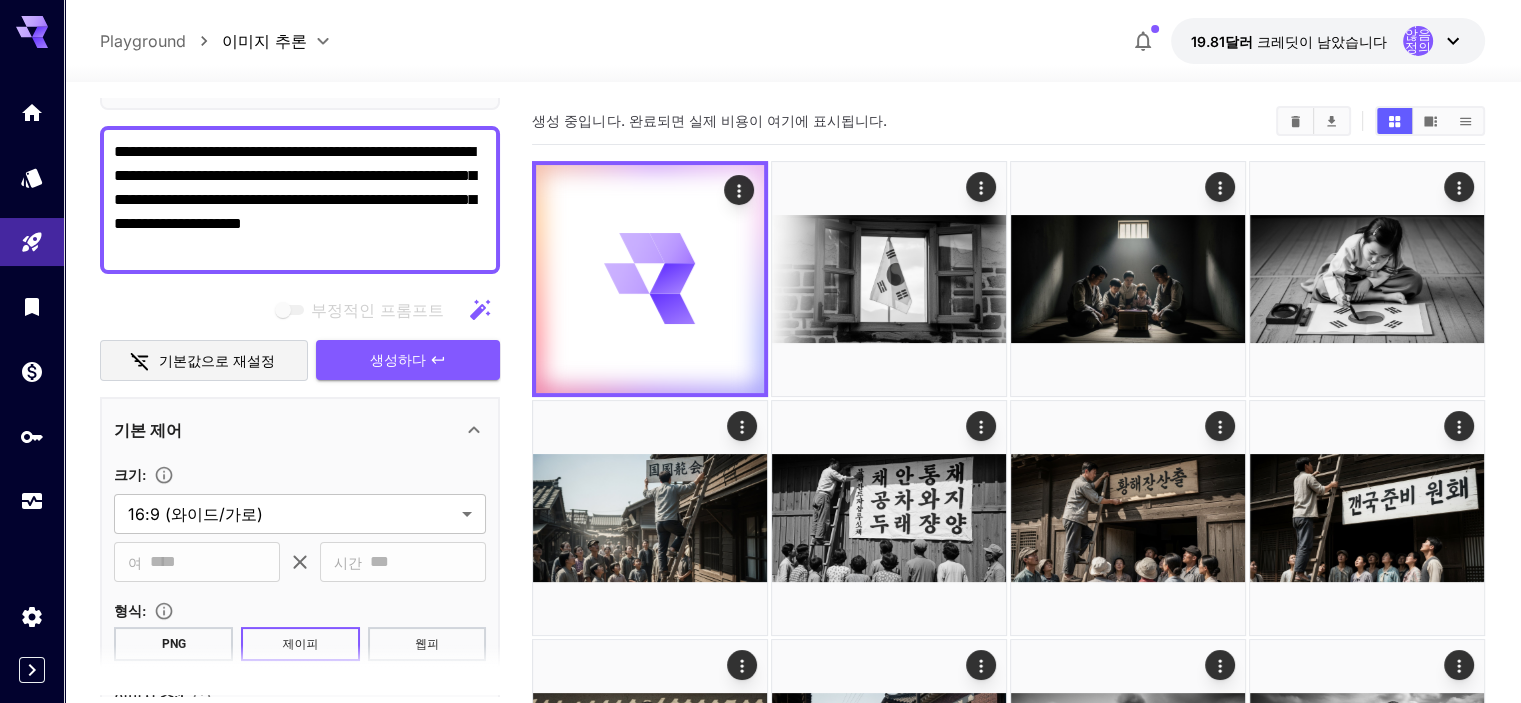 scroll, scrollTop: 300, scrollLeft: 0, axis: vertical 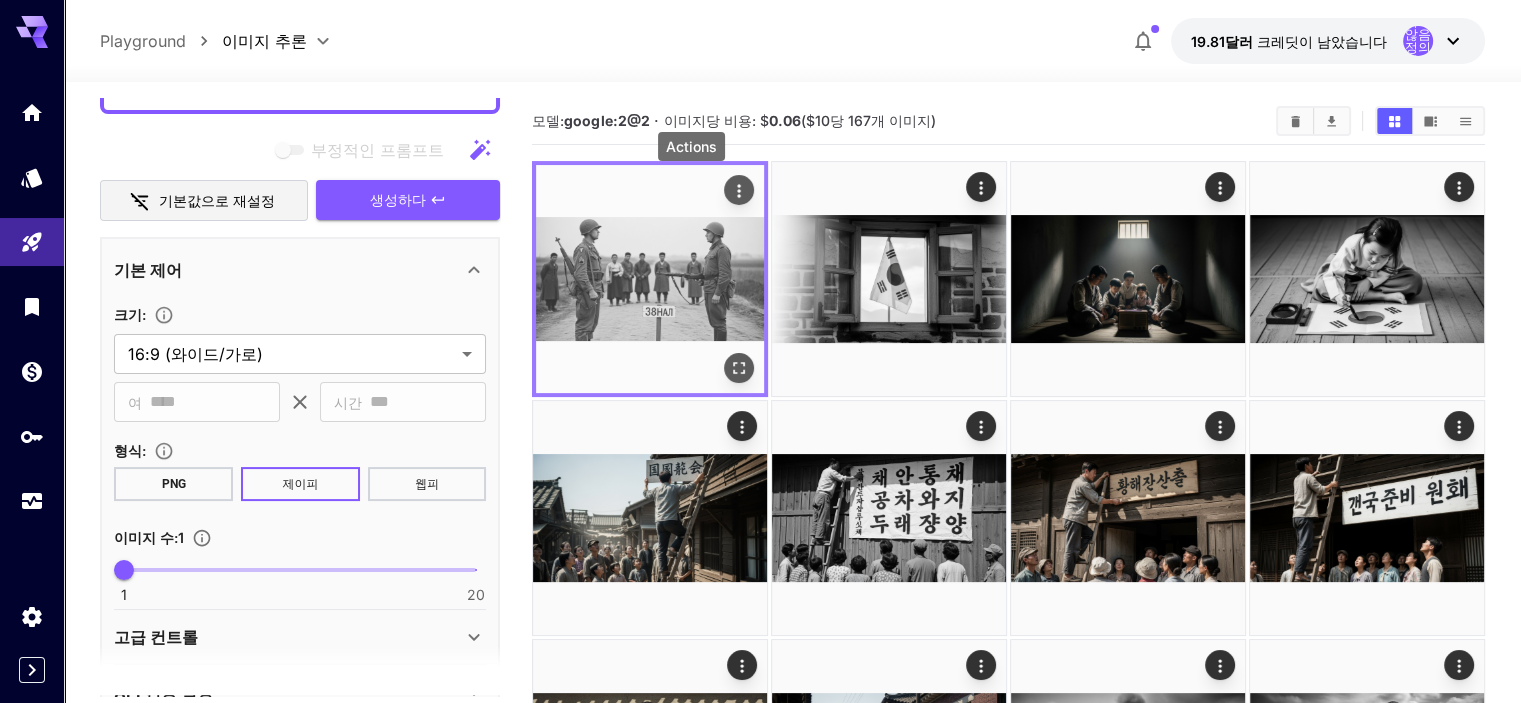 click 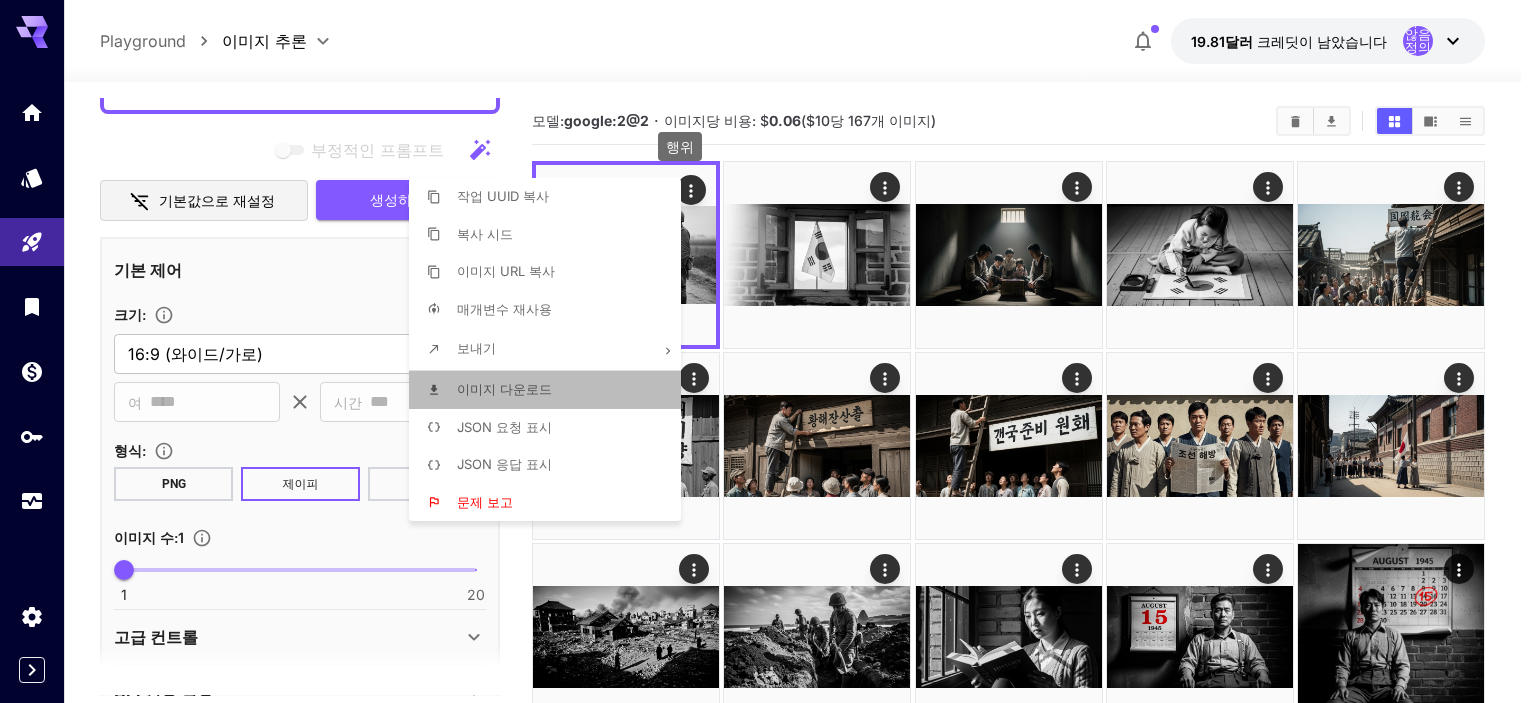 click on "이미지 다운로드" at bounding box center [504, 389] 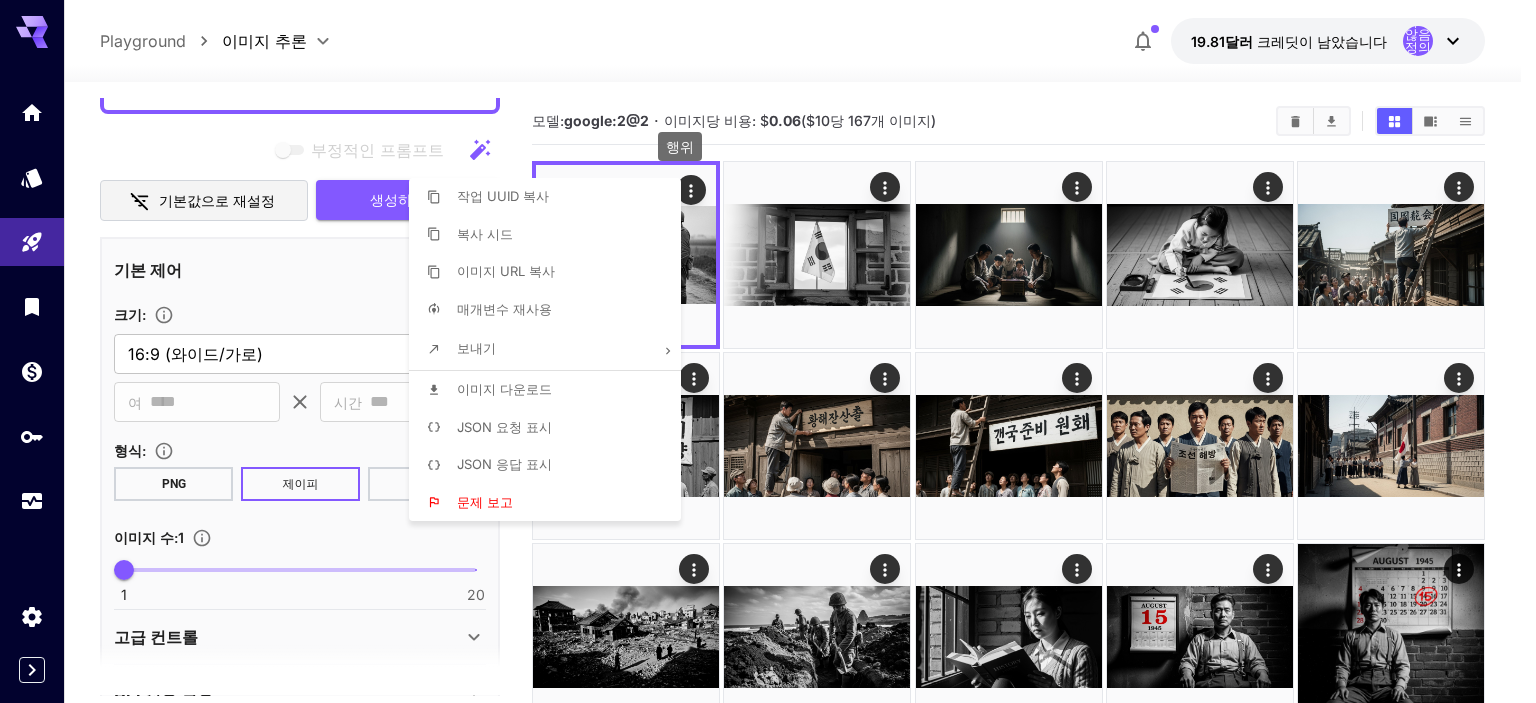click at bounding box center [768, 351] 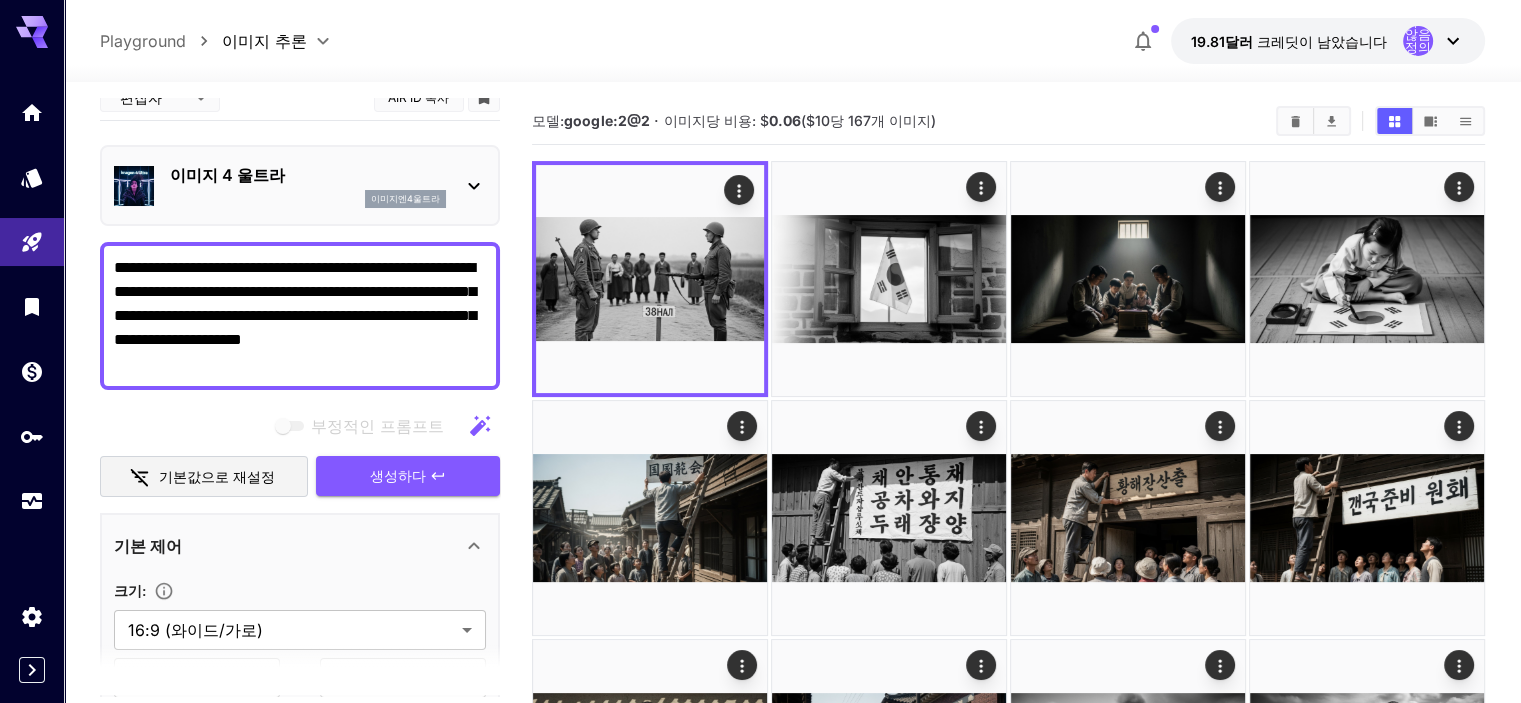 scroll, scrollTop: 0, scrollLeft: 0, axis: both 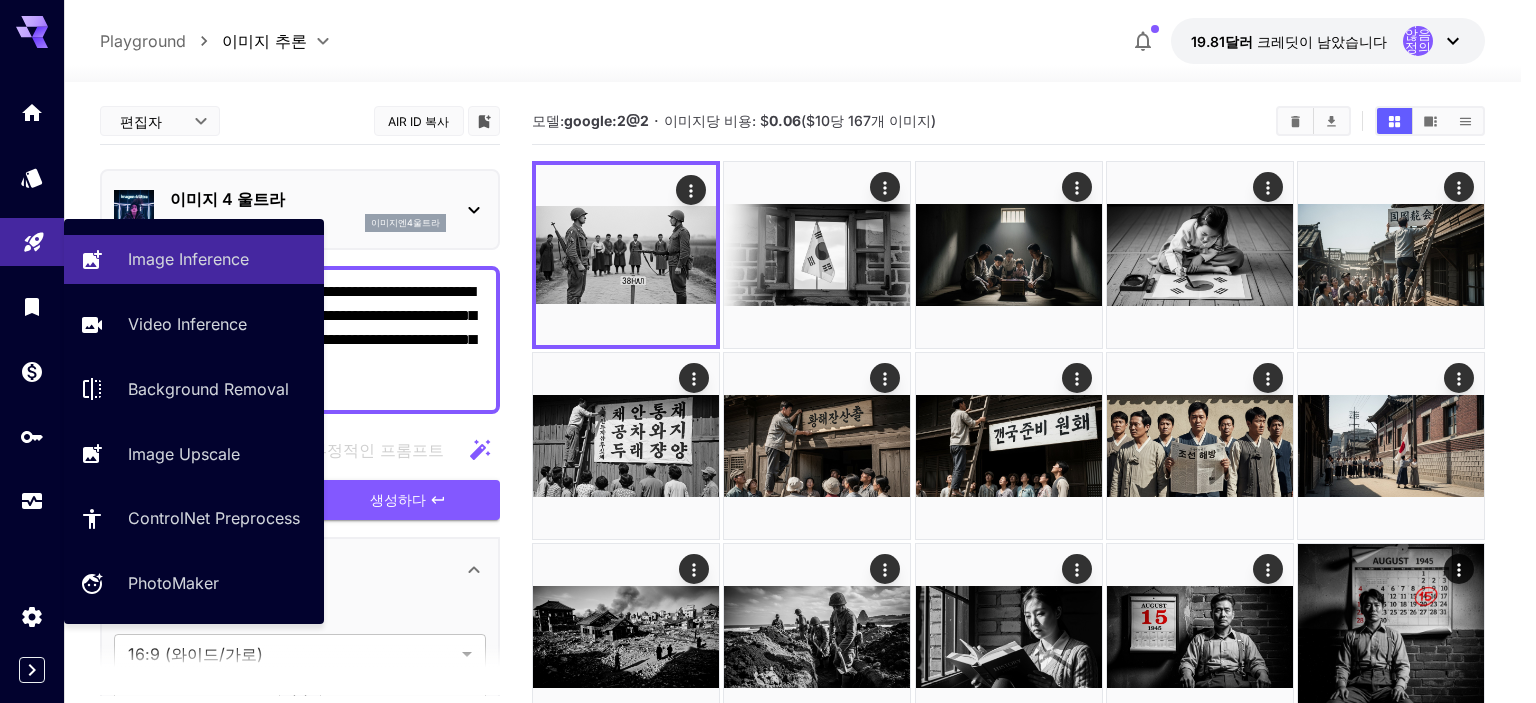 drag, startPoint x: 283, startPoint y: 391, endPoint x: 0, endPoint y: 258, distance: 312.69473 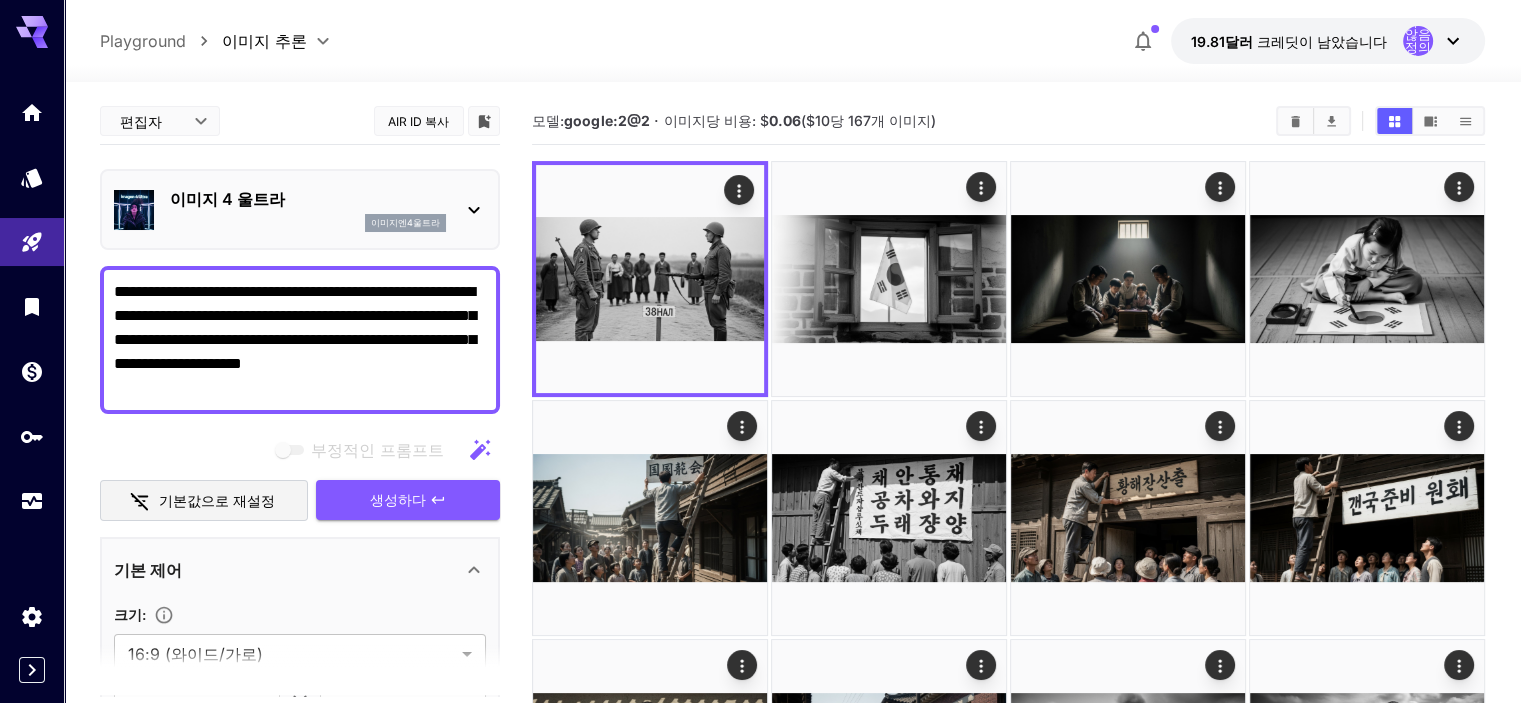 click on "**********" at bounding box center (300, 340) 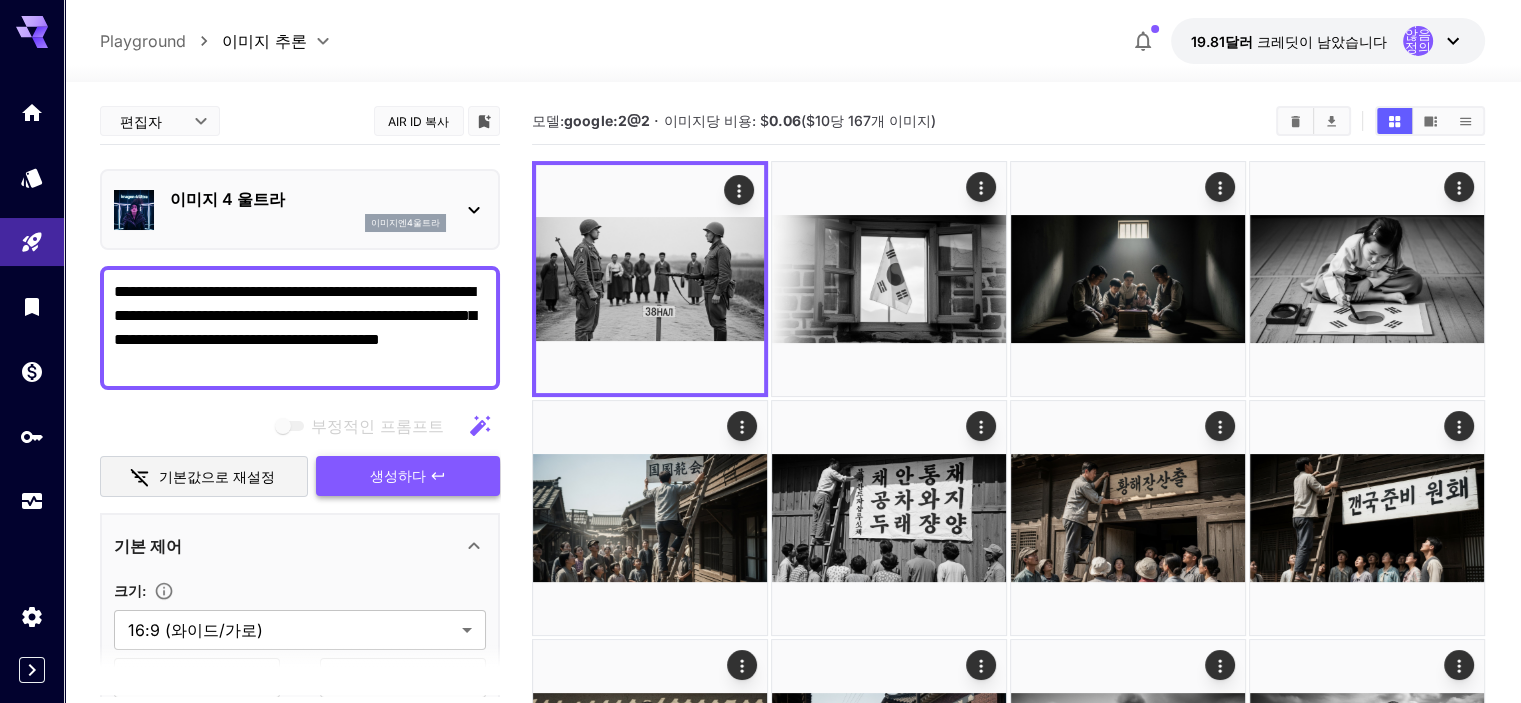 type on "**********" 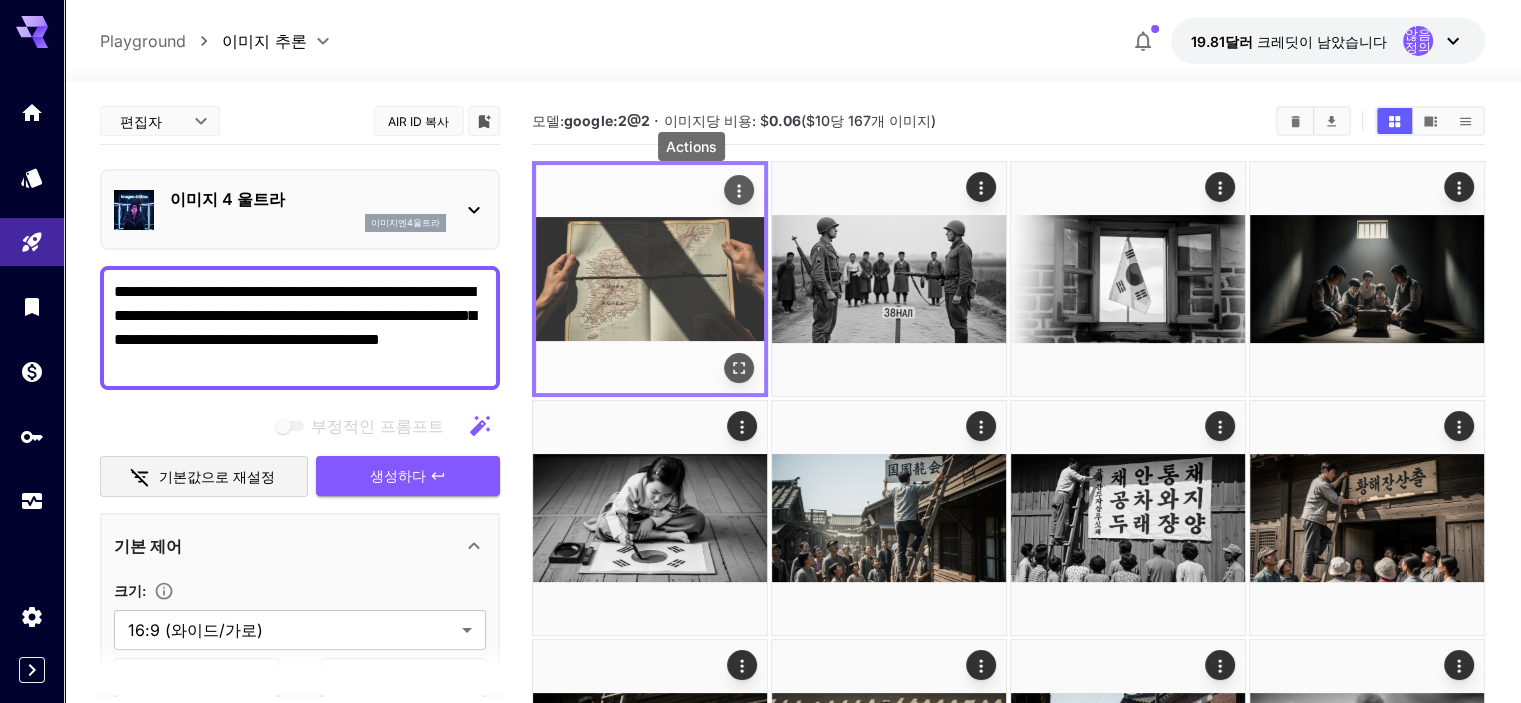 click 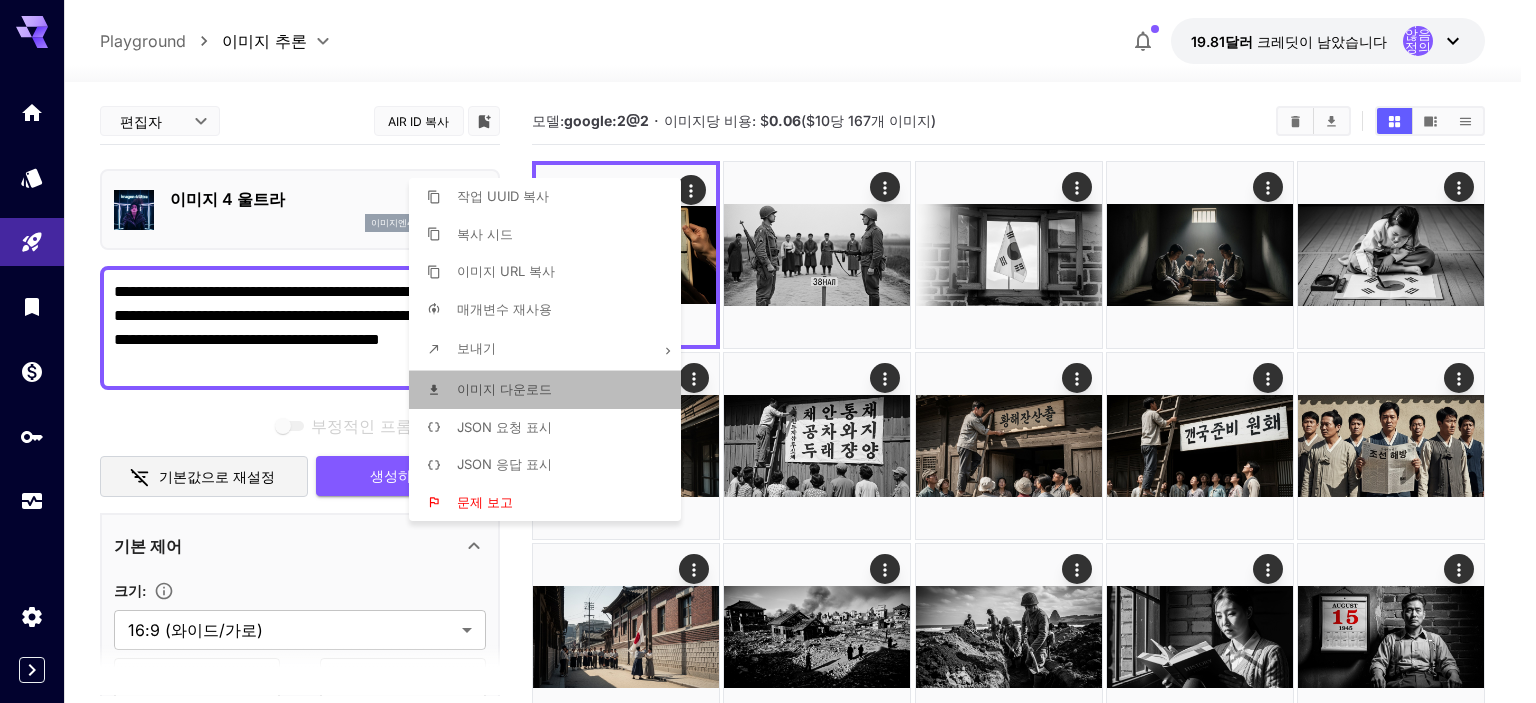 click on "이미지 다운로드" at bounding box center (504, 389) 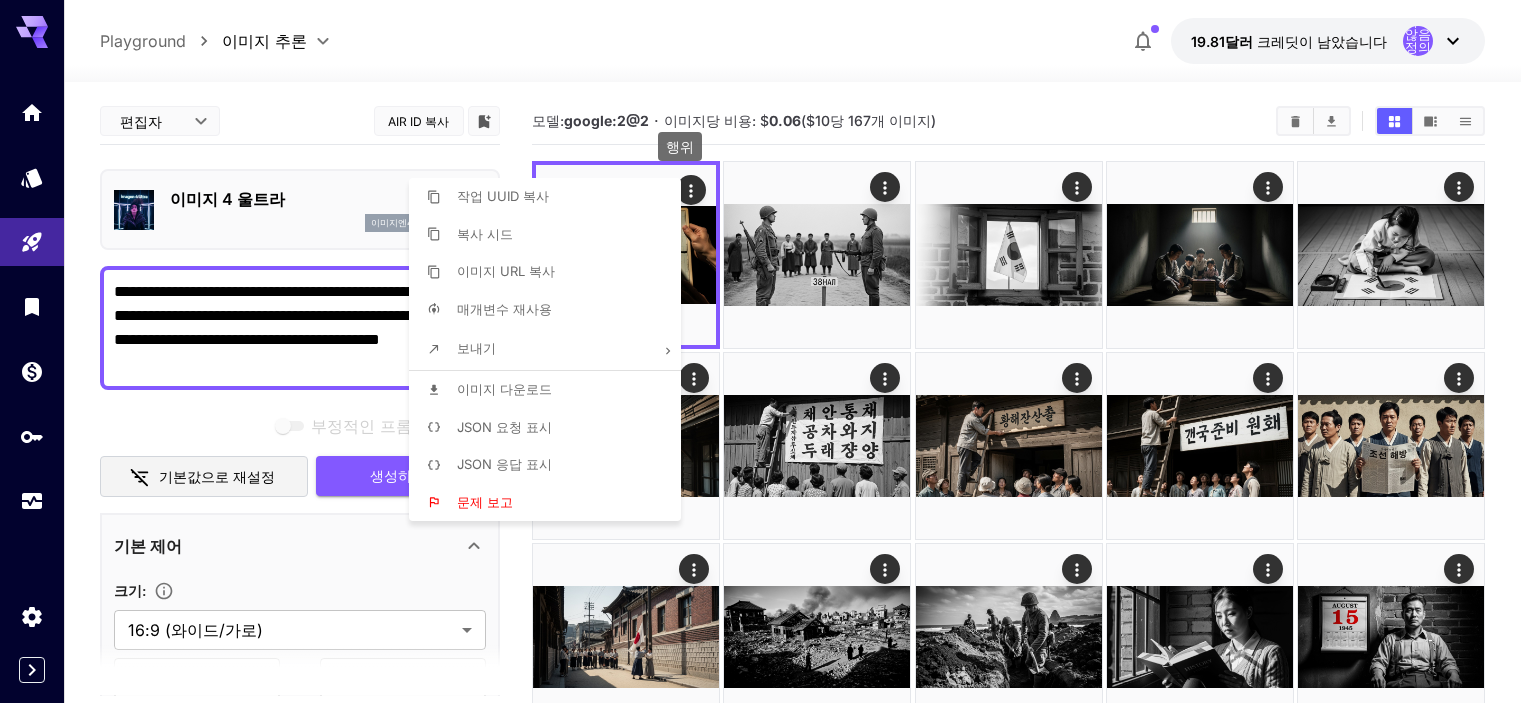 click at bounding box center (768, 351) 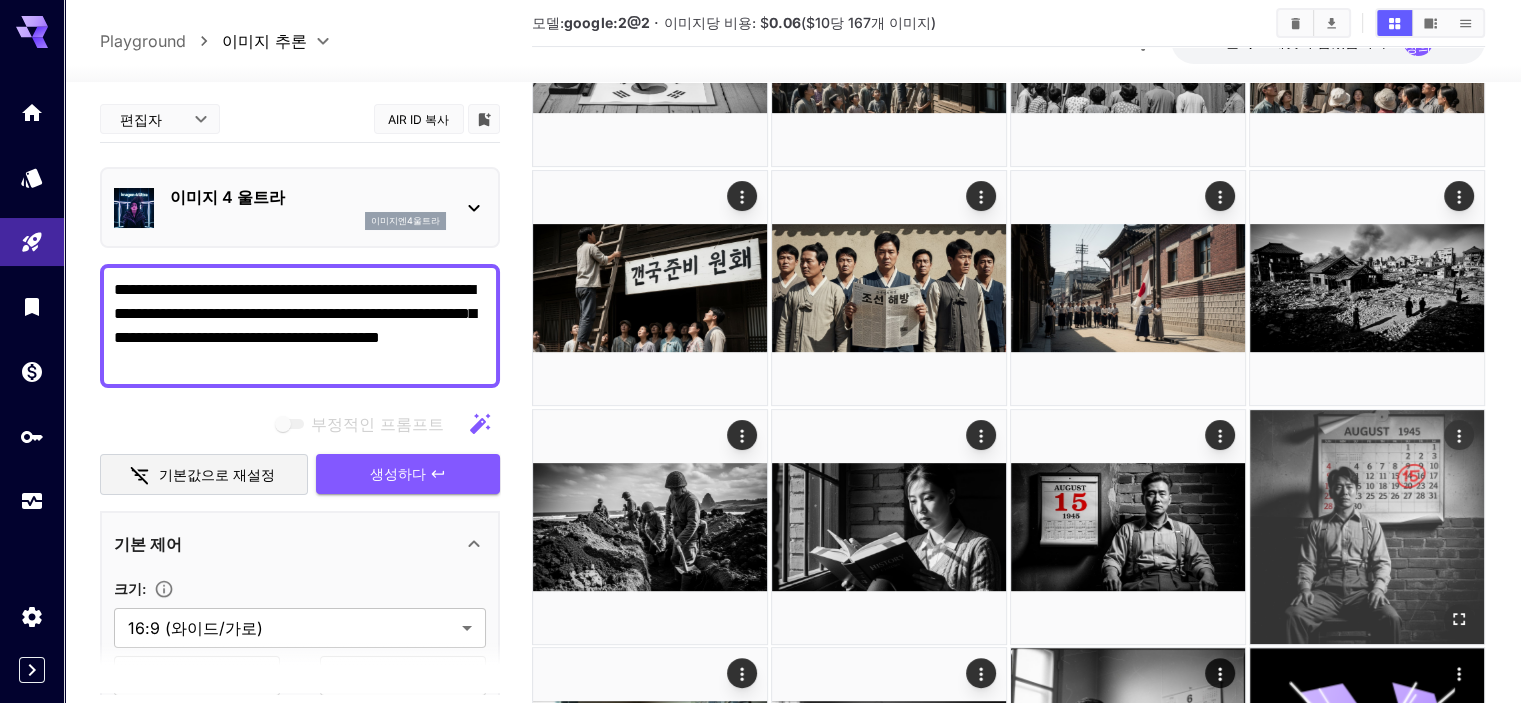 scroll, scrollTop: 0, scrollLeft: 0, axis: both 